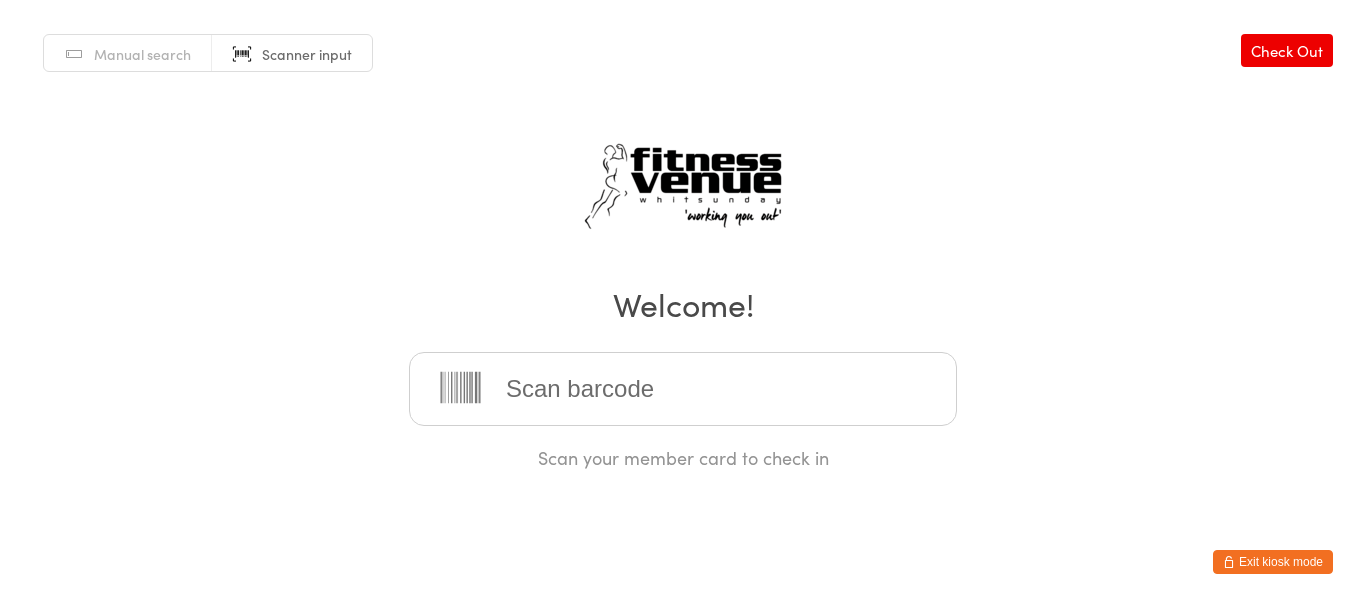 scroll, scrollTop: 0, scrollLeft: 0, axis: both 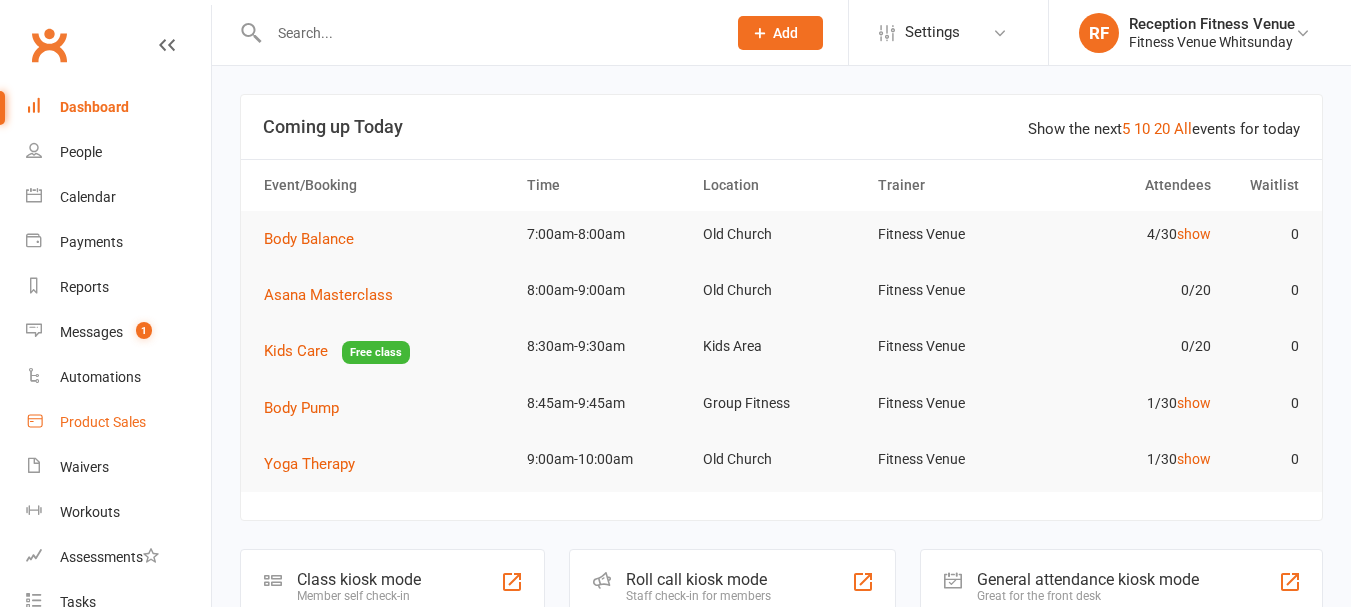 click on "Product Sales" at bounding box center (103, 422) 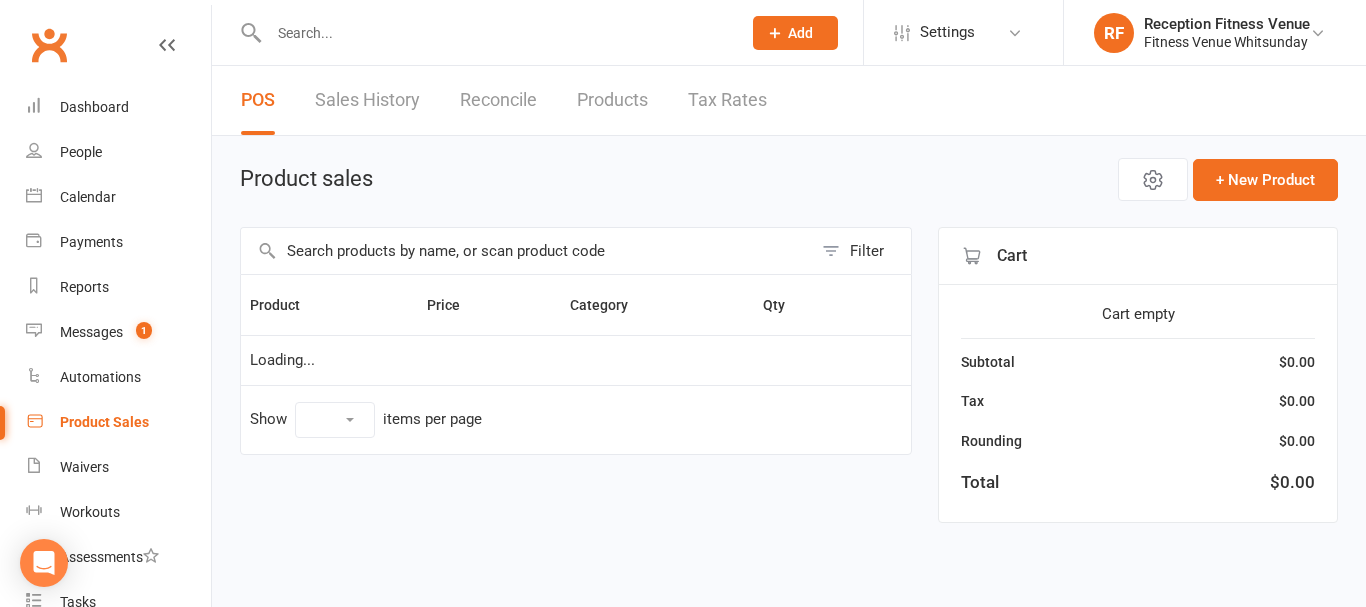 select on "100" 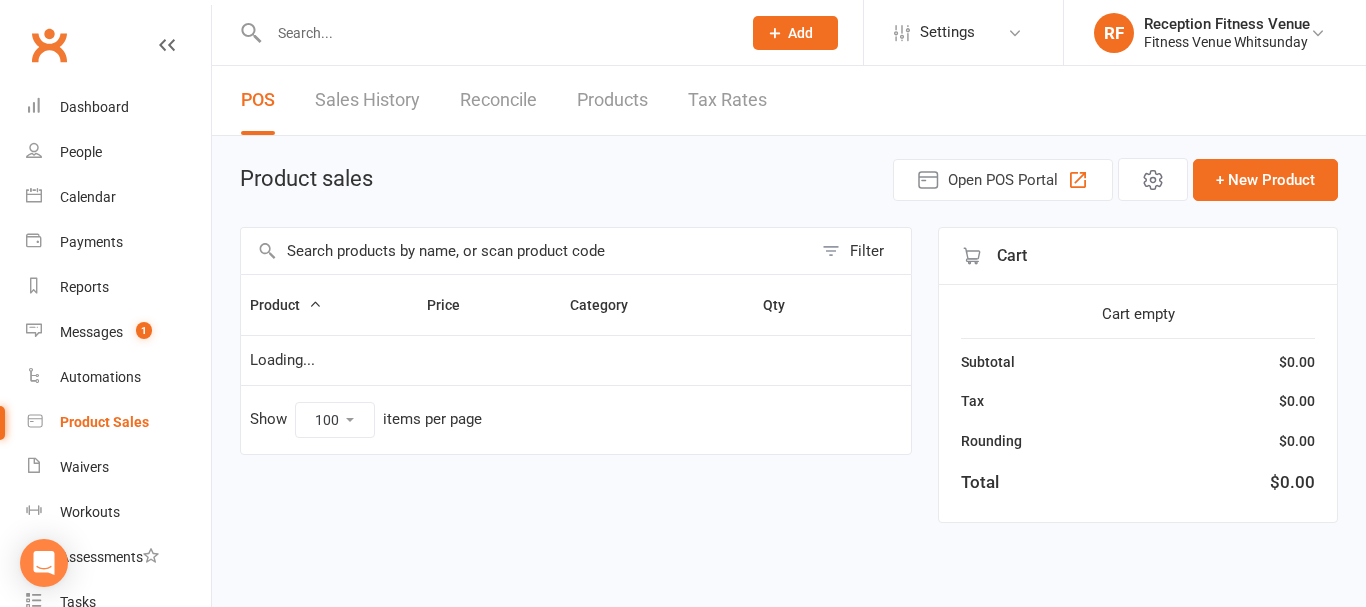 click at bounding box center (526, 251) 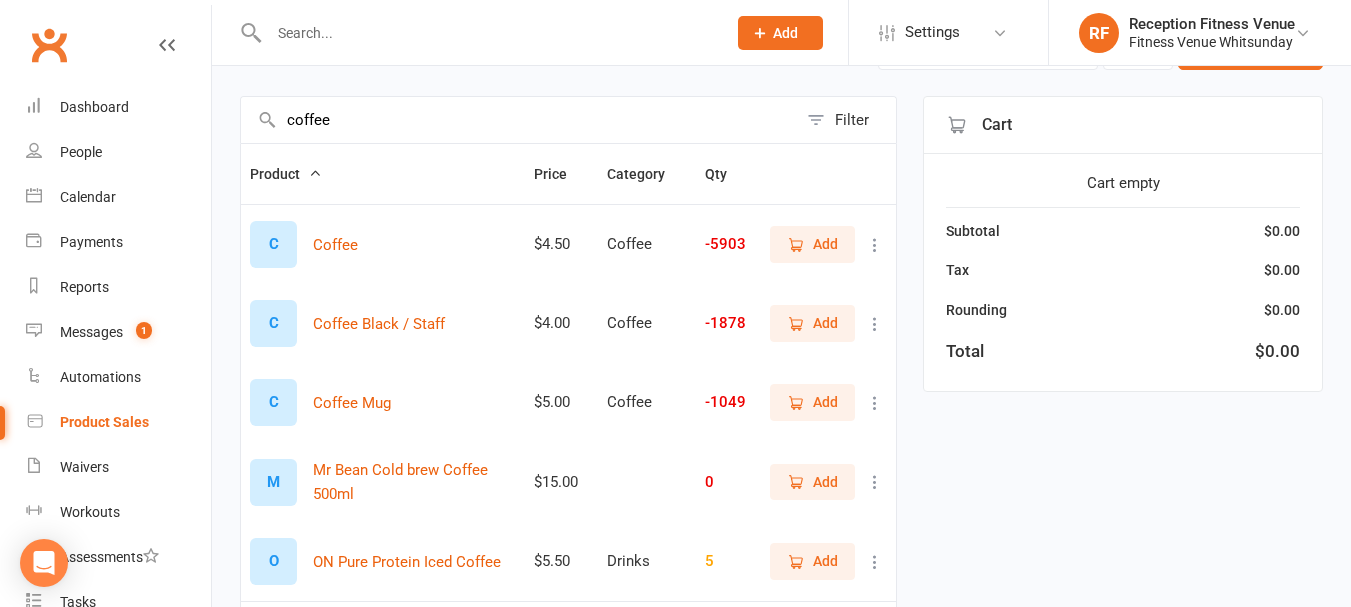 scroll, scrollTop: 165, scrollLeft: 0, axis: vertical 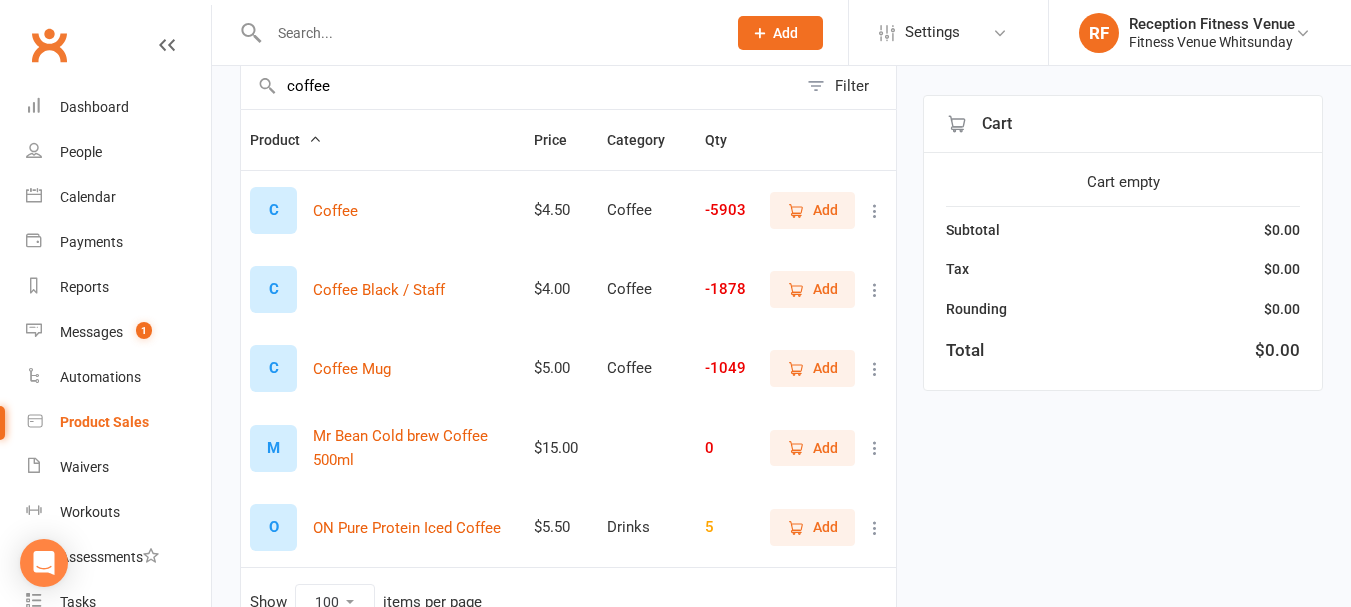 type on "coffee" 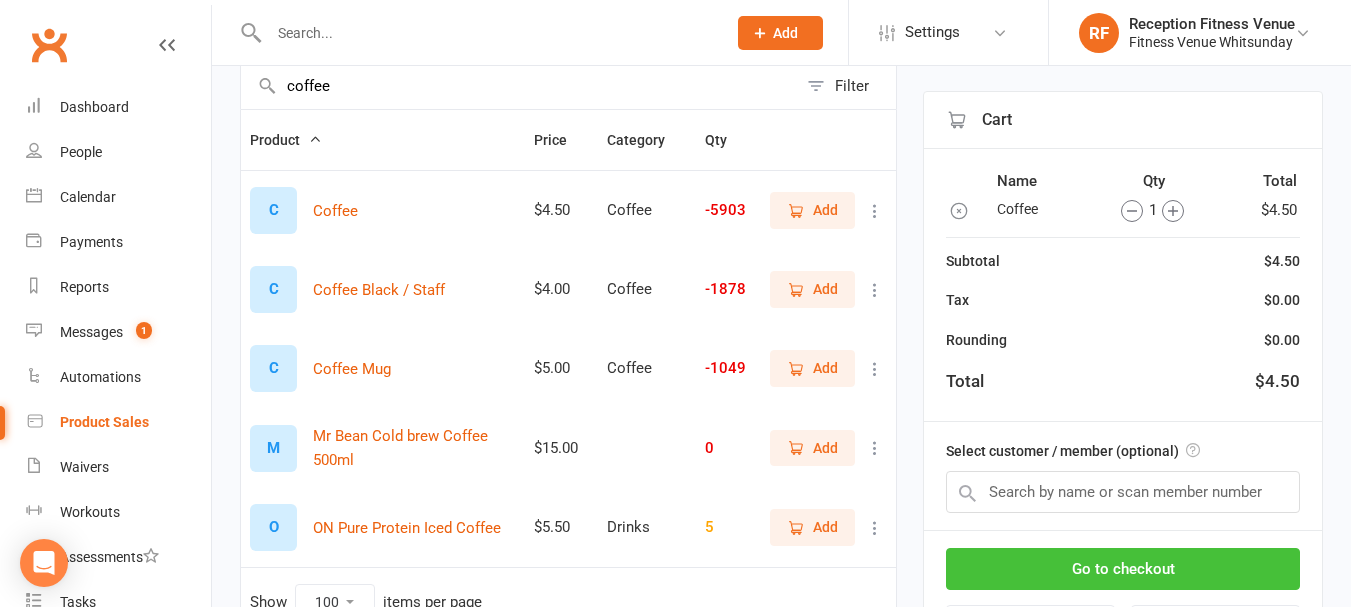 click on "Go to checkout" at bounding box center [1123, 569] 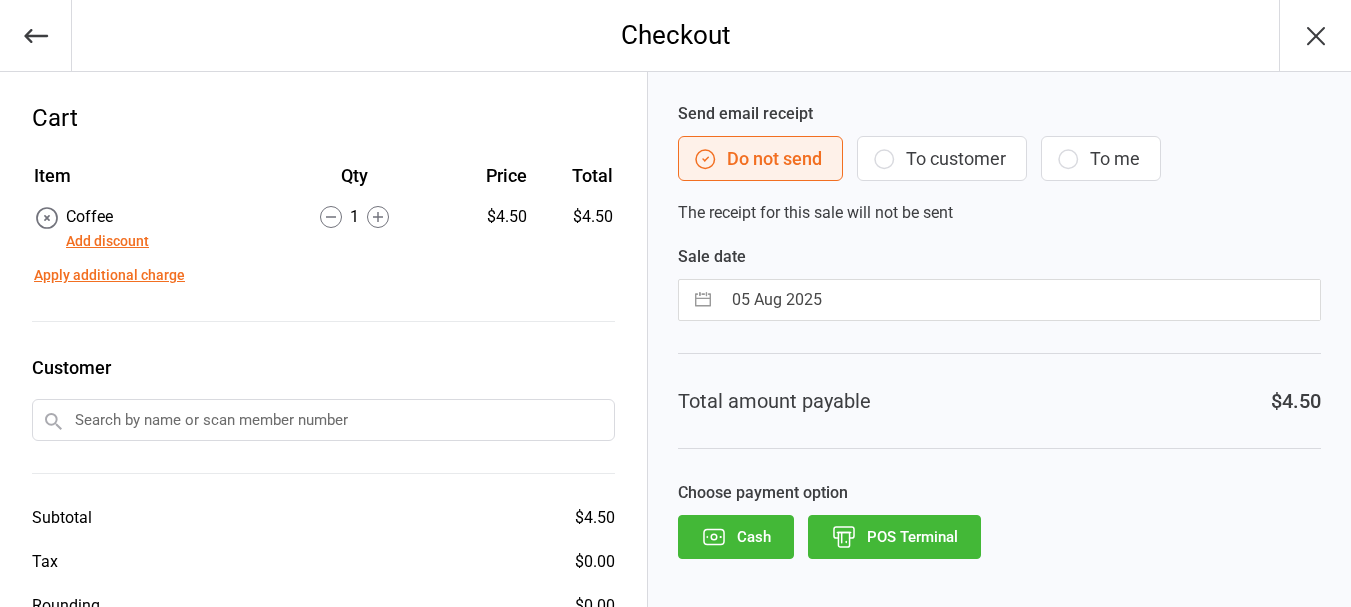 scroll, scrollTop: 0, scrollLeft: 0, axis: both 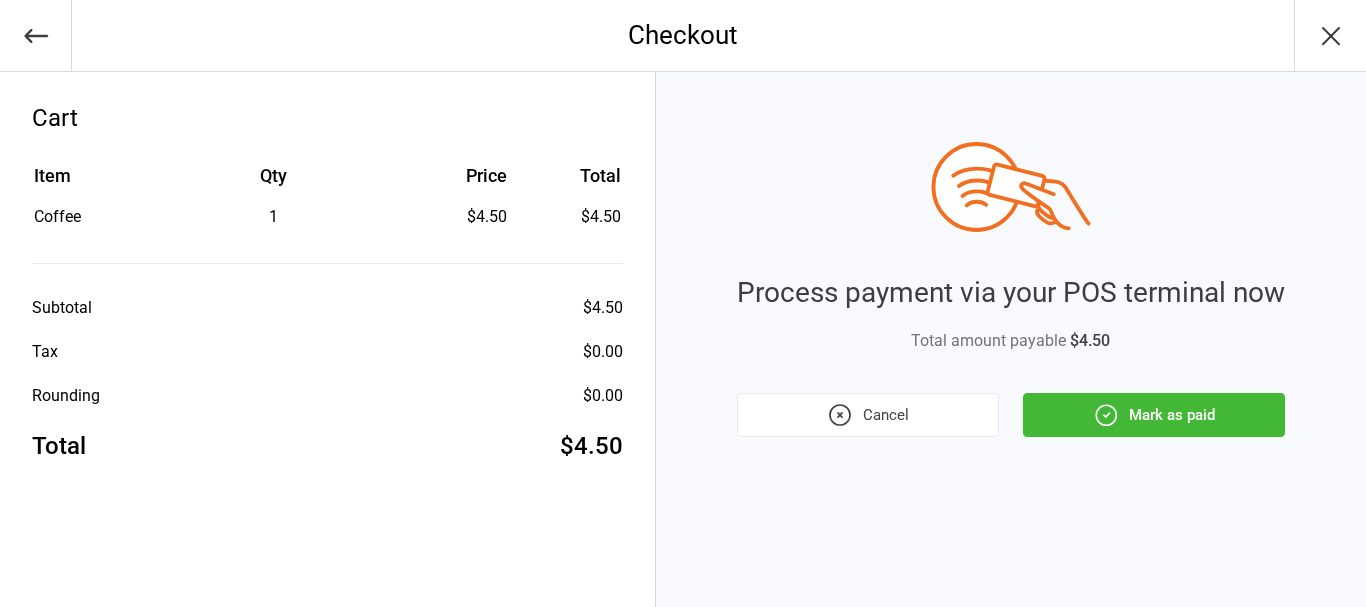 click on "Mark as paid" at bounding box center (1154, 415) 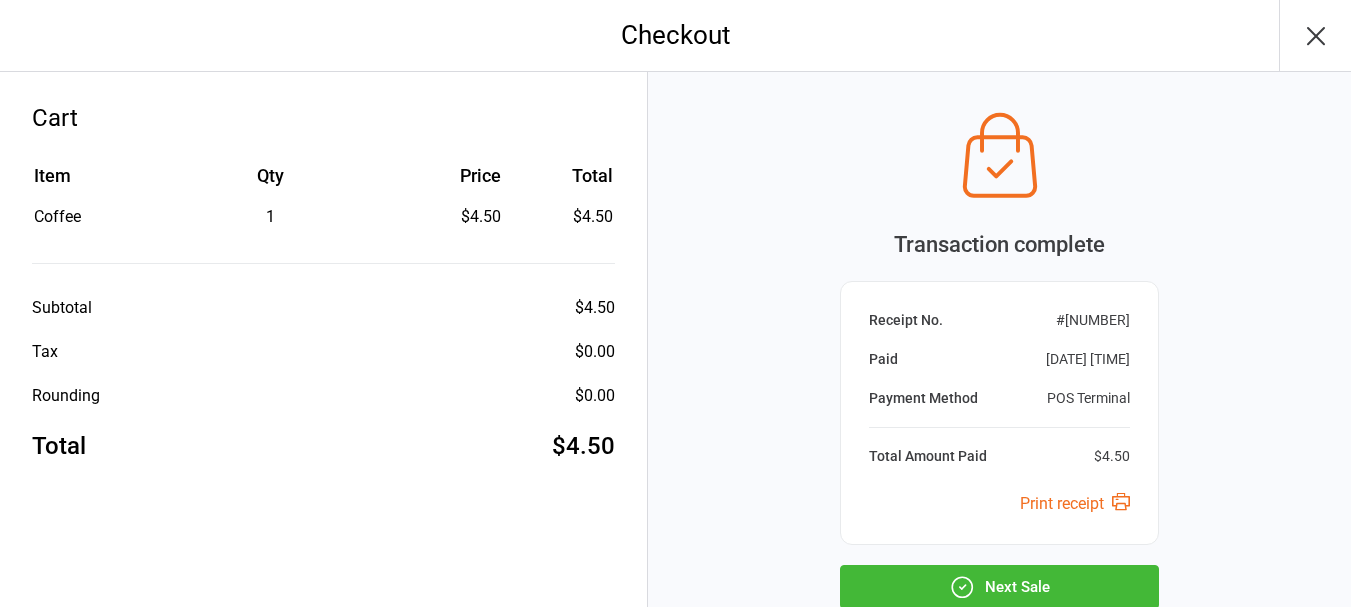 click 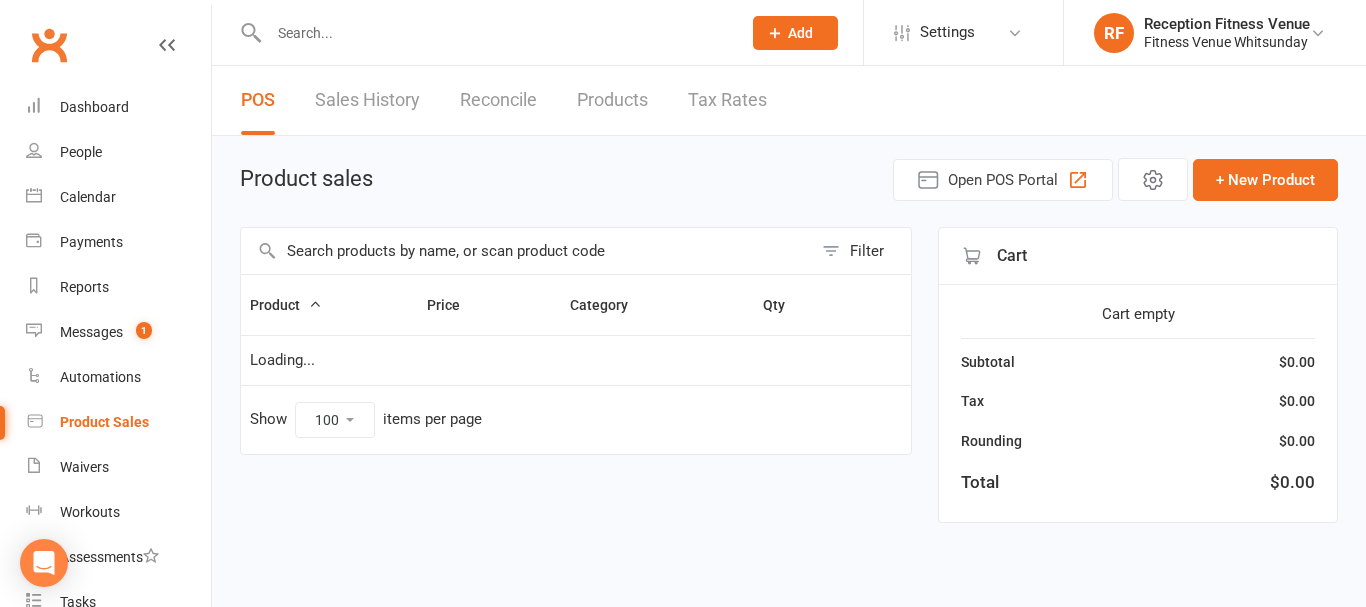 select on "100" 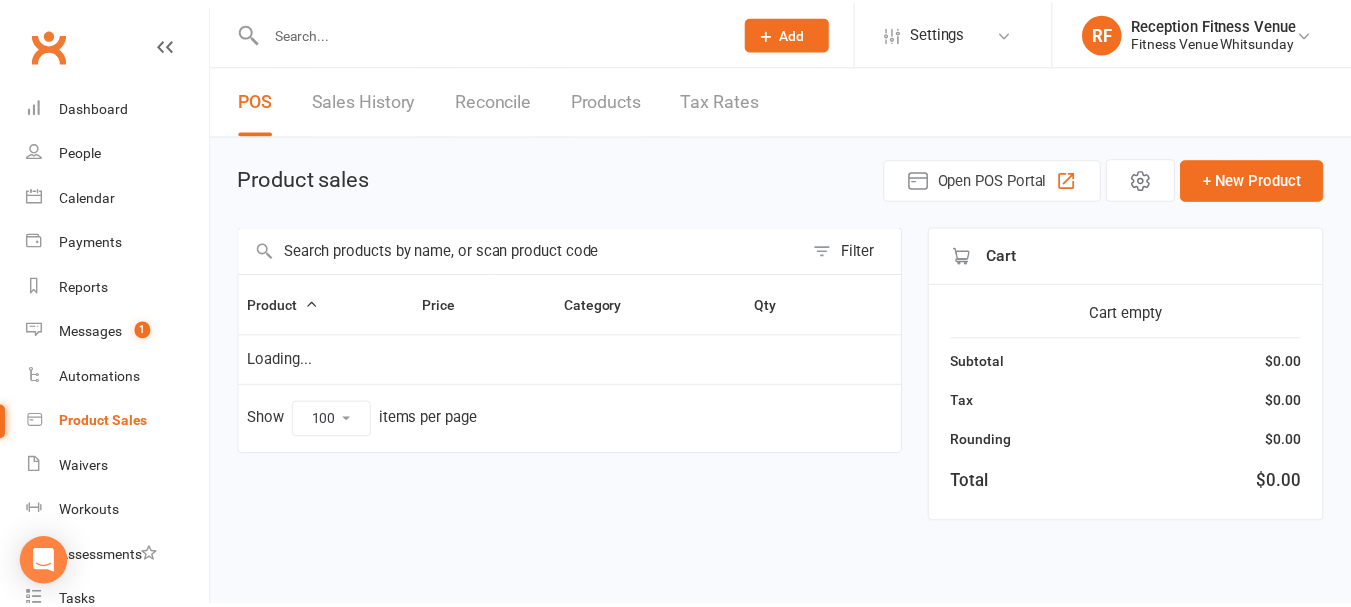 scroll, scrollTop: 0, scrollLeft: 0, axis: both 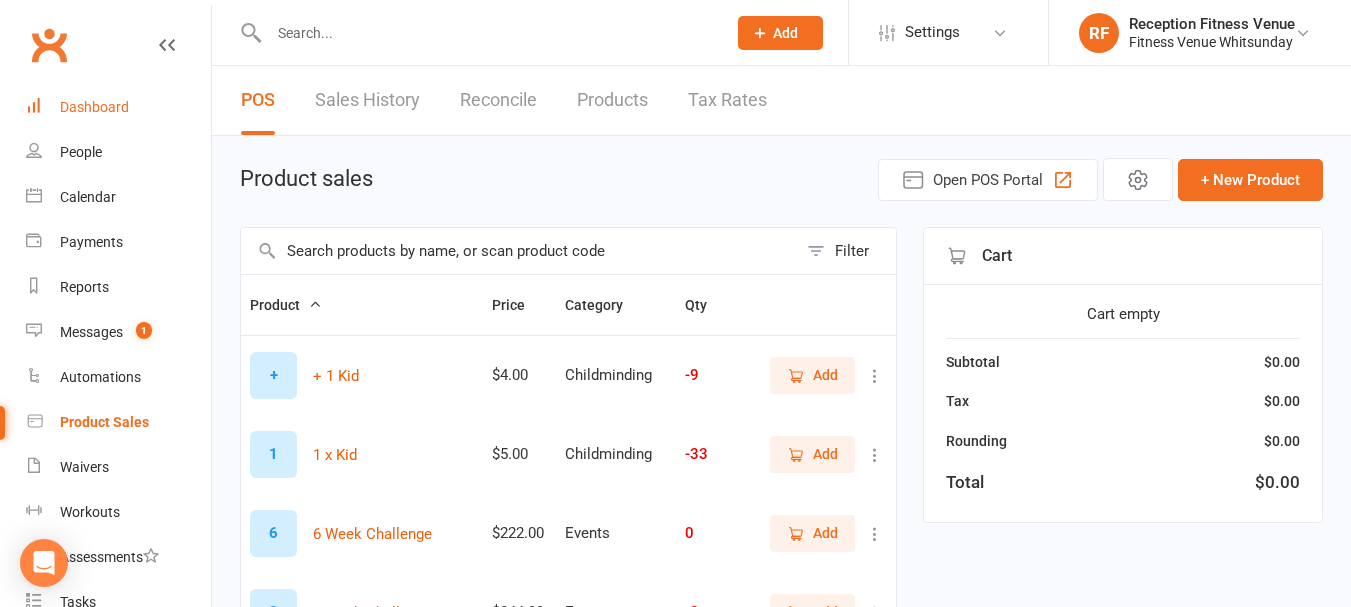 click on "Dashboard" at bounding box center [94, 107] 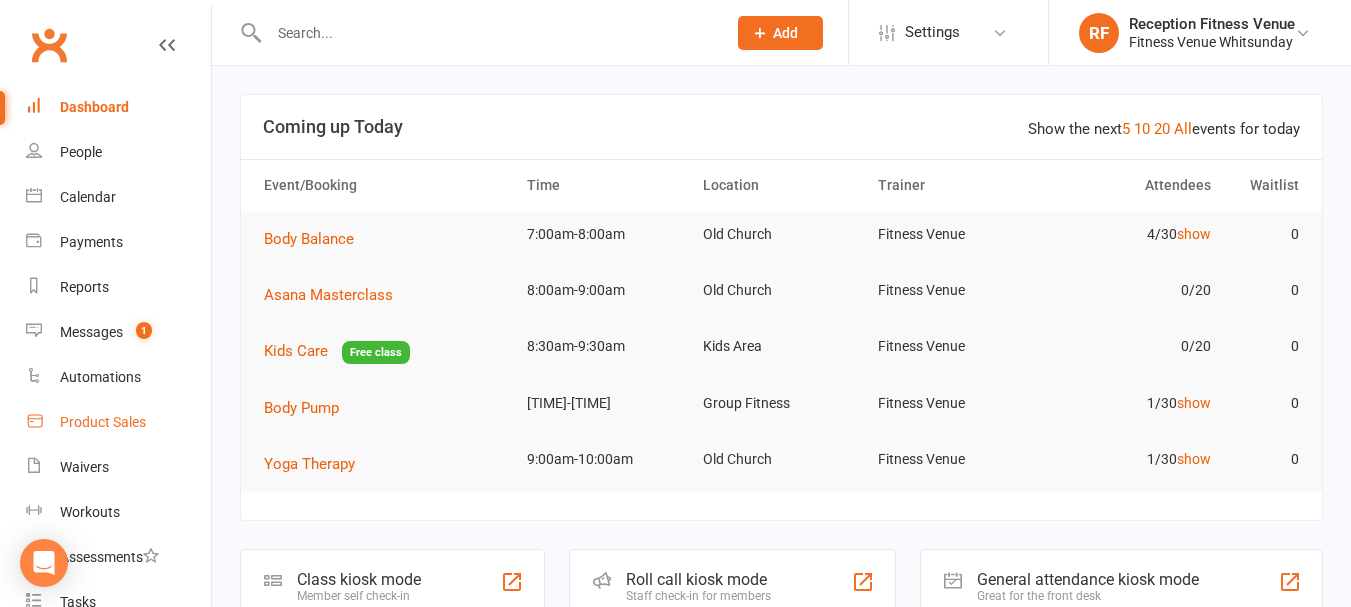click on "Product Sales" at bounding box center [103, 422] 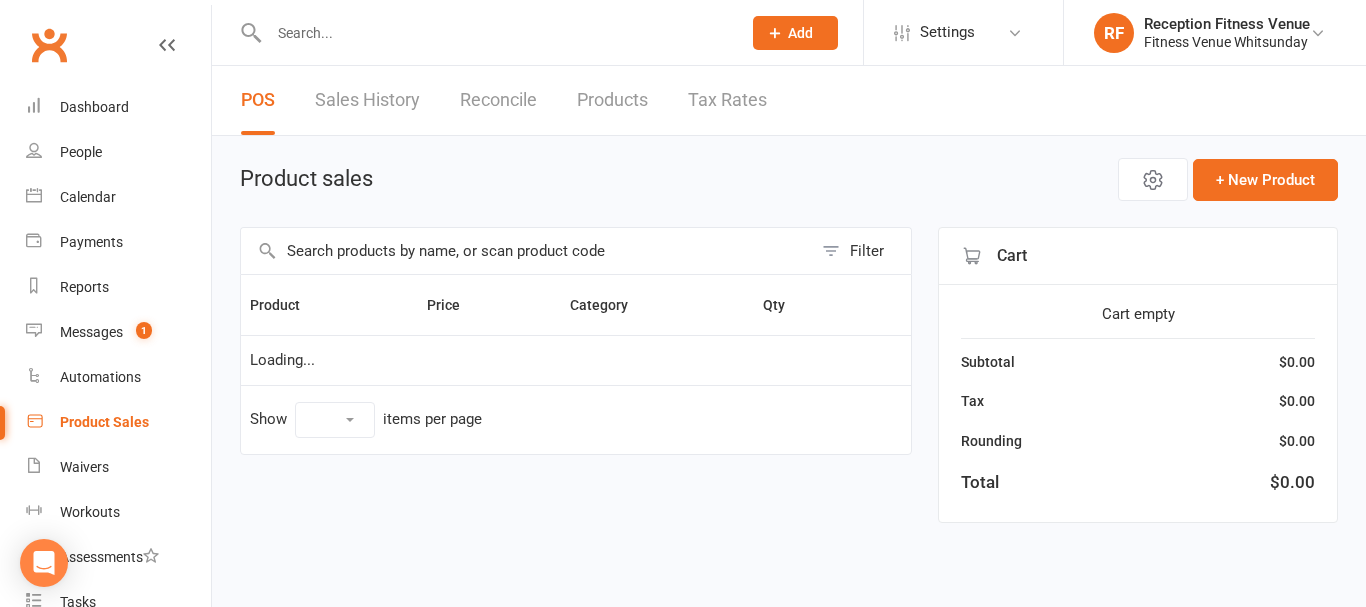 select on "100" 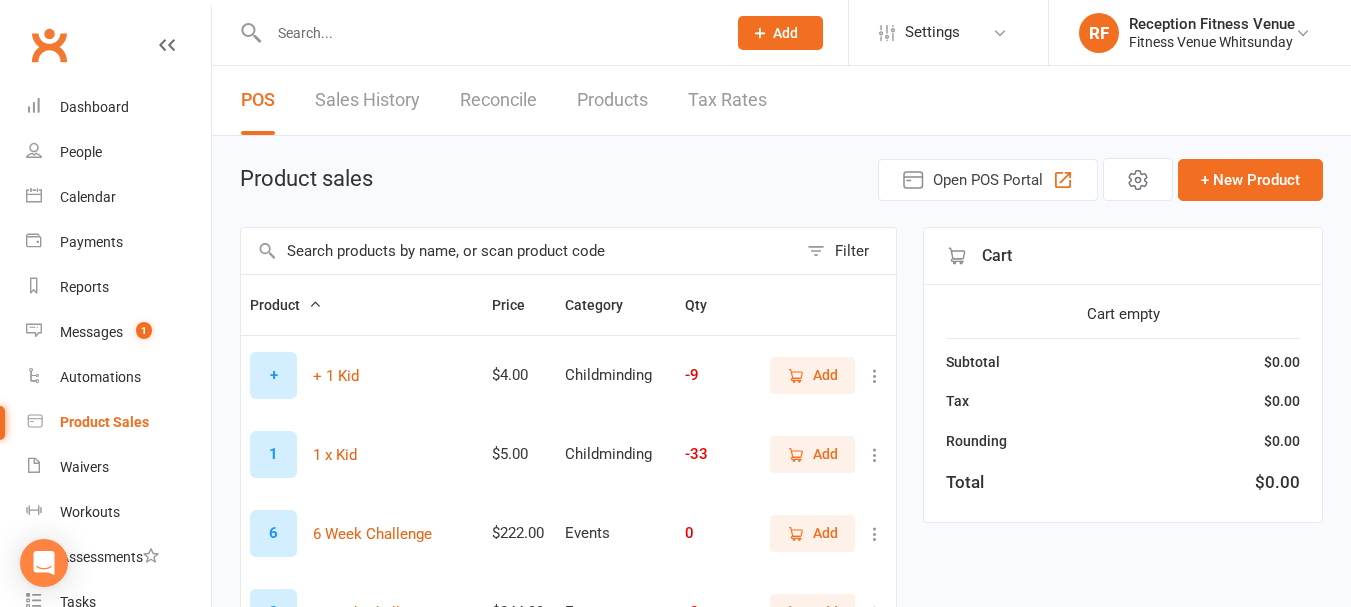 click at bounding box center (519, 251) 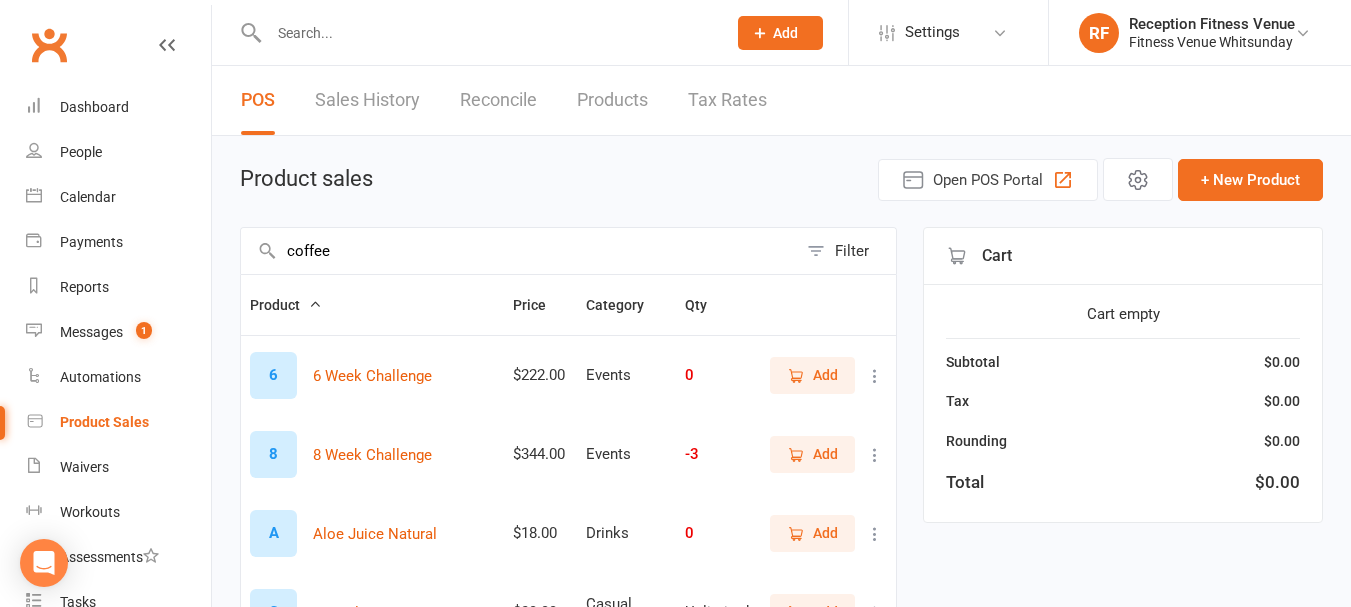 click on "coffee" at bounding box center [519, 251] 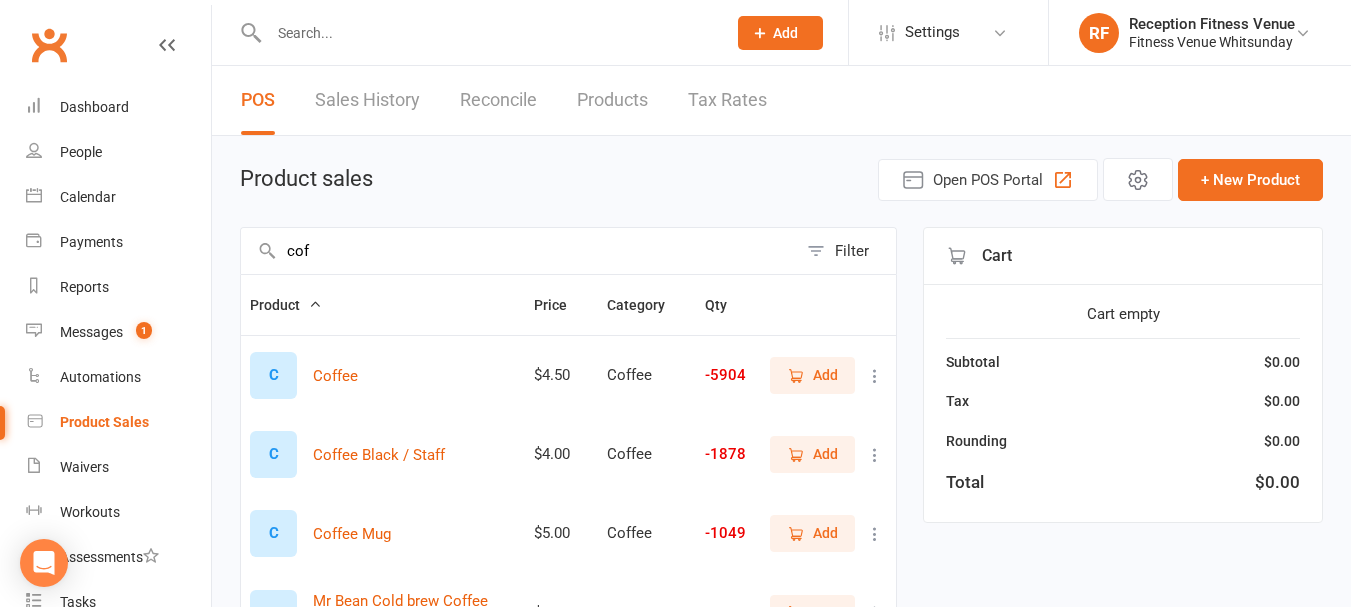 type on "cof" 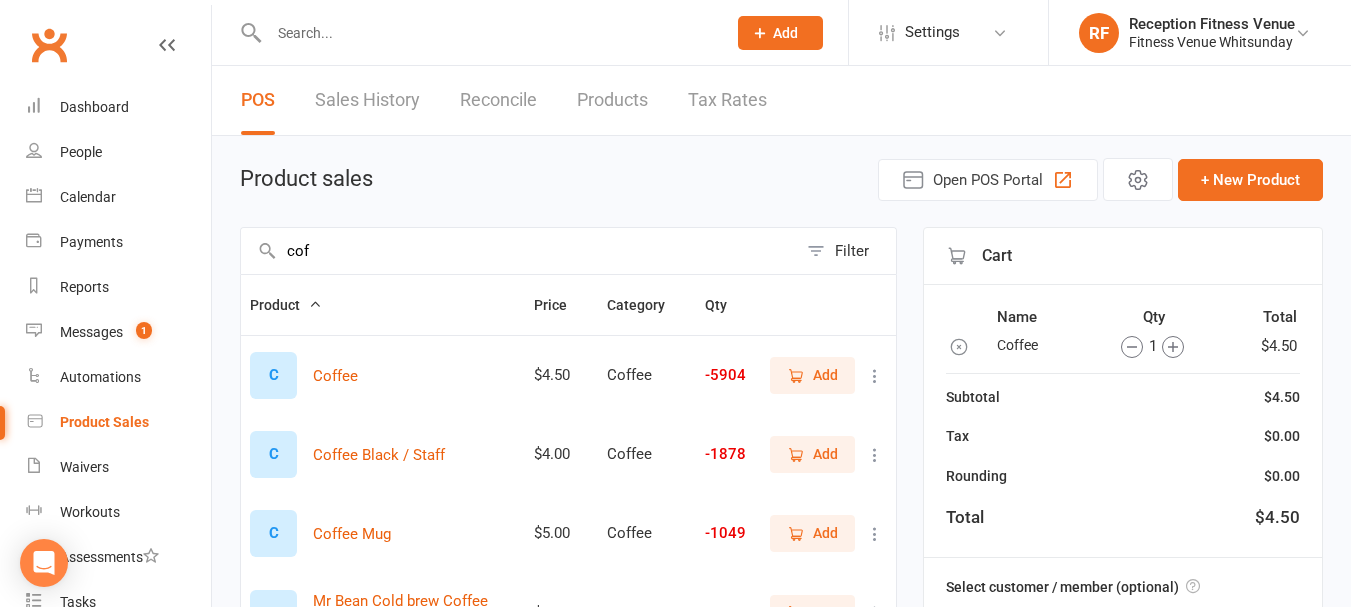 scroll, scrollTop: 226, scrollLeft: 0, axis: vertical 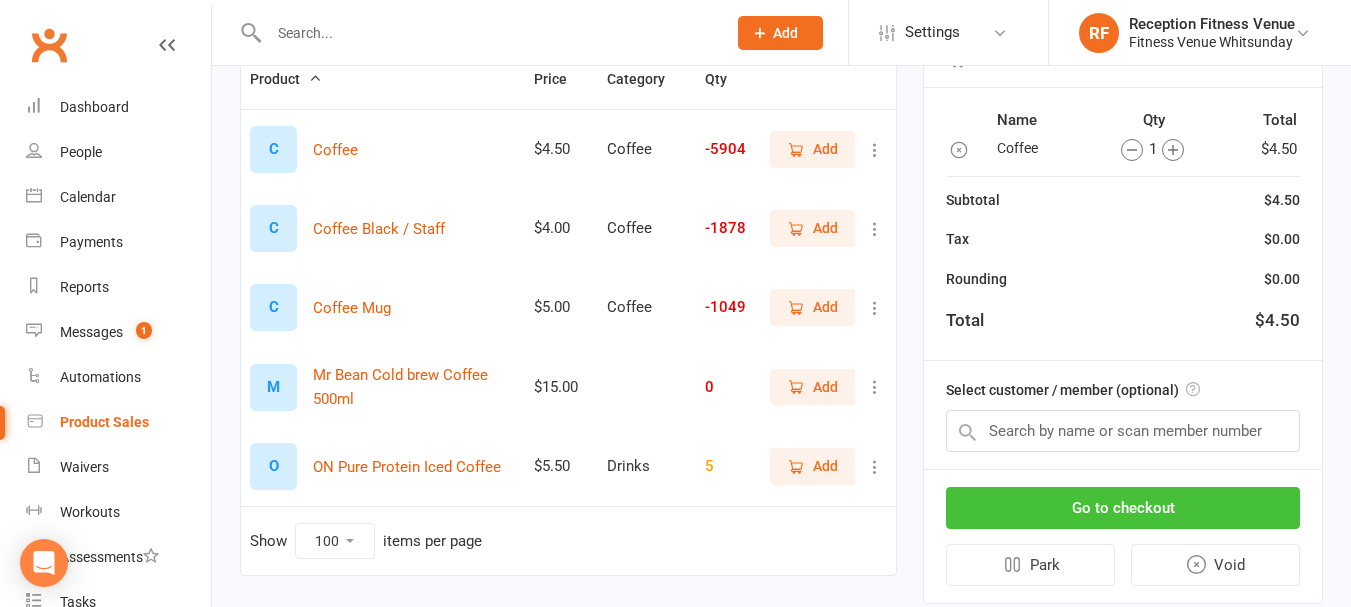 click on "Go to checkout" at bounding box center (1123, 508) 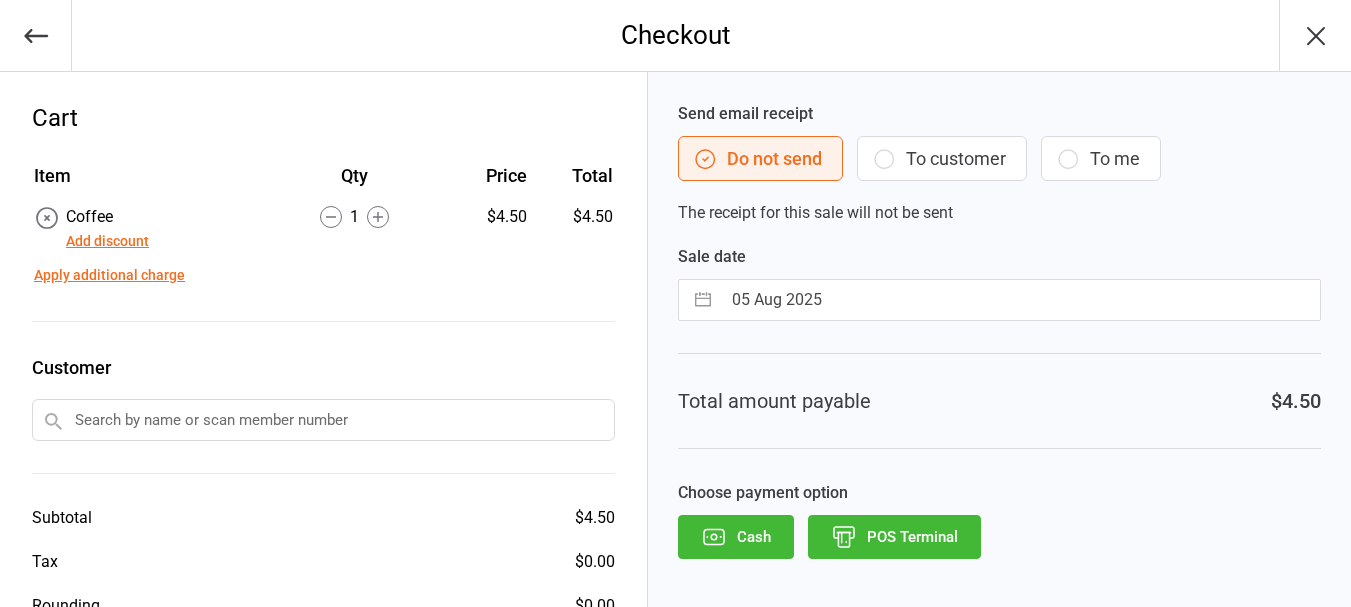scroll, scrollTop: 0, scrollLeft: 0, axis: both 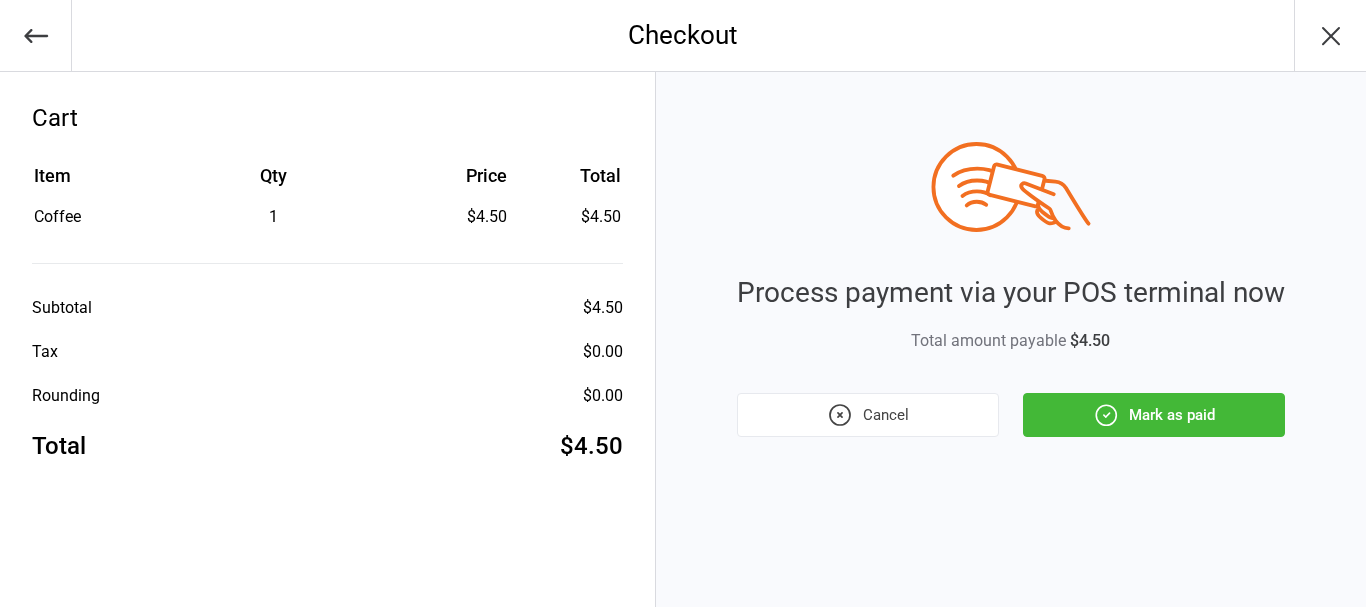 click on "Mark as paid" at bounding box center (1154, 415) 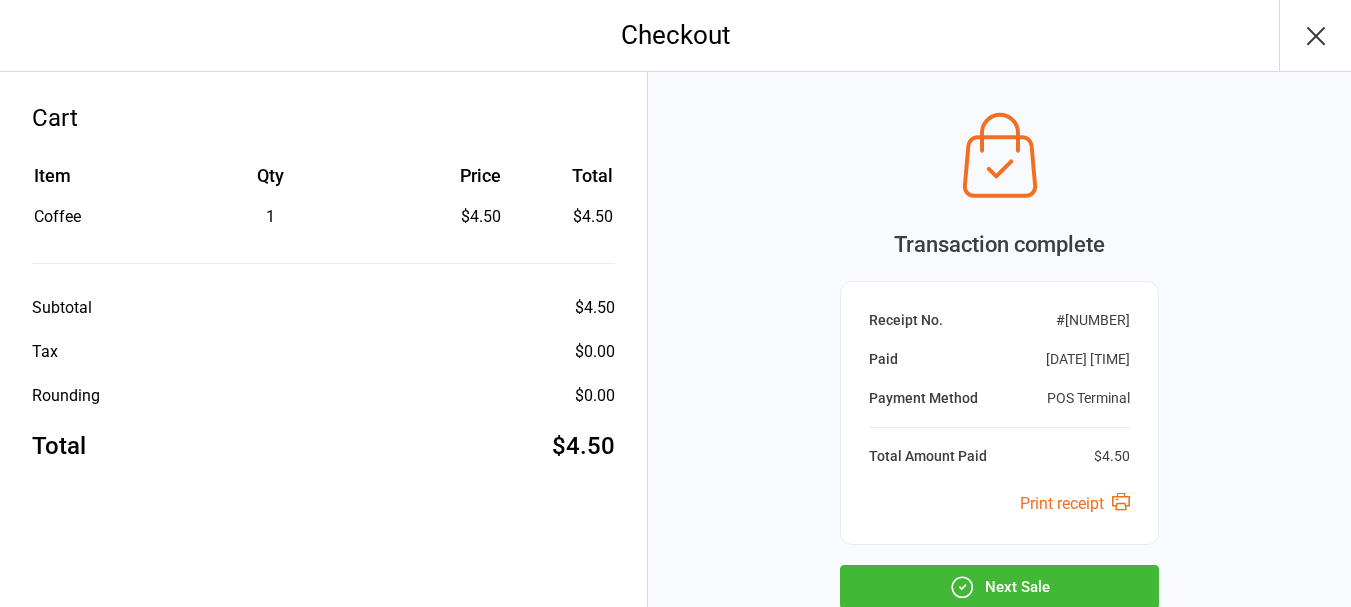 click 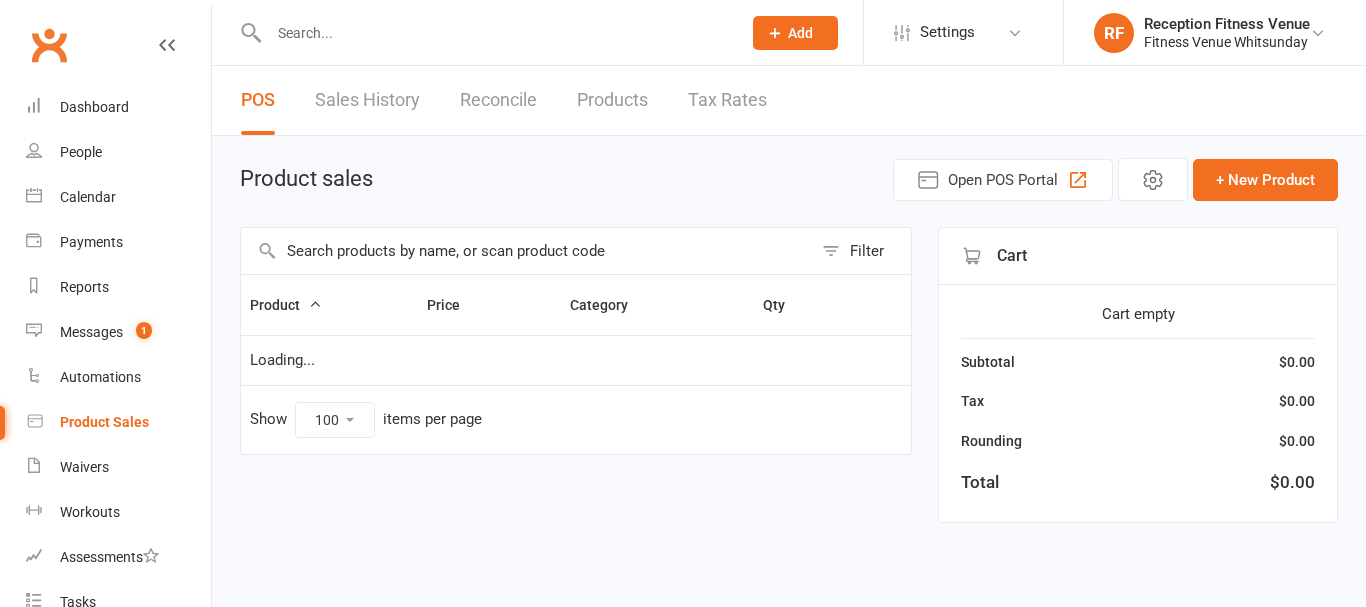 select on "100" 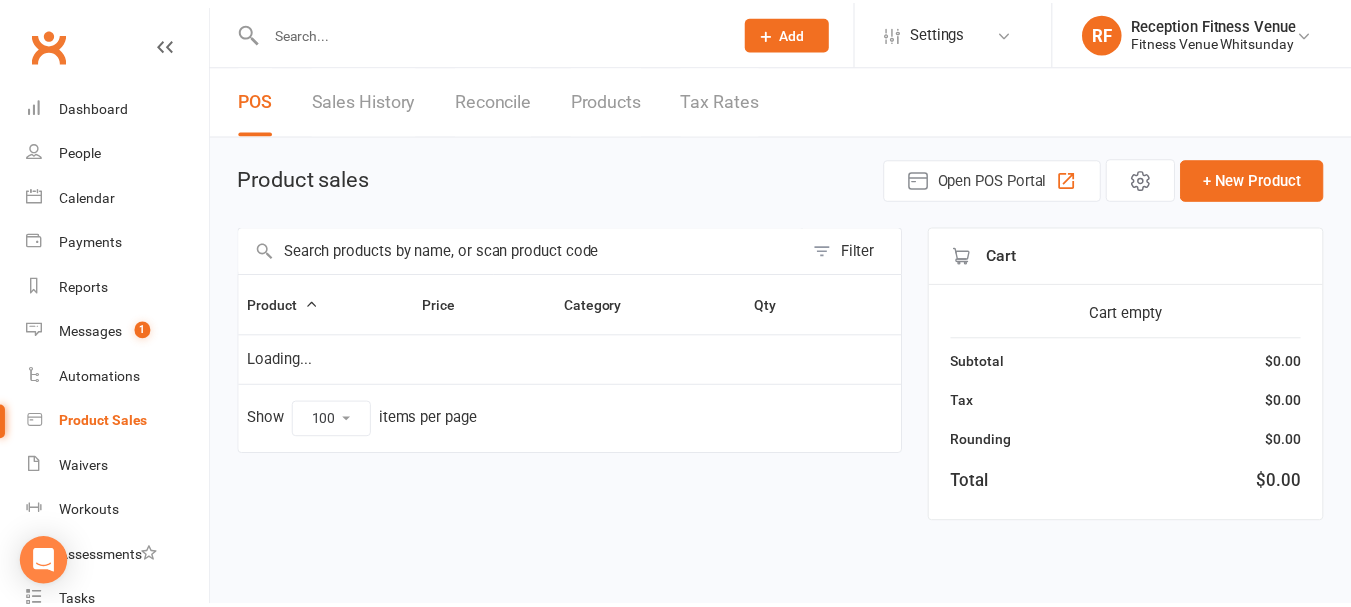 scroll, scrollTop: 0, scrollLeft: 0, axis: both 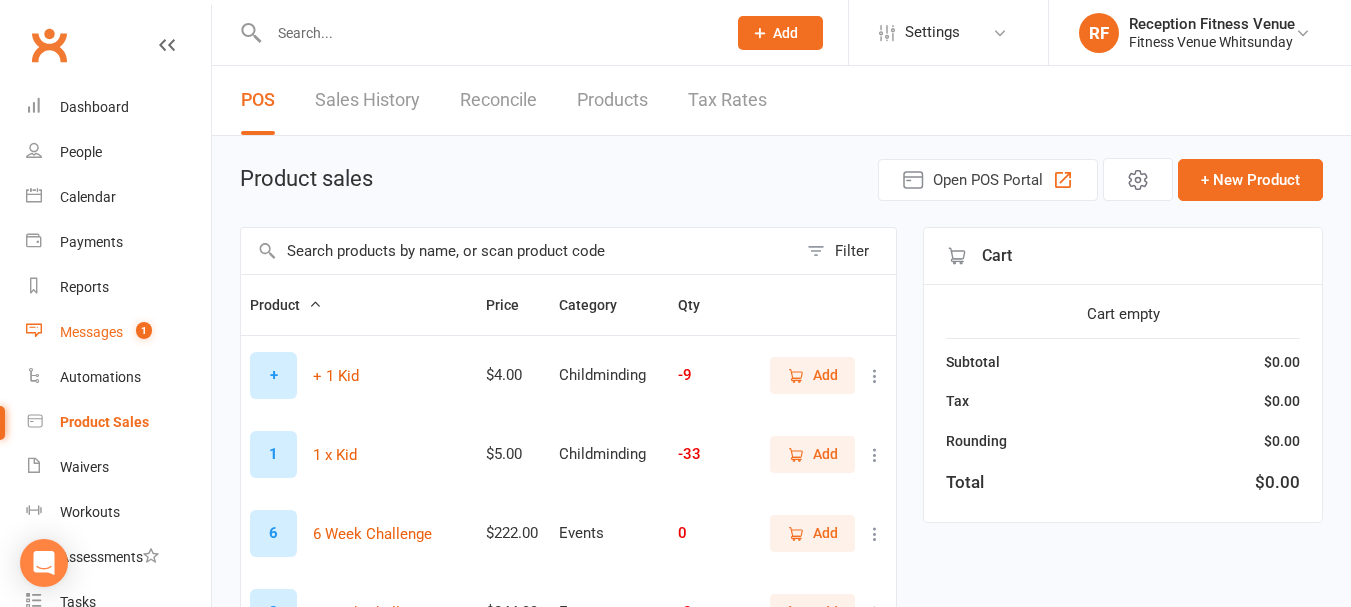 click on "Messages" at bounding box center [91, 332] 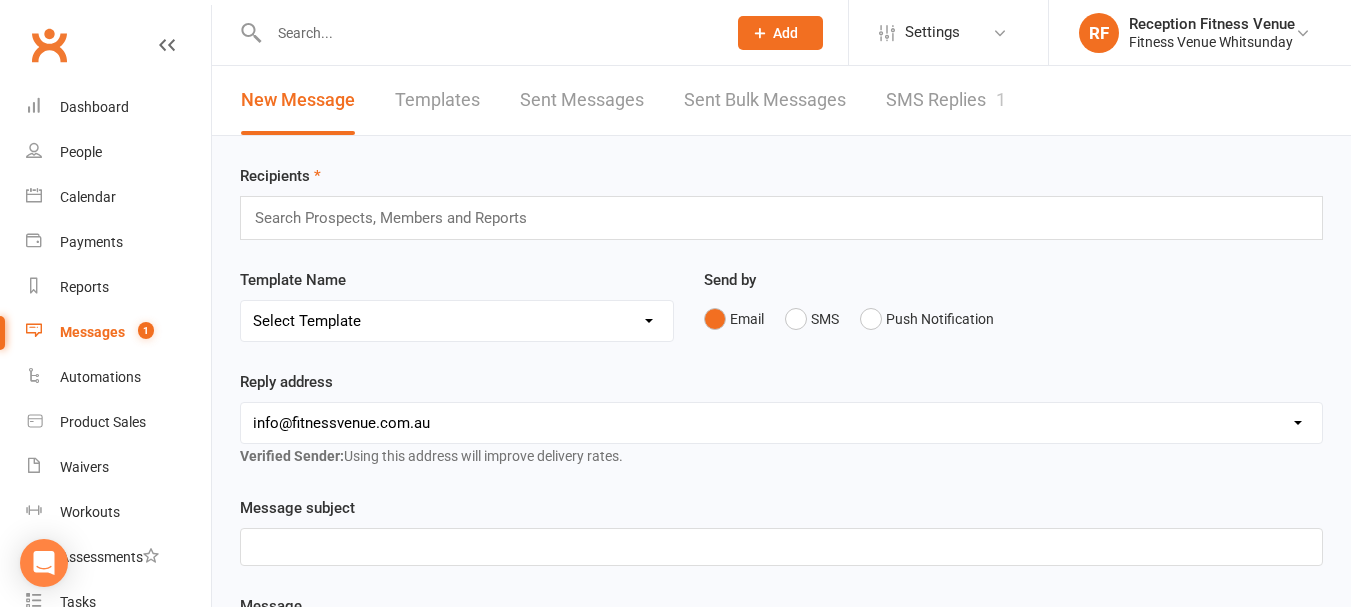 click on "SMS Replies  1" at bounding box center (946, 100) 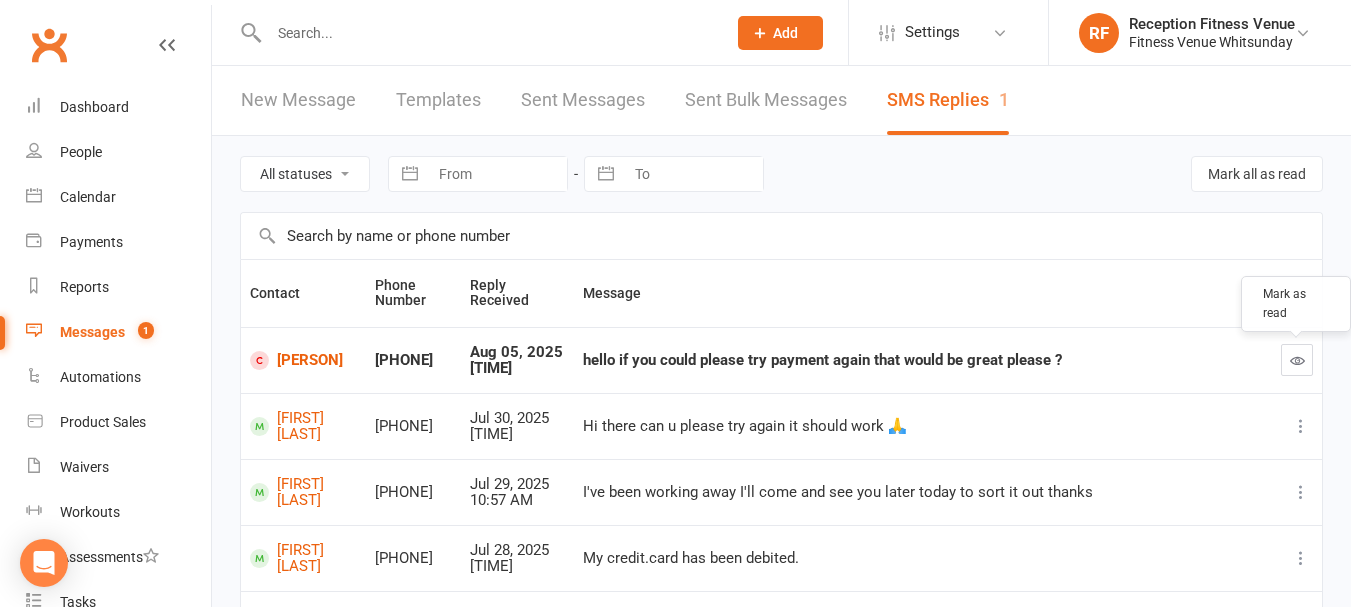 click at bounding box center [1297, 360] 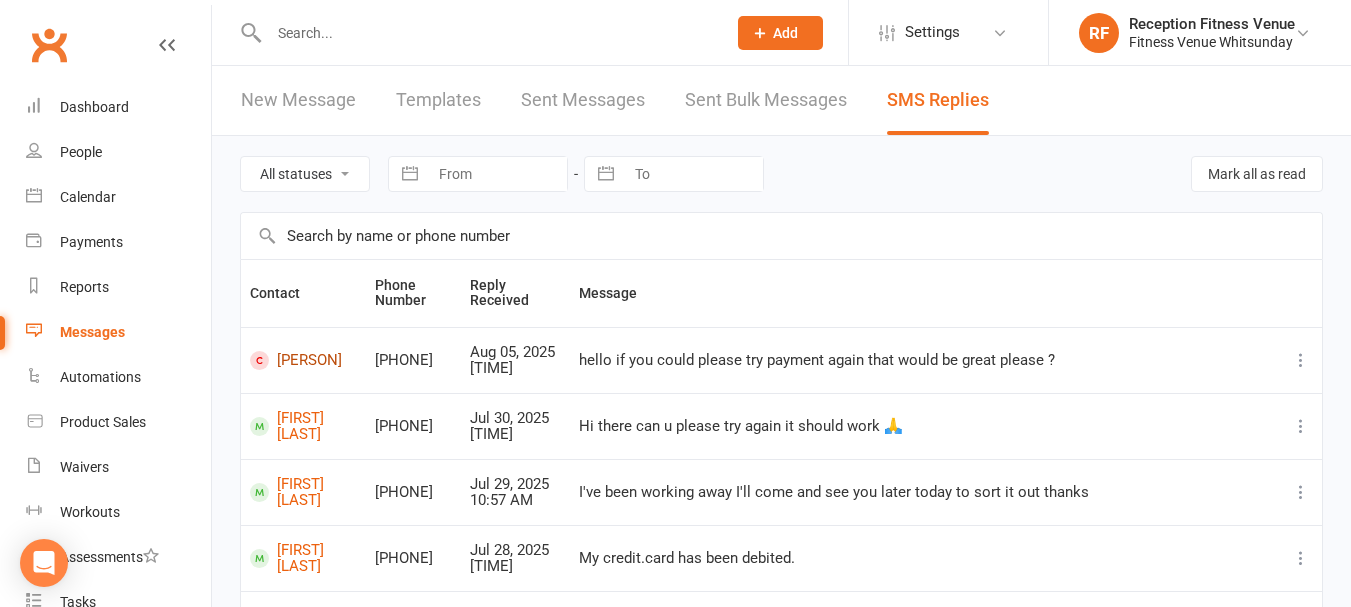 click on "Jessica Lewis" at bounding box center (303, 360) 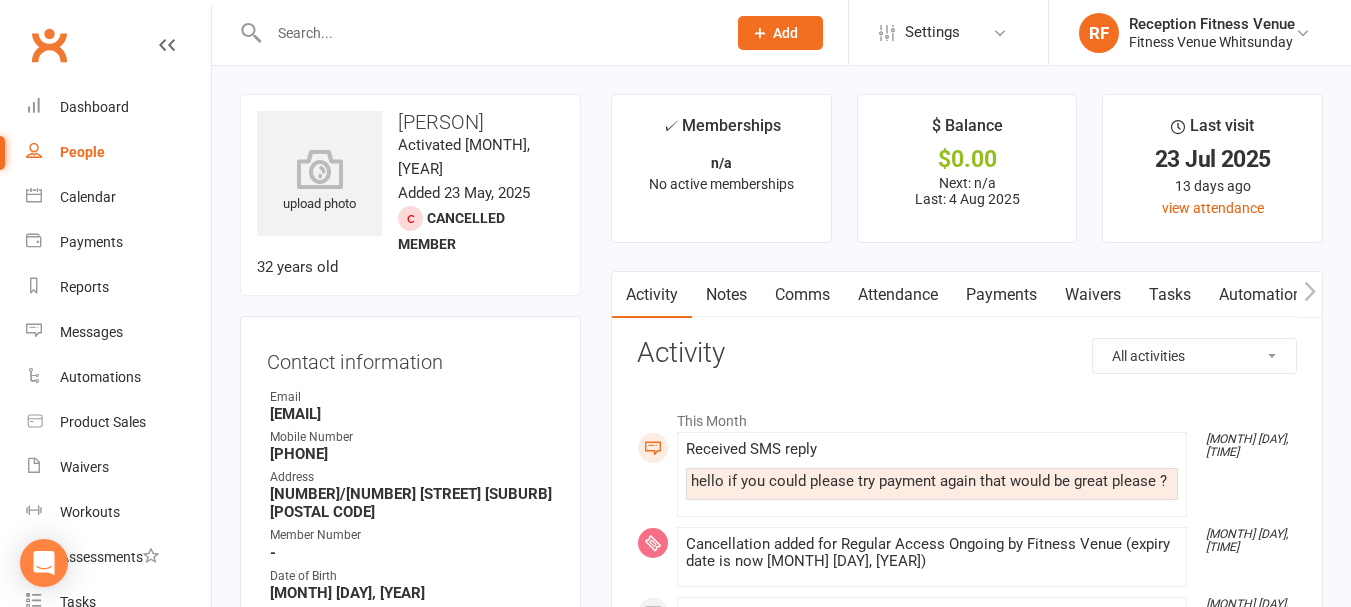 click on "Payments" at bounding box center (1001, 295) 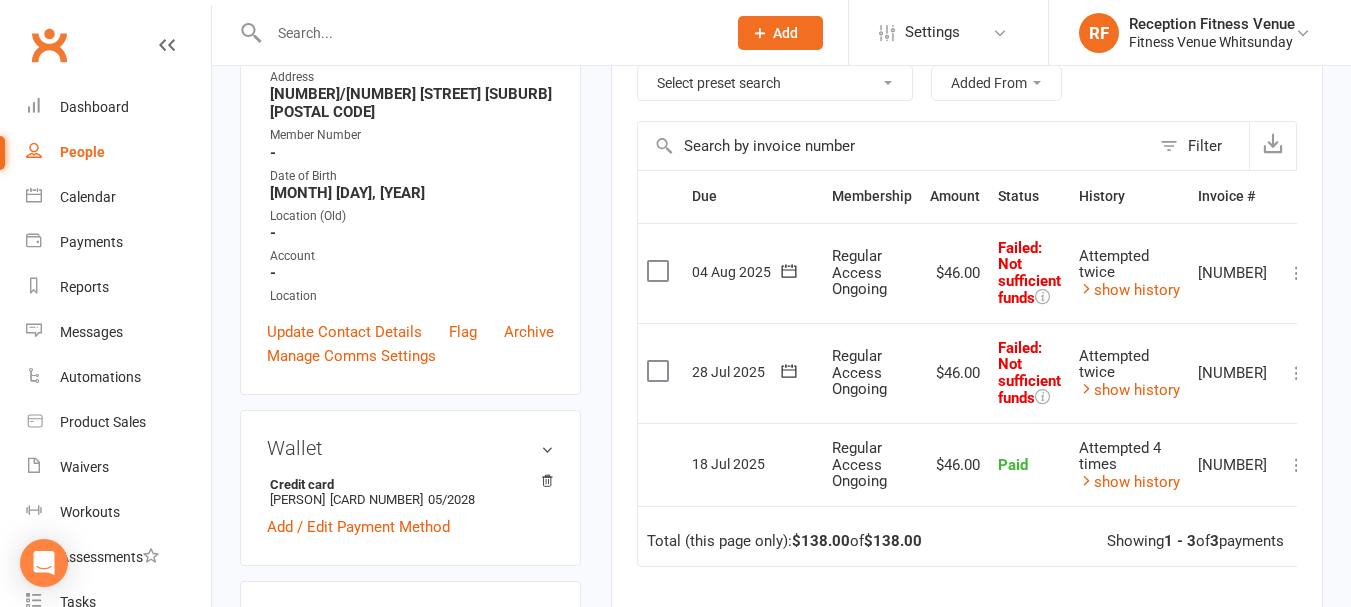 scroll, scrollTop: 300, scrollLeft: 0, axis: vertical 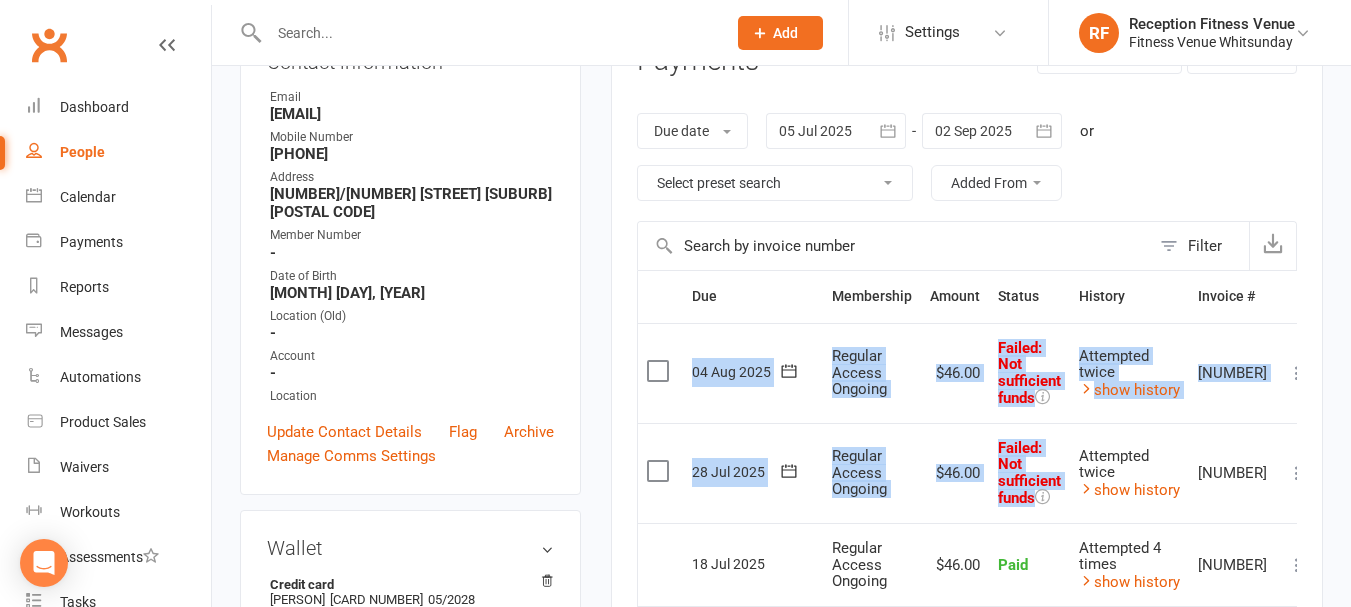 drag, startPoint x: 1058, startPoint y: 498, endPoint x: 952, endPoint y: 308, distance: 217.56837 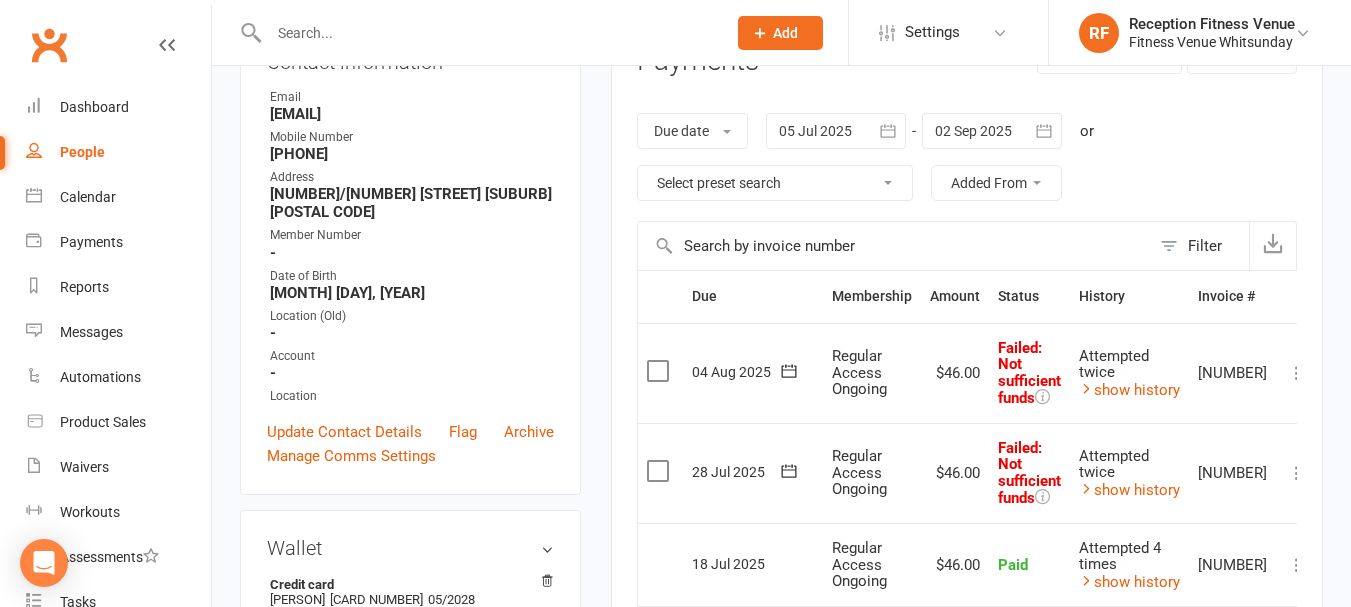 click on "Activity Notes Comms Attendance Payments Waivers Tasks Automations Workouts Mobile App Access Control Credit balance
Payments + Add Adjustment + Add Credit Due date  Due date Date paid Date failed Date settled 05 Jul 2025
July 2025
Sun Mon Tue Wed Thu Fri Sat
27
29
30
01
02
03
04
05
28
06
07
08
09
10
11
12
29
13
14
15
16
17
18
19
30
20
21
22
23
24
25
26" at bounding box center (967, 463) 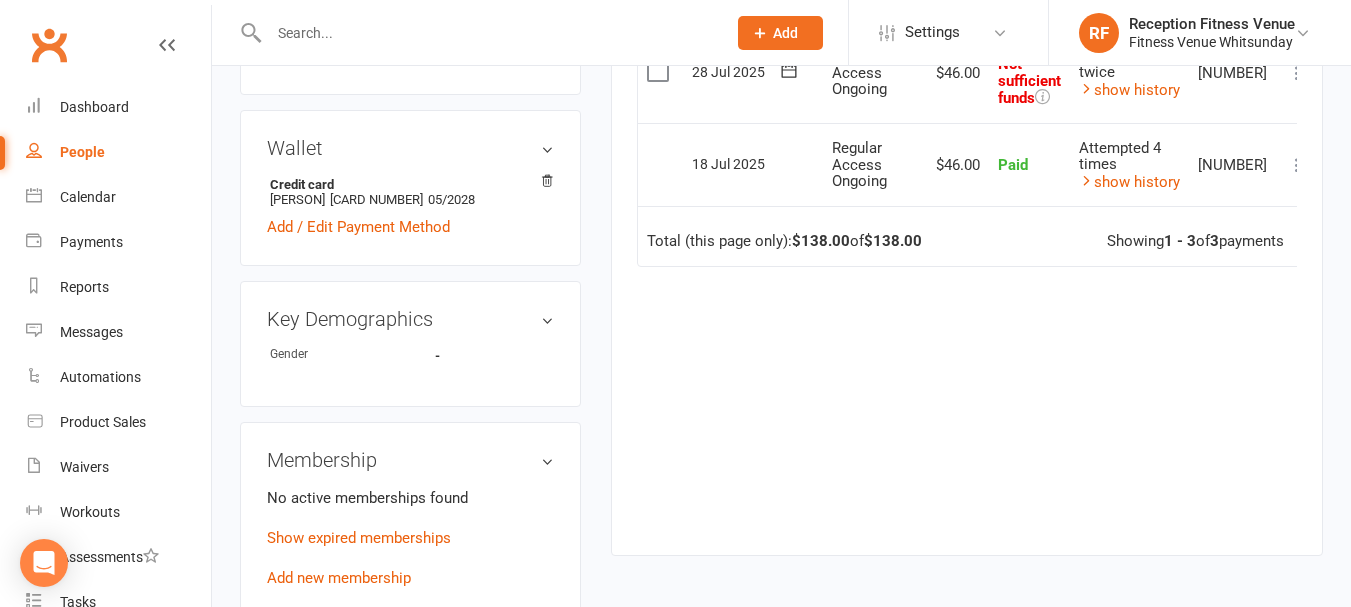 scroll, scrollTop: 900, scrollLeft: 0, axis: vertical 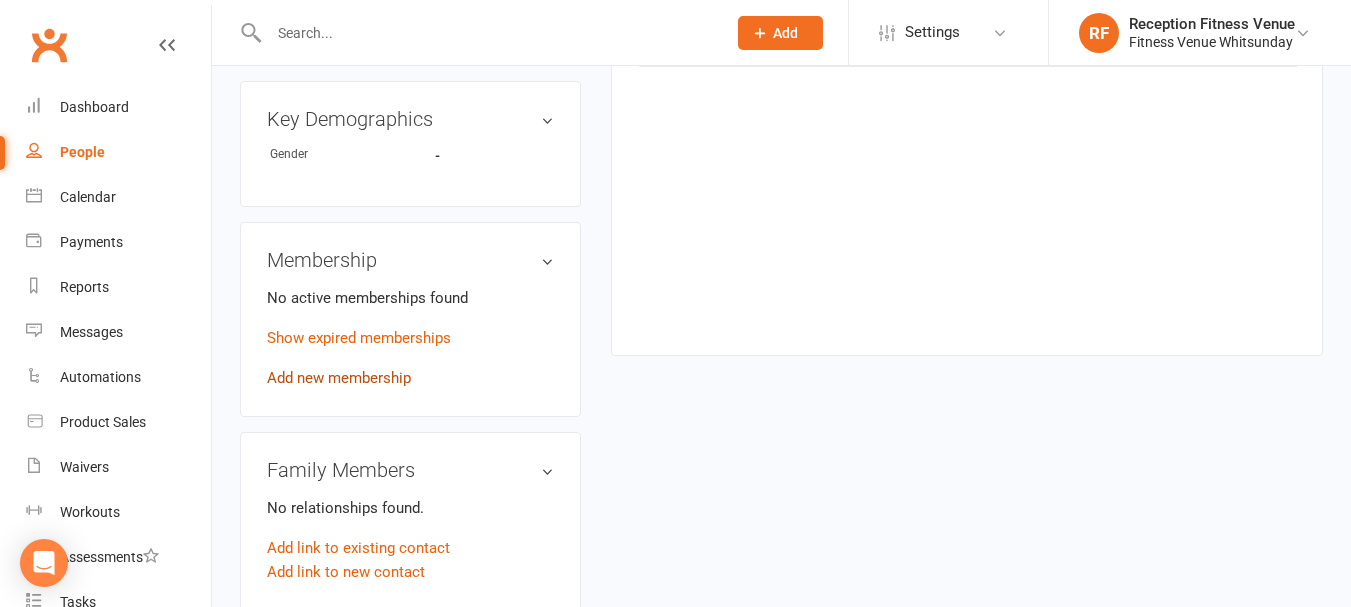 click on "Add new membership" at bounding box center (339, 378) 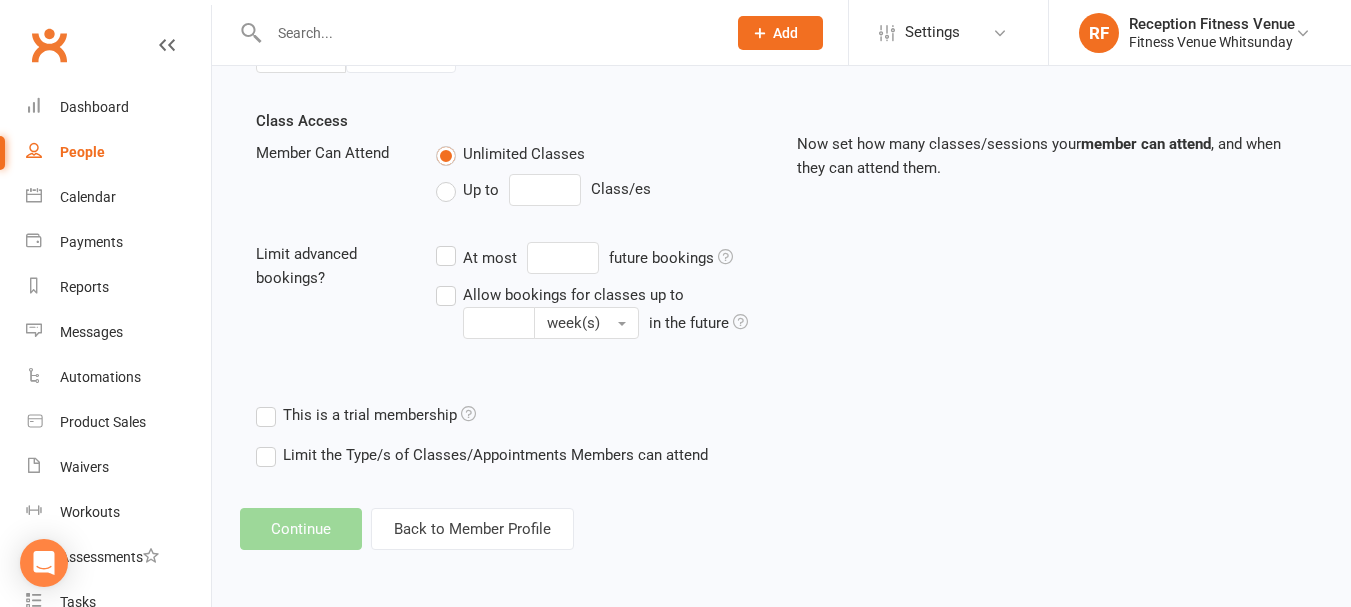 scroll, scrollTop: 0, scrollLeft: 0, axis: both 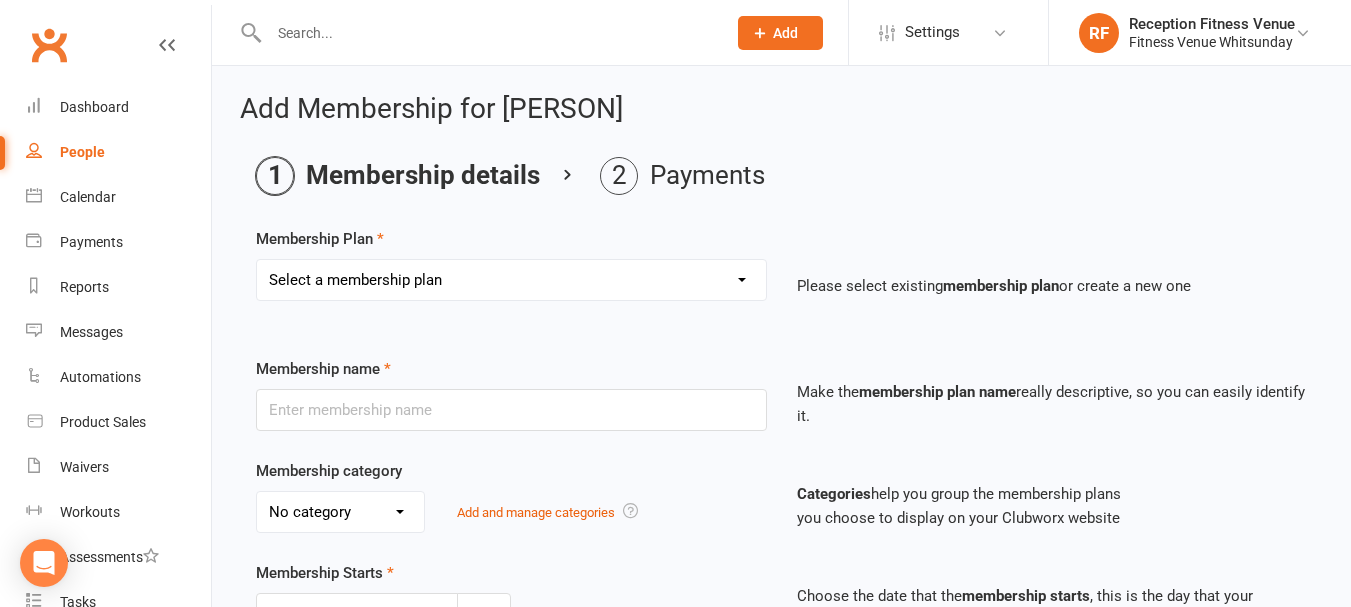 click on "Select a membership plan Create new Membership Plan Regular Access Ongoing Regular Ongoing Mates Rates Base Rate 1 month Select Rate 1 Month 3 Months 6 Months 12 months 10 Pass 10 Pass Select 1 Week Workcover 8 Week Challenge FV Staff 1 Month Student Regular Kids Personal Training PAYG Student Ongoing Casual Attendance 10 Pass Student 5 Pass Infrared Sauna 1 Week Student 2 Weeks 6 Week Reset" at bounding box center [511, 280] 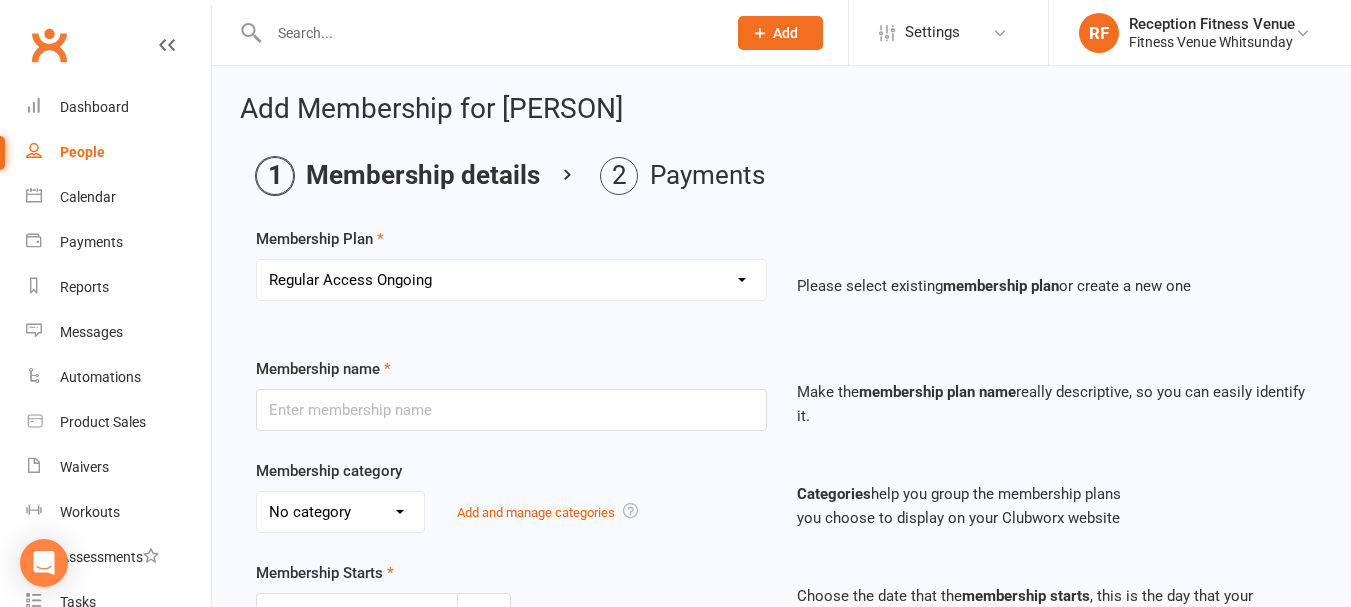 click on "Select a membership plan Create new Membership Plan Regular Access Ongoing Regular Ongoing Mates Rates Base Rate 1 month Select Rate 1 Month 3 Months 6 Months 12 months 10 Pass 10 Pass Select 1 Week Workcover 8 Week Challenge FV Staff 1 Month Student Regular Kids Personal Training PAYG Student Ongoing Casual Attendance 10 Pass Student 5 Pass Infrared Sauna 1 Week Student 2 Weeks 6 Week Reset" at bounding box center [511, 280] 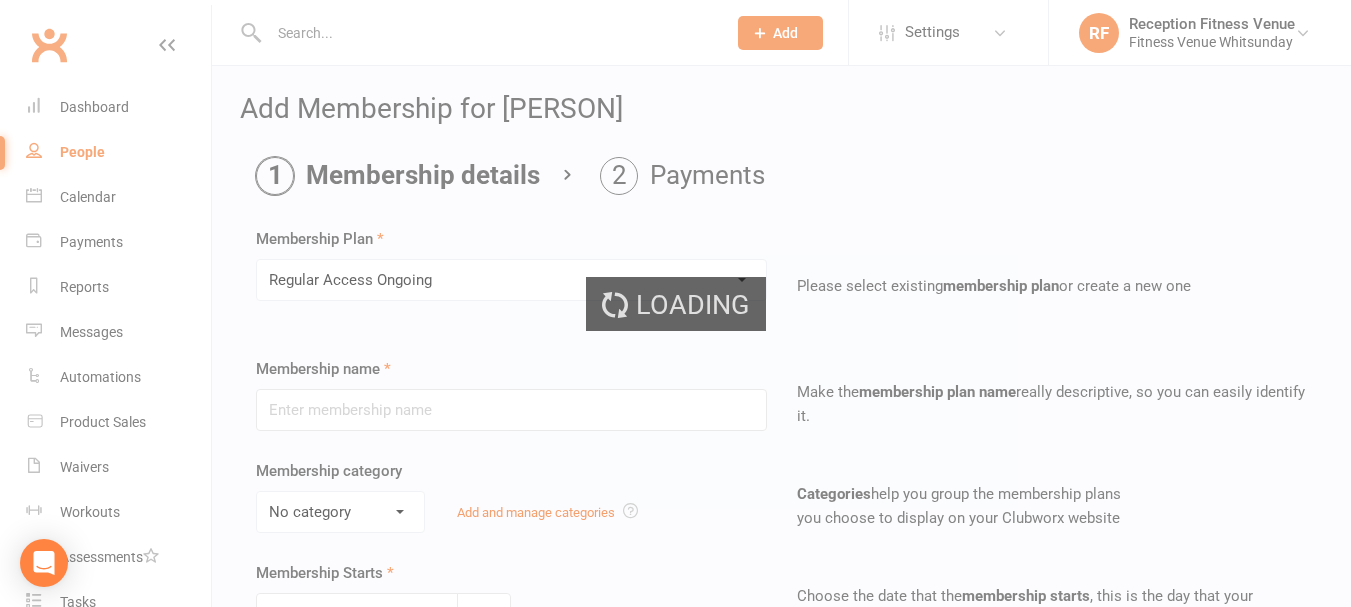 type on "Regular Access Ongoing" 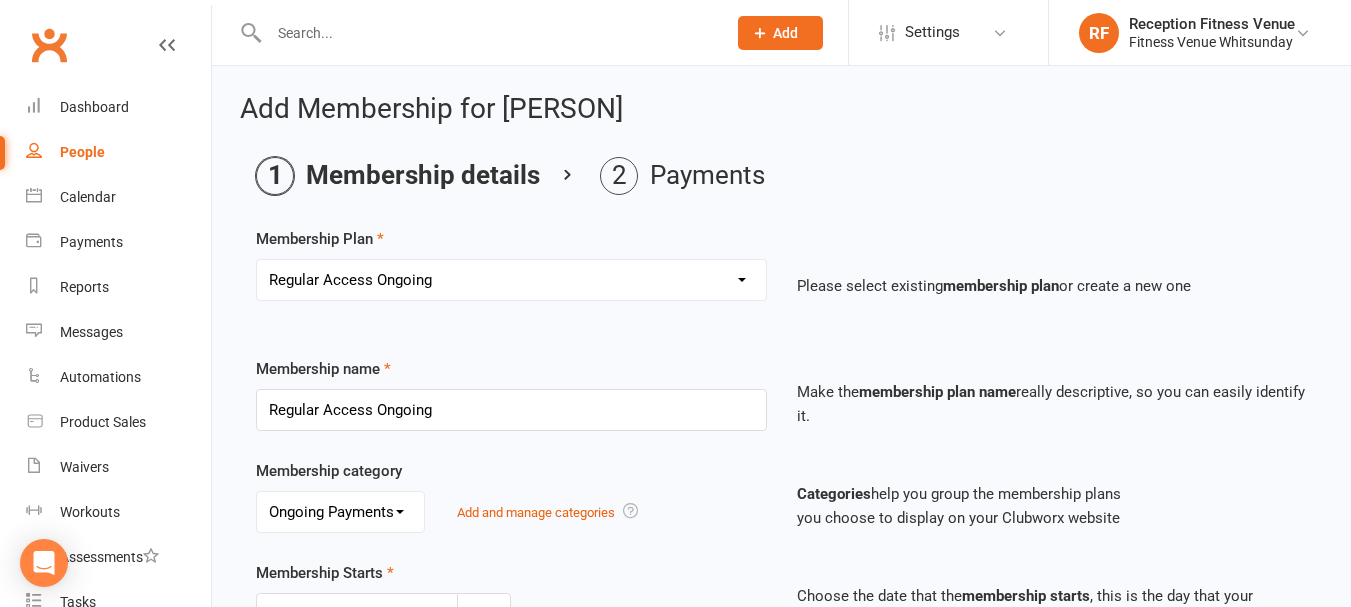 click on "Add Membership for Jessica Lewis Membership details Payments Membership Plan Select a membership plan Create new Membership Plan Regular Access Ongoing Regular Ongoing Mates Rates Base Rate 1 month Select Rate 1 Month 3 Months 6 Months 12 months 10 Pass 10 Pass Select 1 Week Workcover 8 Week Challenge FV Staff 1 Month Student Regular Kids Personal Training PAYG Student Ongoing Casual Attendance 10 Pass Student 5 Pass Infrared Sauna 1 Week Student 2 Weeks 6 Week Reset Please select existing  membership plan  or create a new one Membership name Regular Access Ongoing Make the  membership plan name  really descriptive, so you can easily identify it. Membership category No category General Ongoing Payments Pay as you Go Add and manage categories   Categories  help you group the membership plans you choose to display on your Clubworx website Membership Starts 05 Aug 2025
August 2025
Sun Mon Tue Wed Thu Fri Sat
31 27 28" at bounding box center [781, 654] 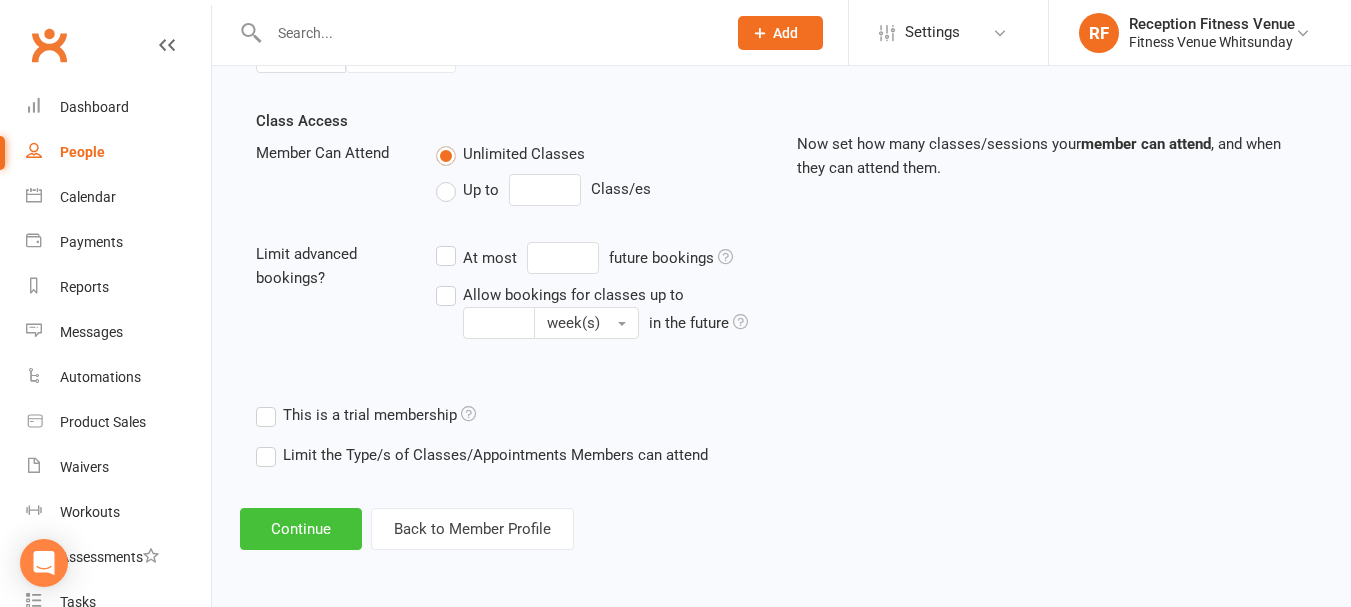 click on "Continue" at bounding box center (301, 529) 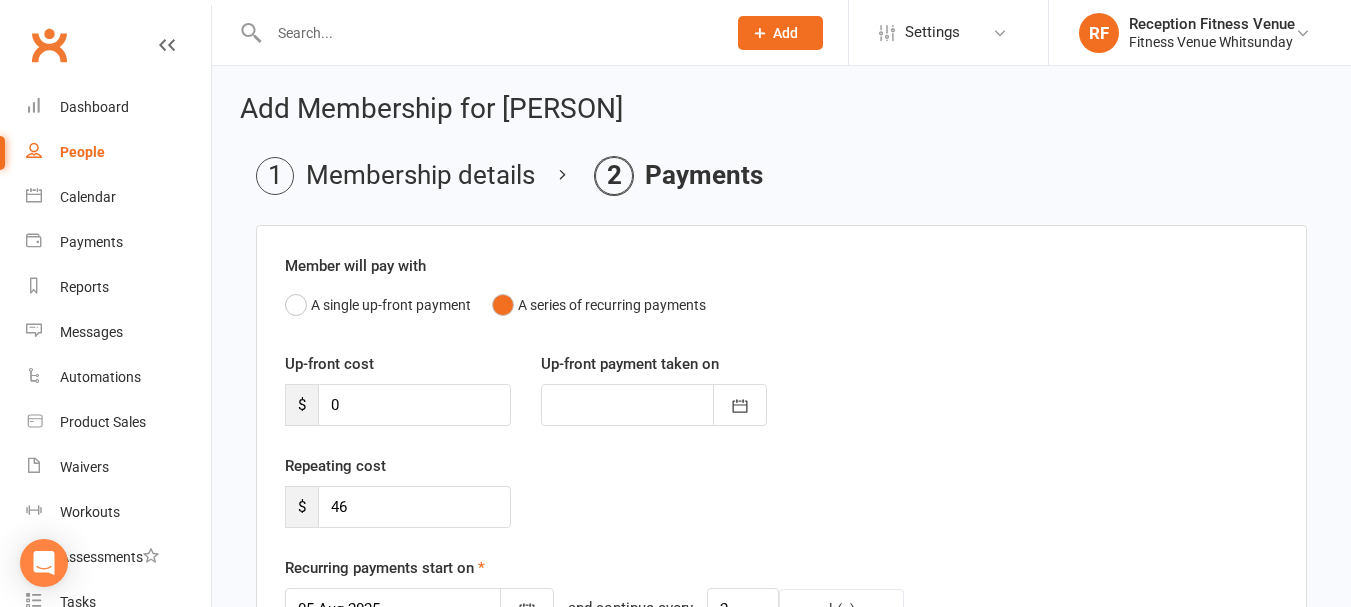 scroll, scrollTop: 847, scrollLeft: 0, axis: vertical 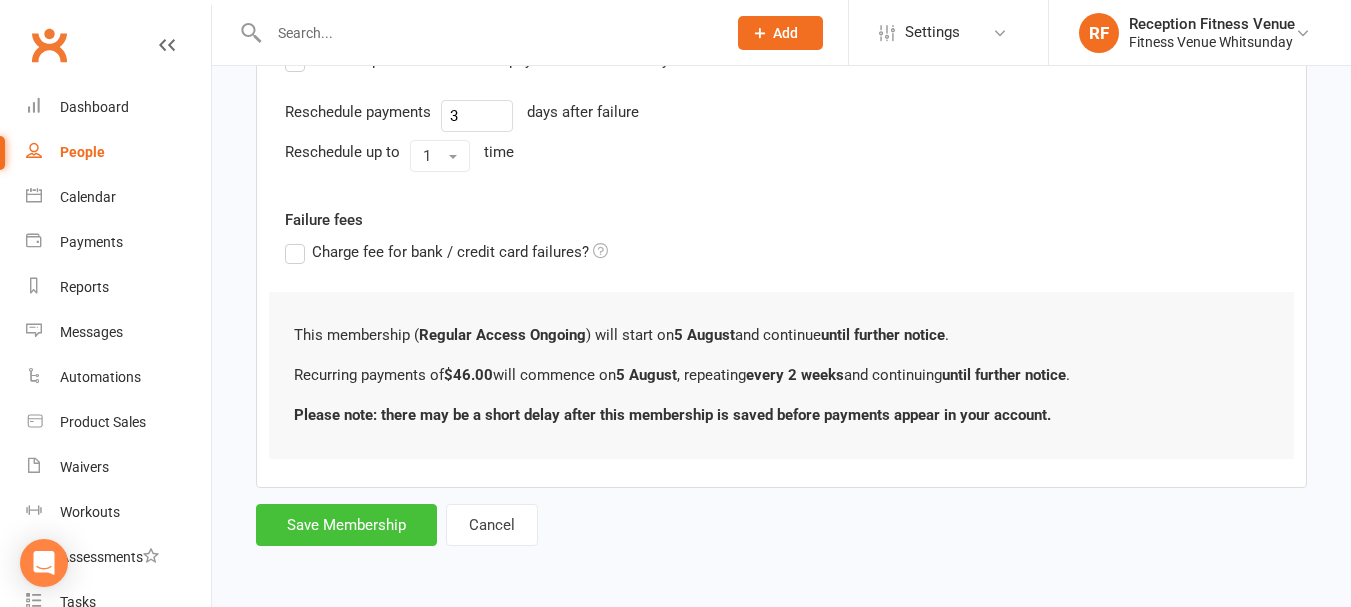 click on "Save Membership" at bounding box center [346, 525] 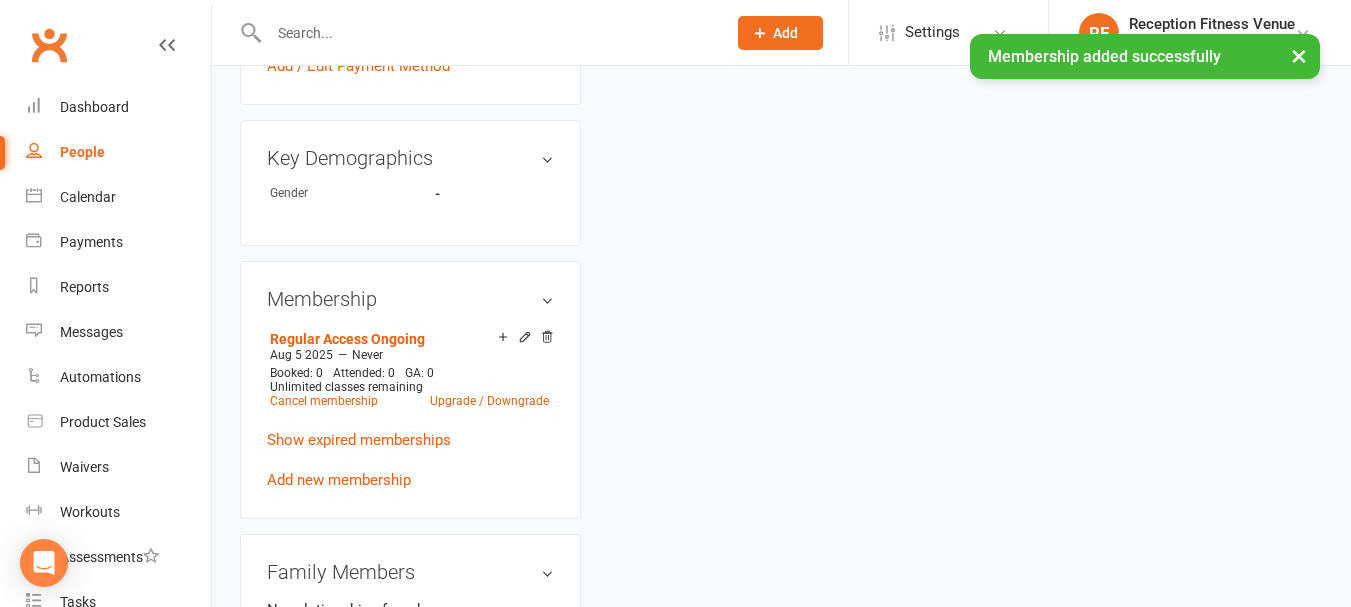 scroll, scrollTop: 0, scrollLeft: 0, axis: both 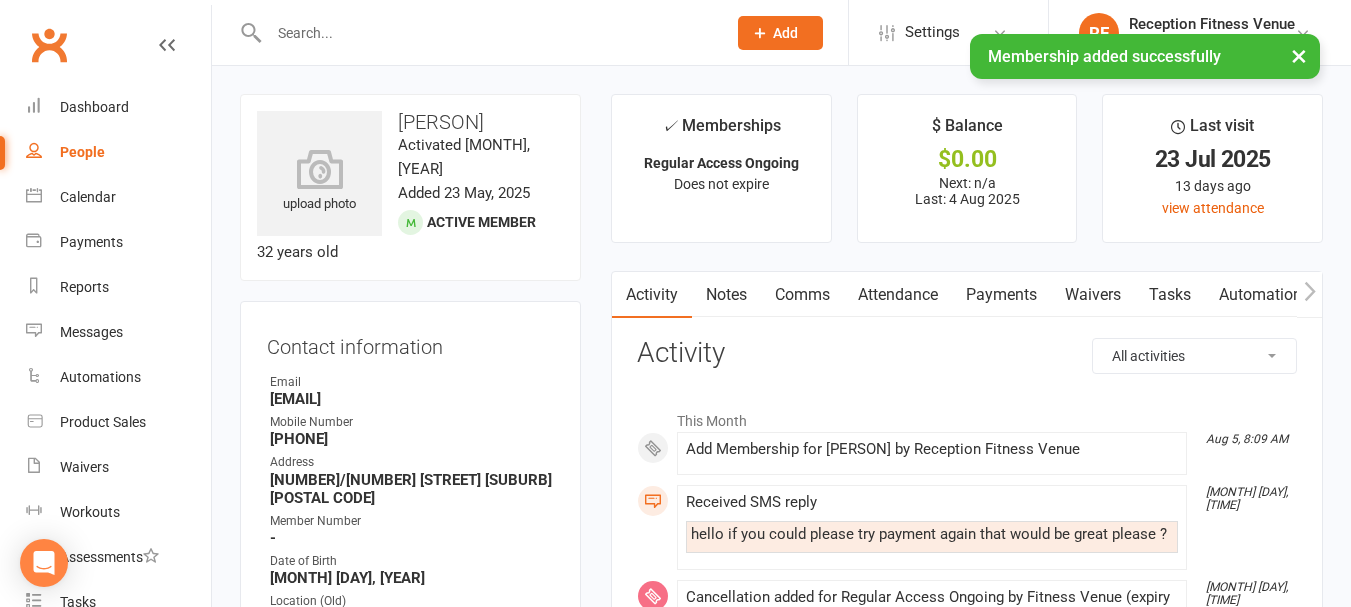 click on "Payments" at bounding box center [1001, 295] 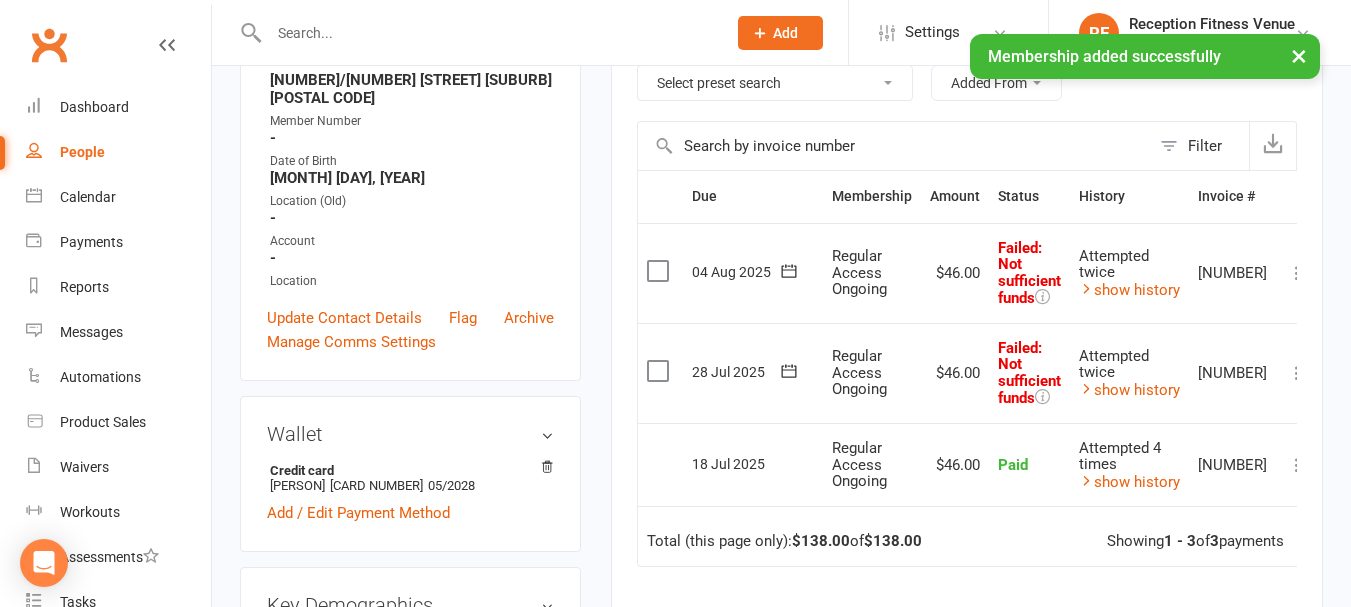 scroll, scrollTop: 300, scrollLeft: 0, axis: vertical 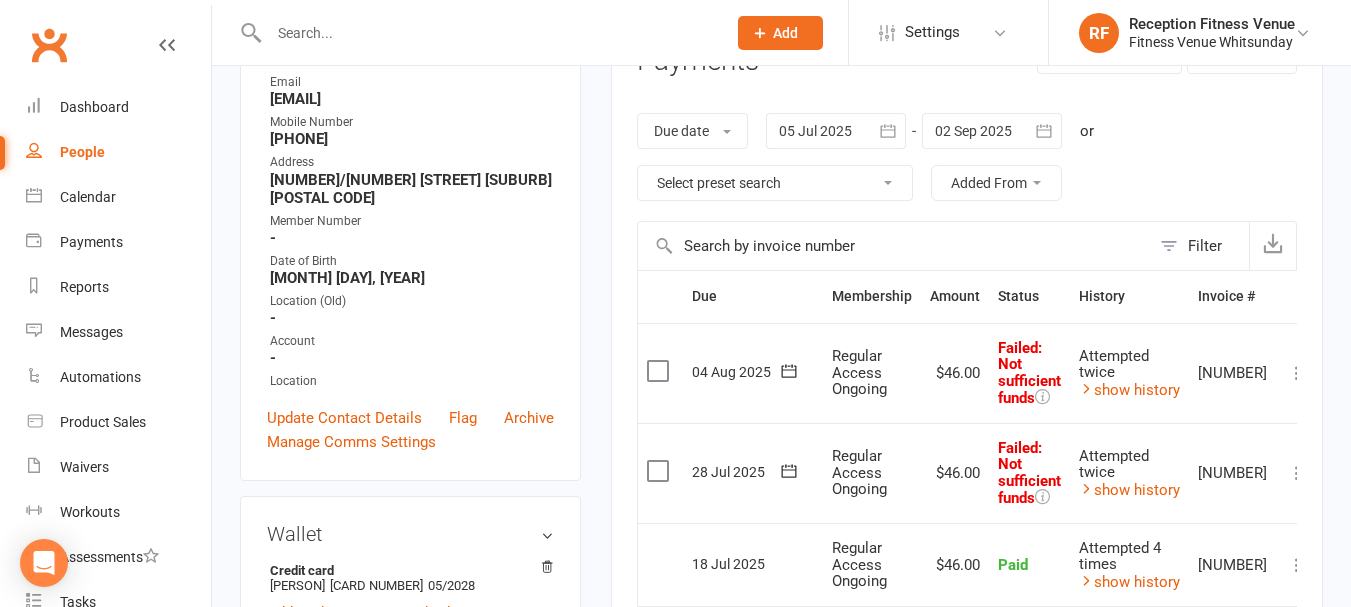 click 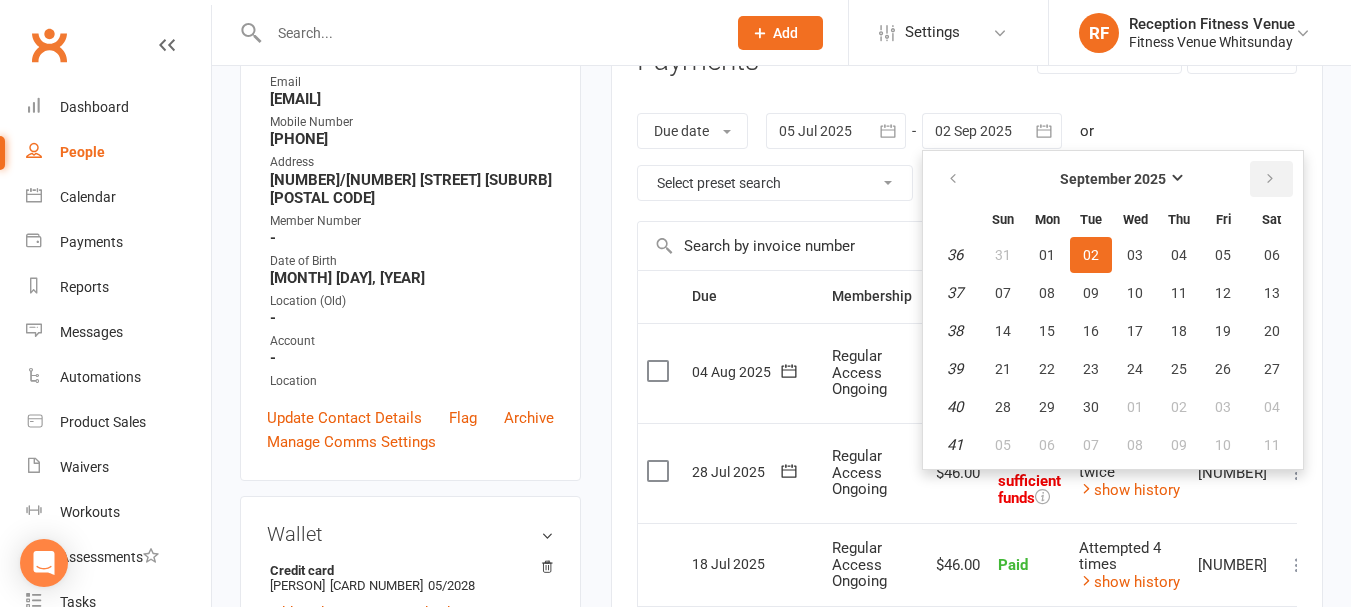 click at bounding box center (1270, 179) 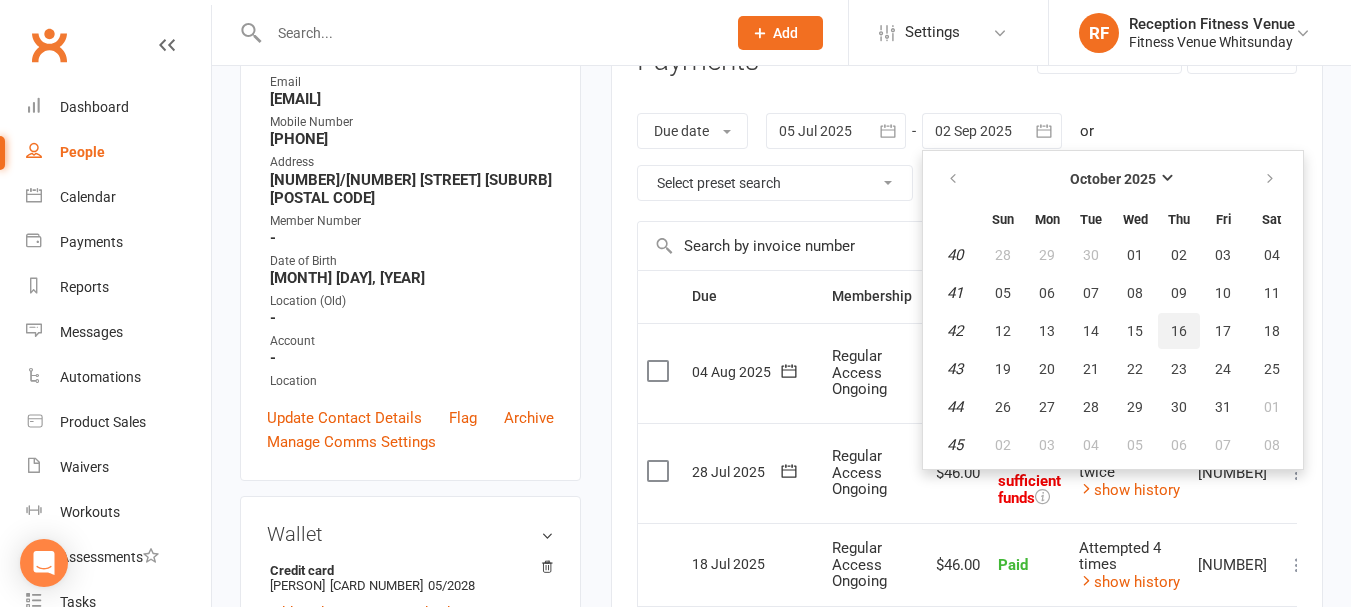 click on "16" at bounding box center [1179, 331] 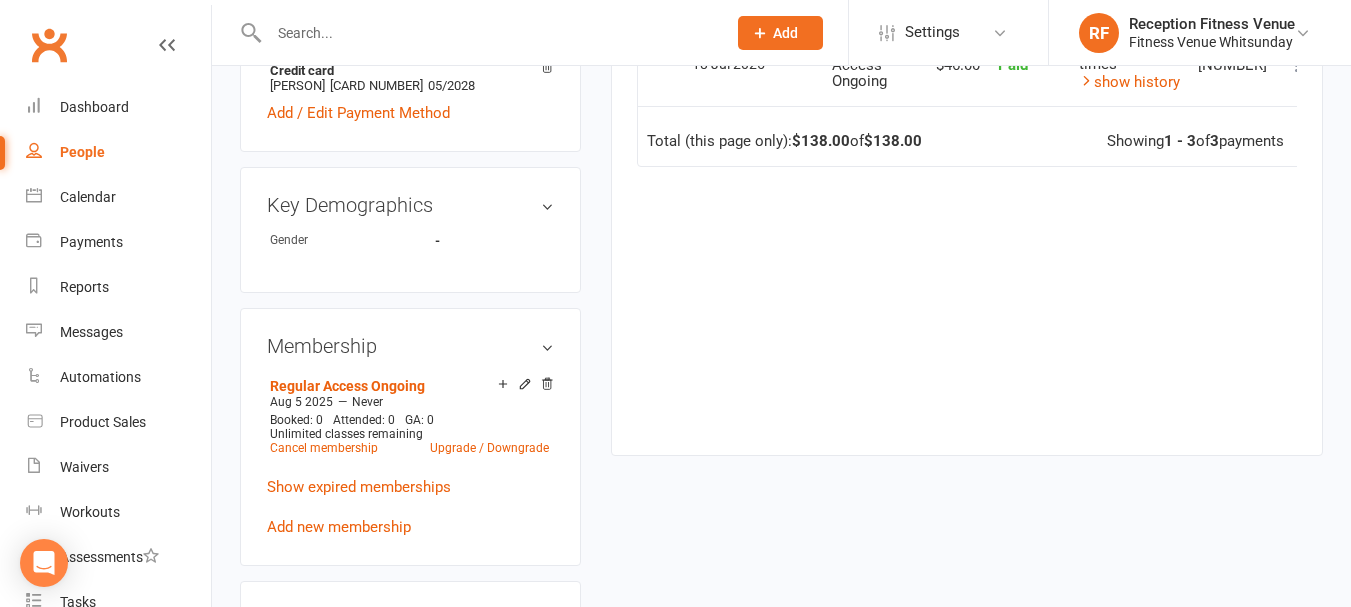 scroll, scrollTop: 900, scrollLeft: 0, axis: vertical 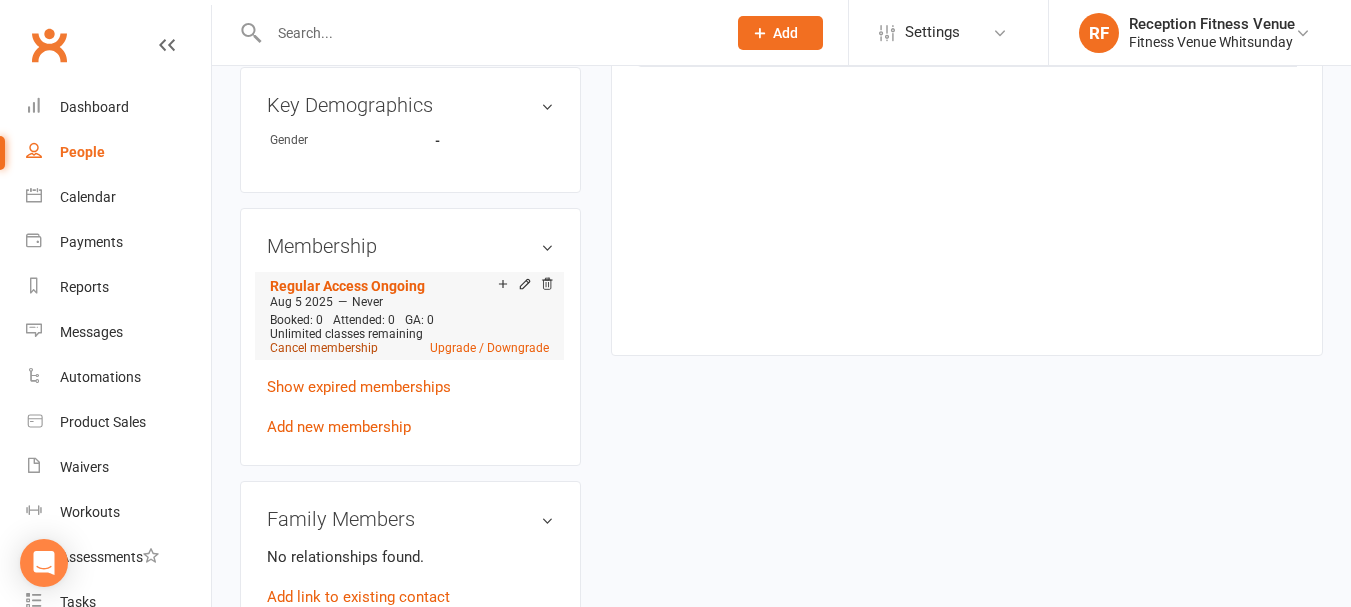 click on "Cancel membership" at bounding box center [324, 348] 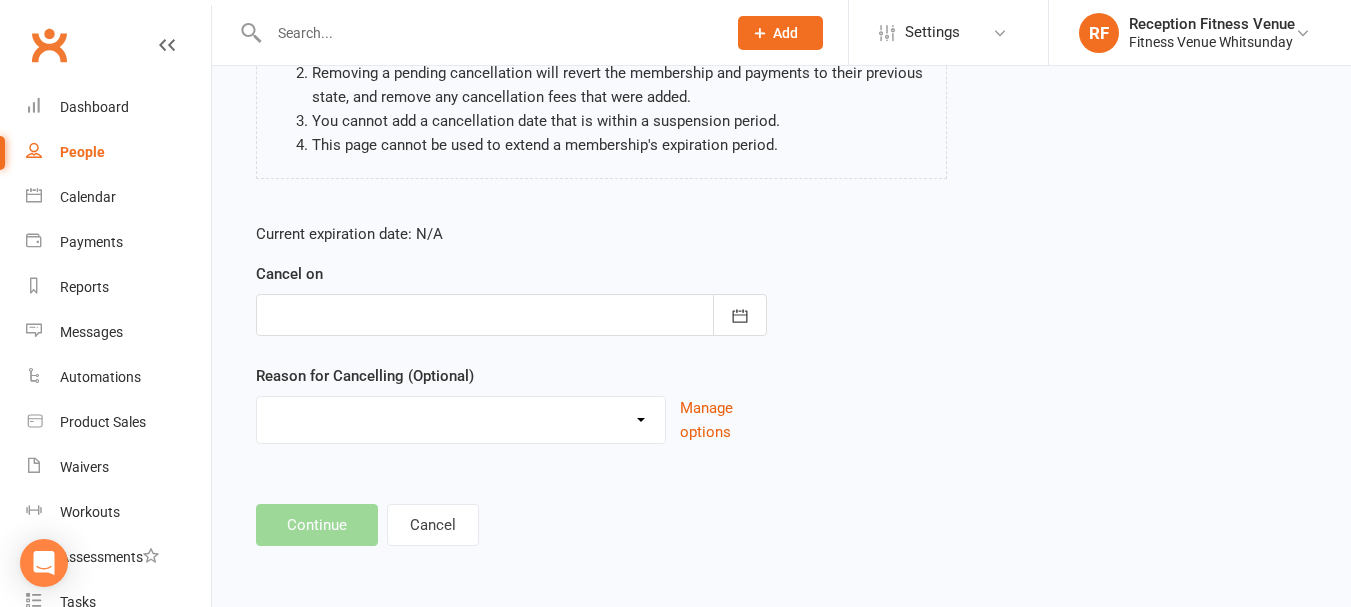 scroll, scrollTop: 0, scrollLeft: 0, axis: both 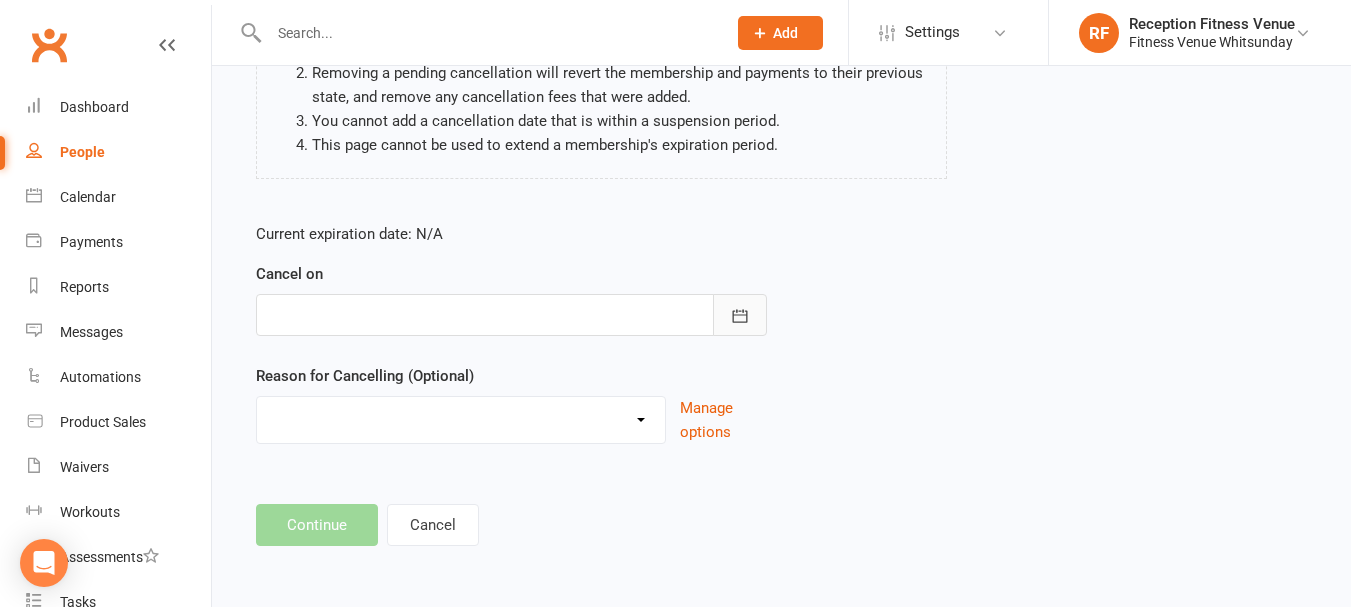 click at bounding box center (740, 315) 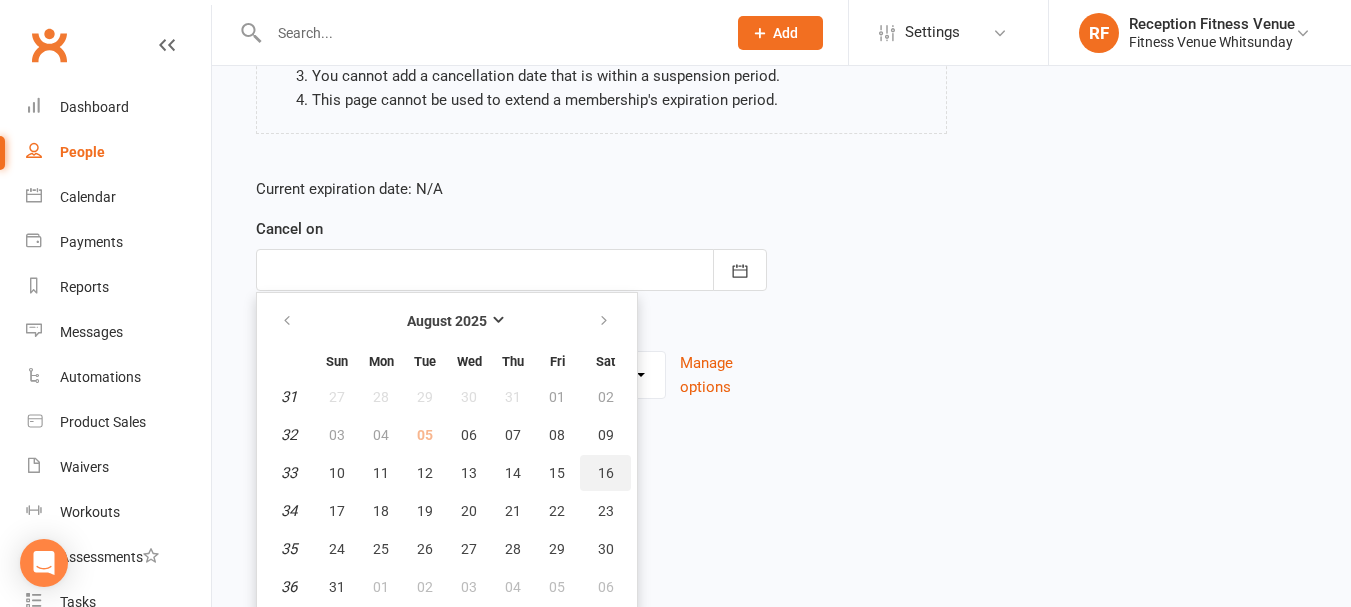 click on "16" at bounding box center (606, 473) 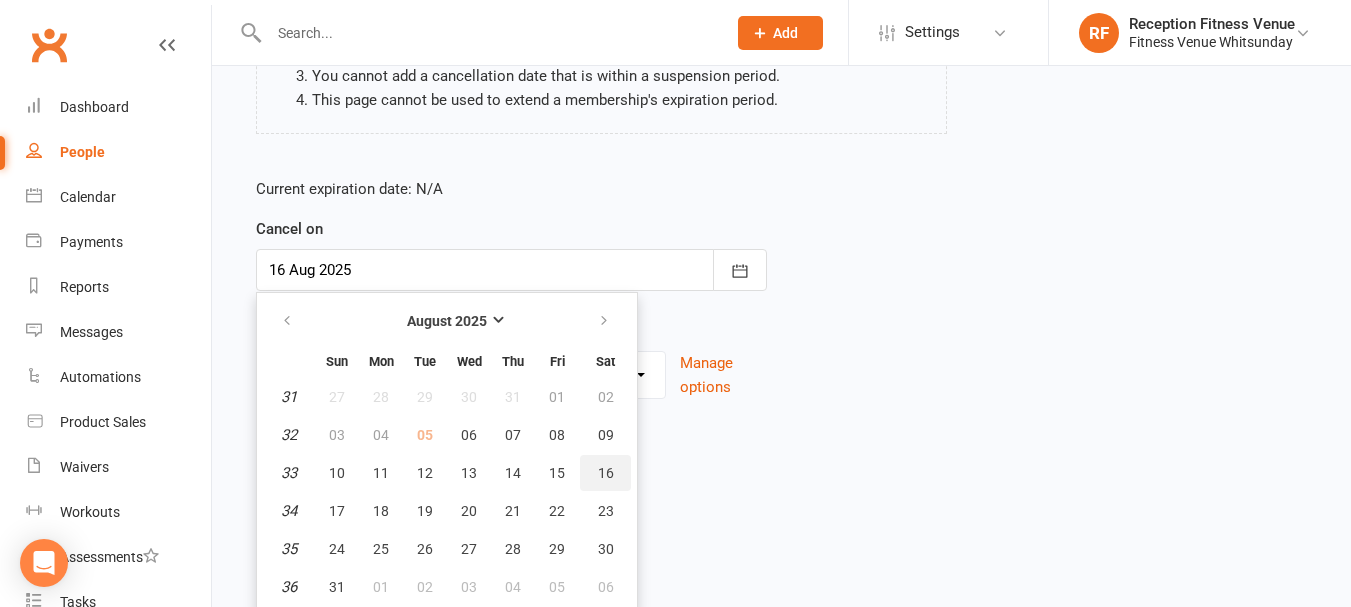 scroll, scrollTop: 257, scrollLeft: 0, axis: vertical 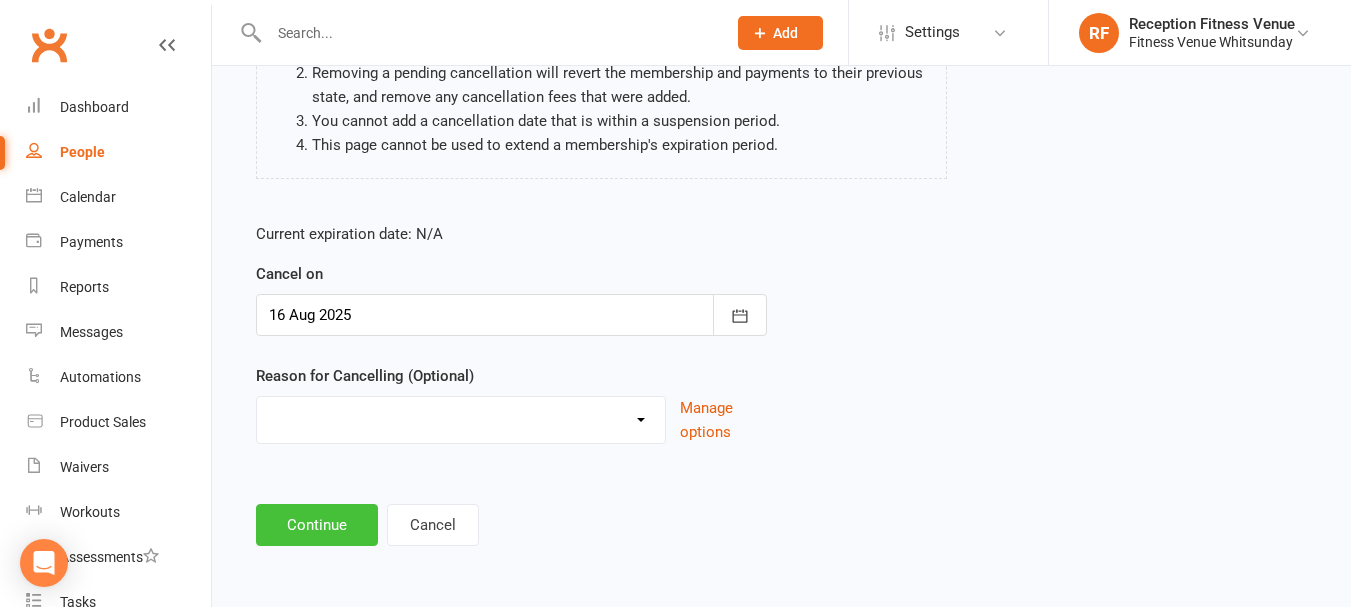 click on "Continue" at bounding box center (317, 525) 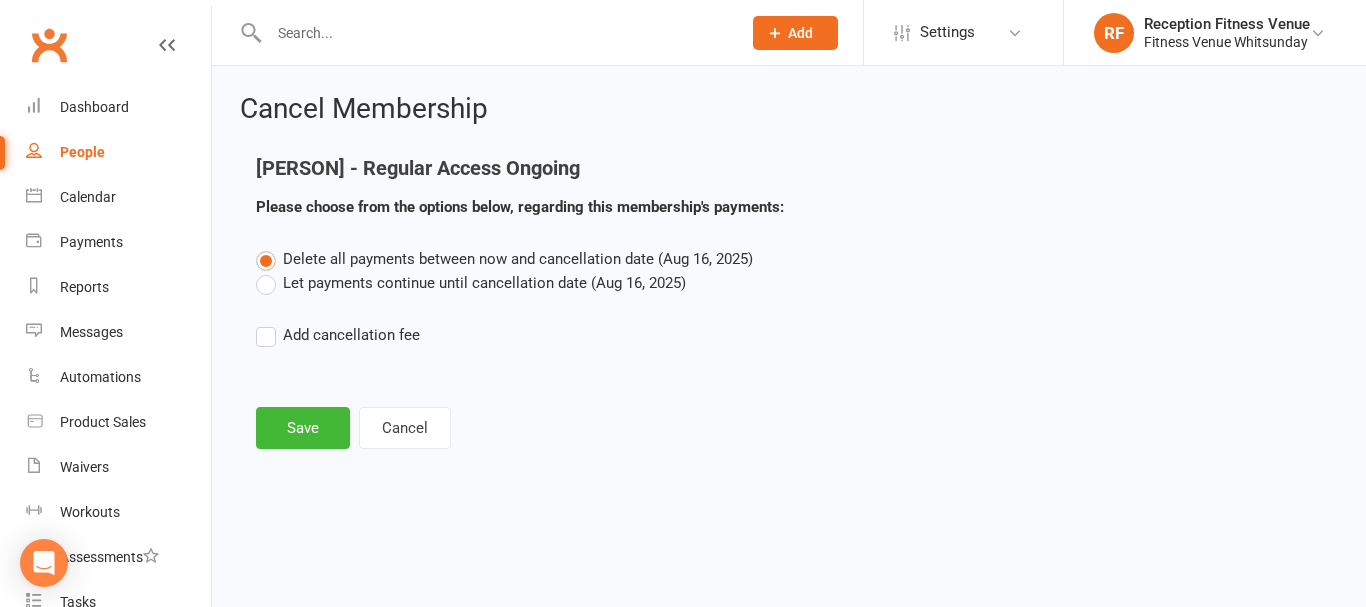 click on "Let payments continue until cancellation date (Aug 16, 2025)" at bounding box center (471, 283) 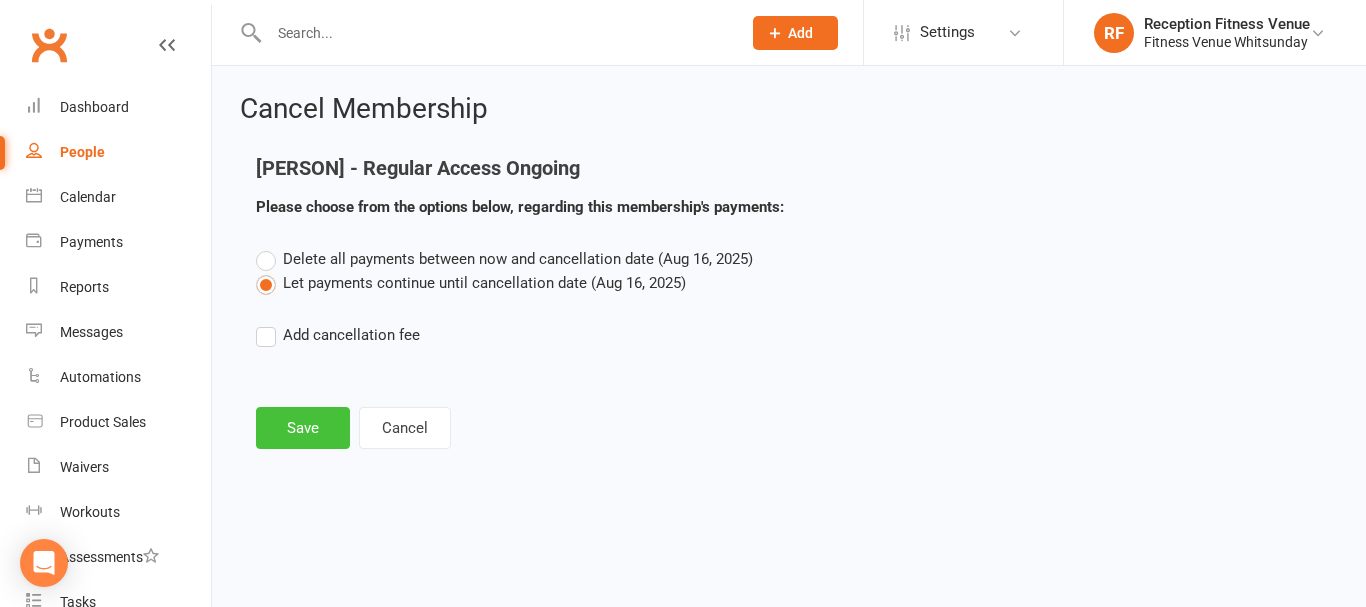 click on "Save" at bounding box center (303, 428) 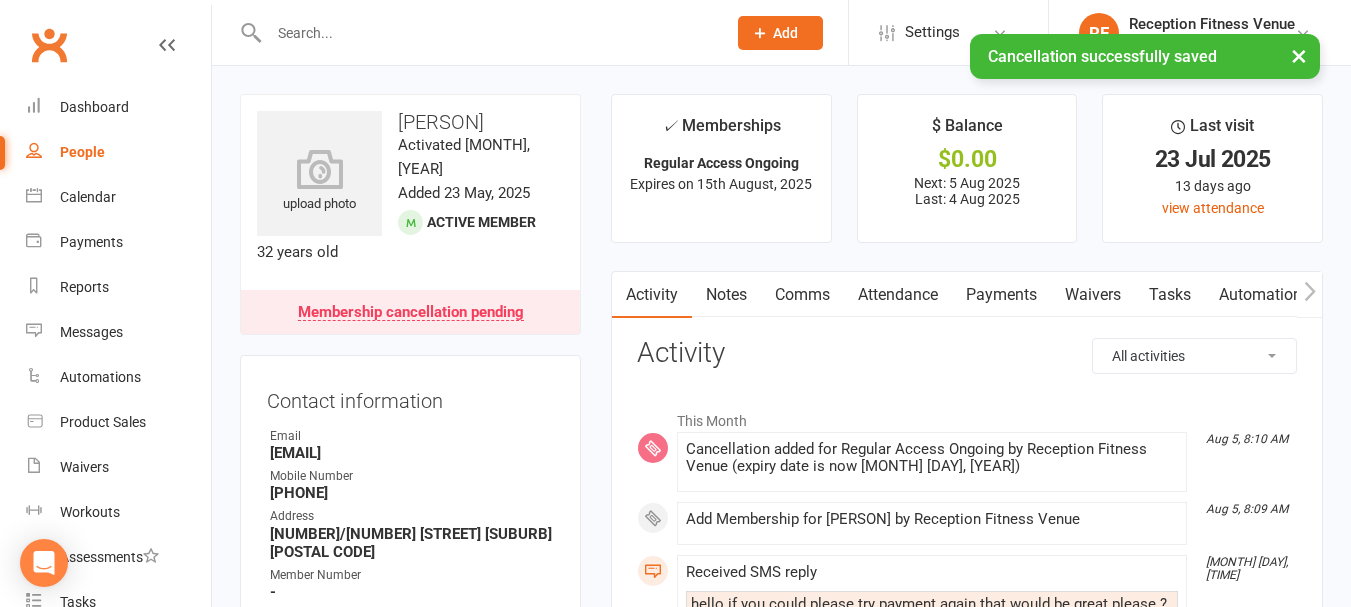 click on "Payments" at bounding box center [1001, 295] 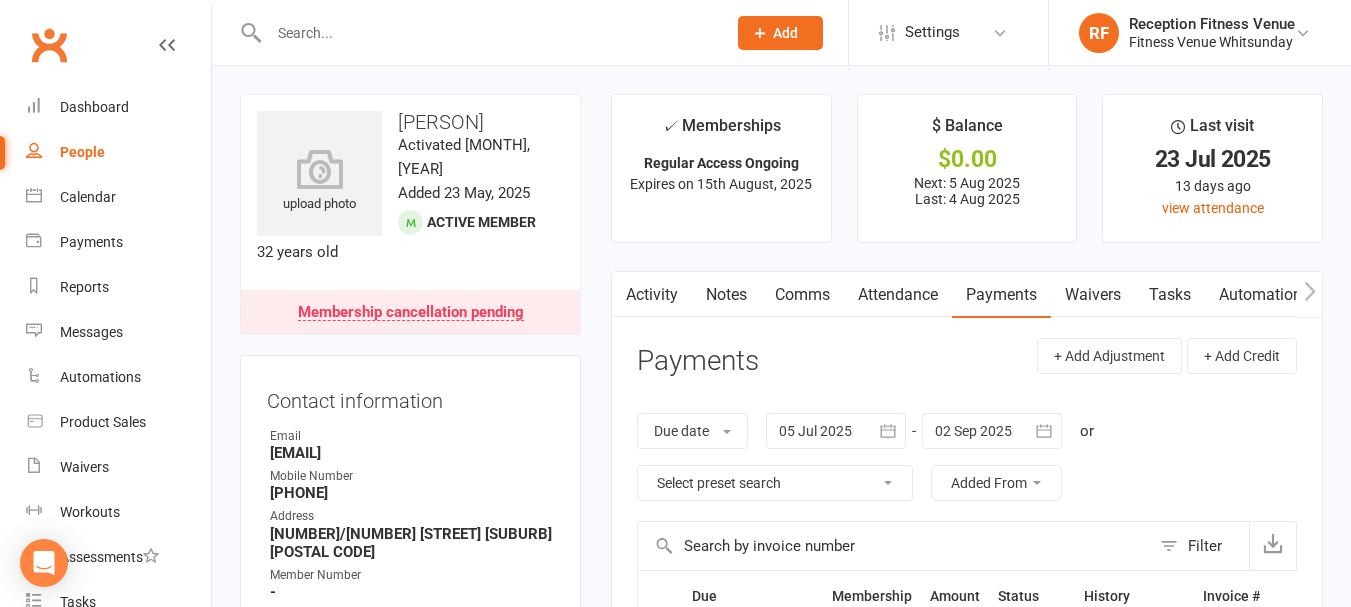 click 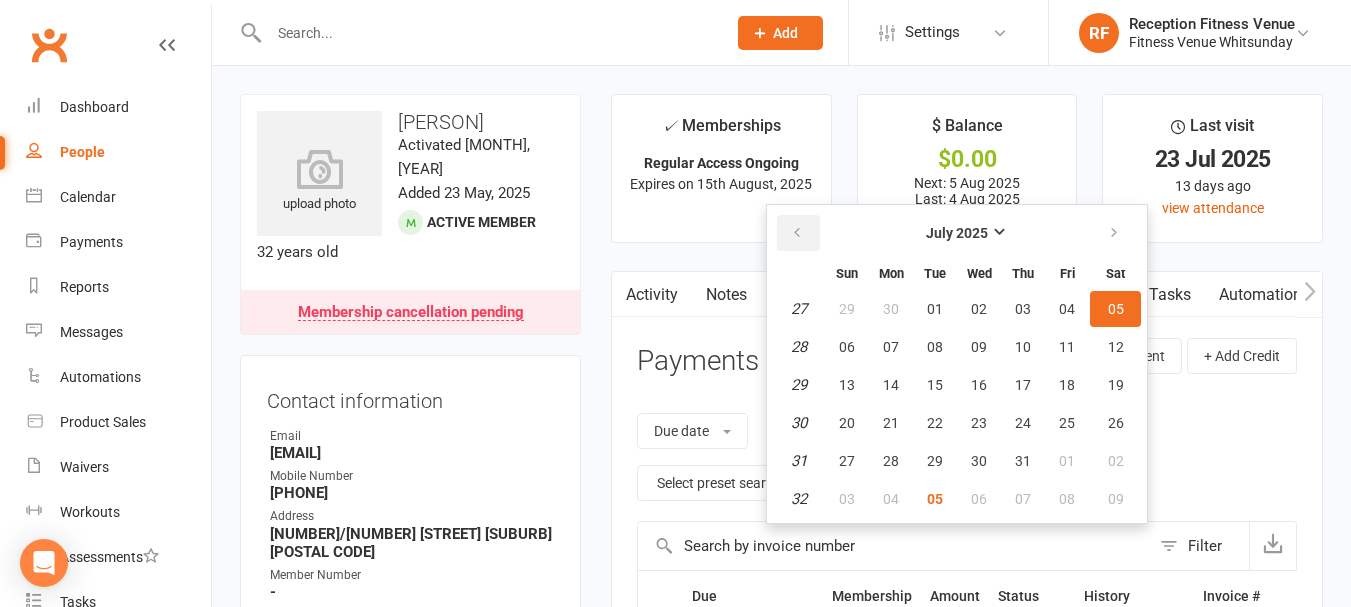 click at bounding box center [797, 233] 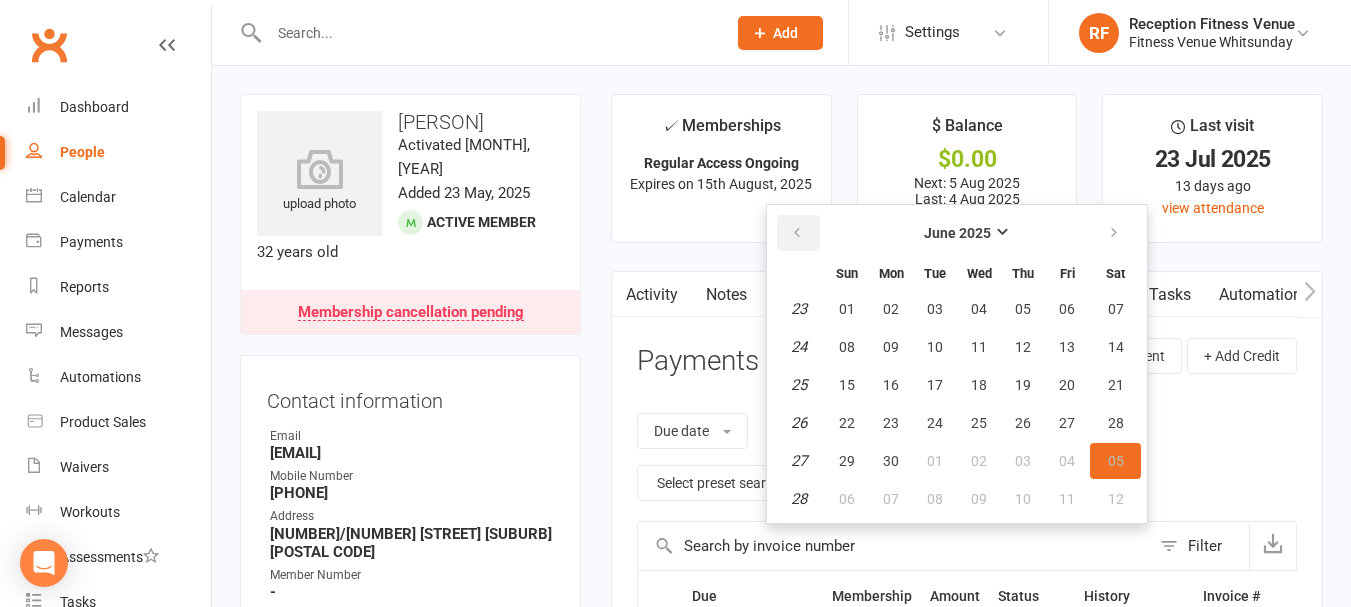 click at bounding box center [797, 233] 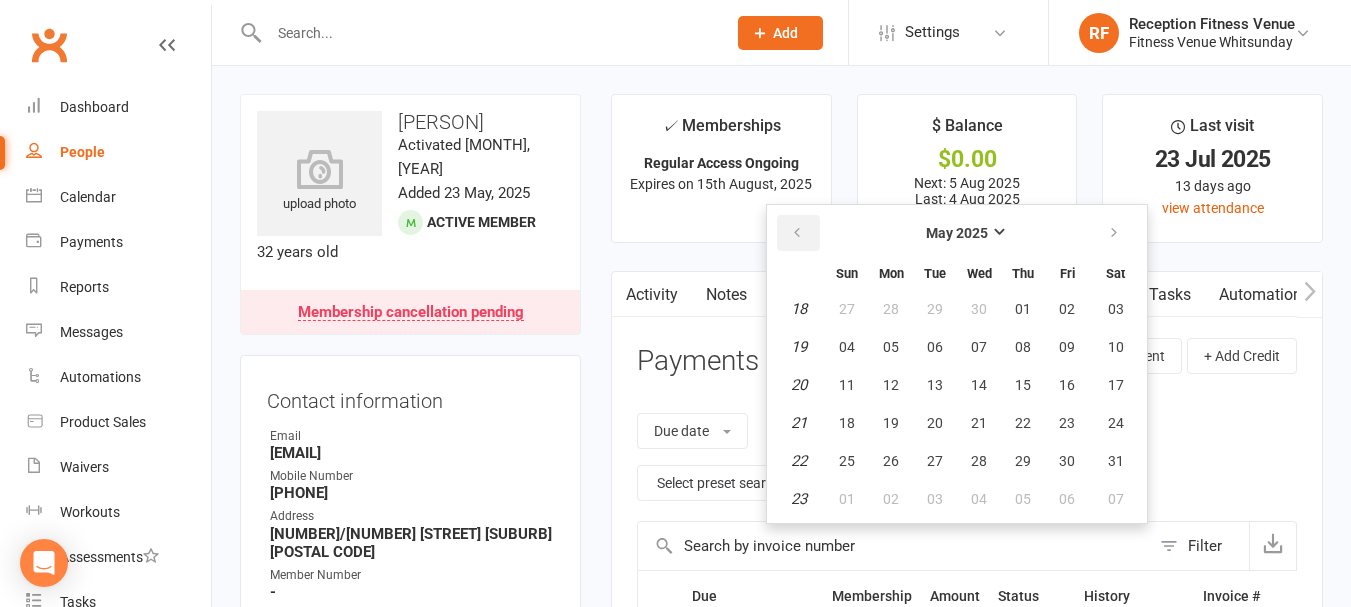 click at bounding box center (797, 233) 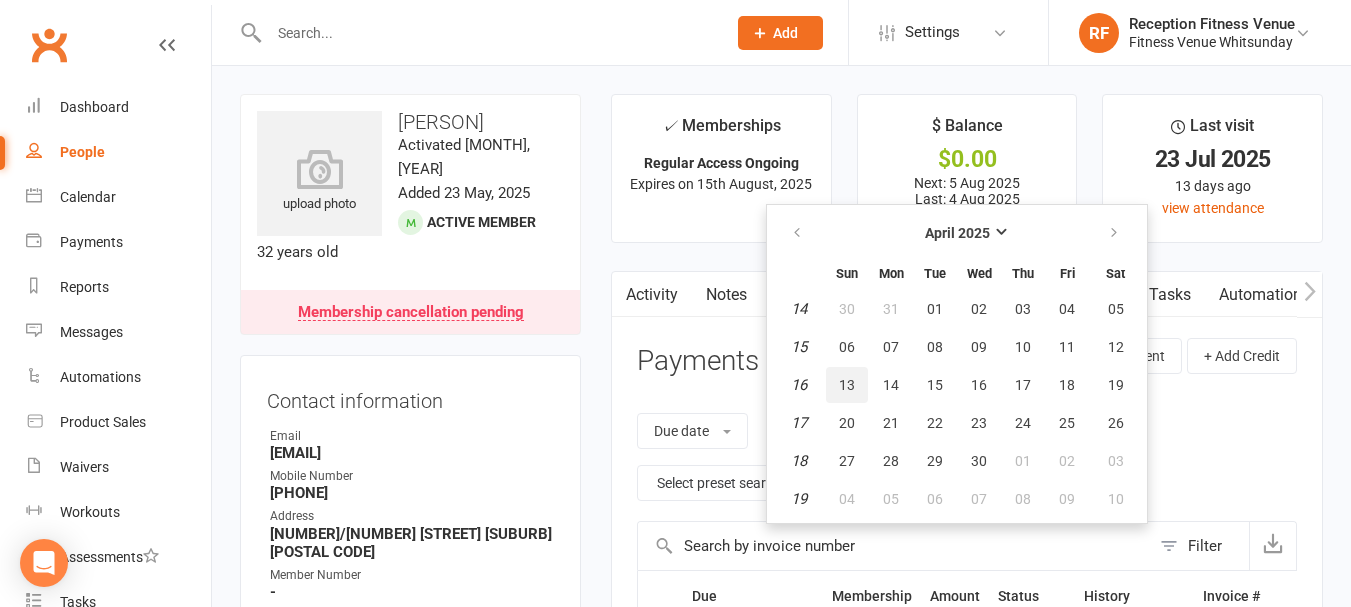 click on "13" at bounding box center (847, 385) 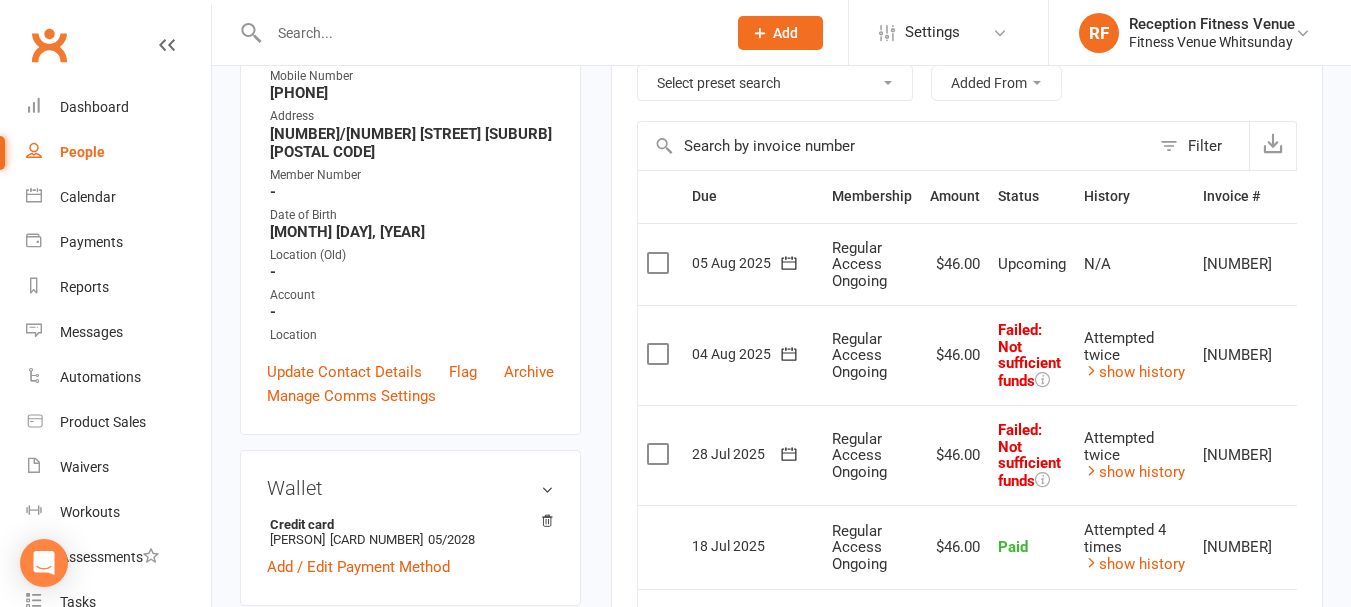 scroll, scrollTop: 300, scrollLeft: 0, axis: vertical 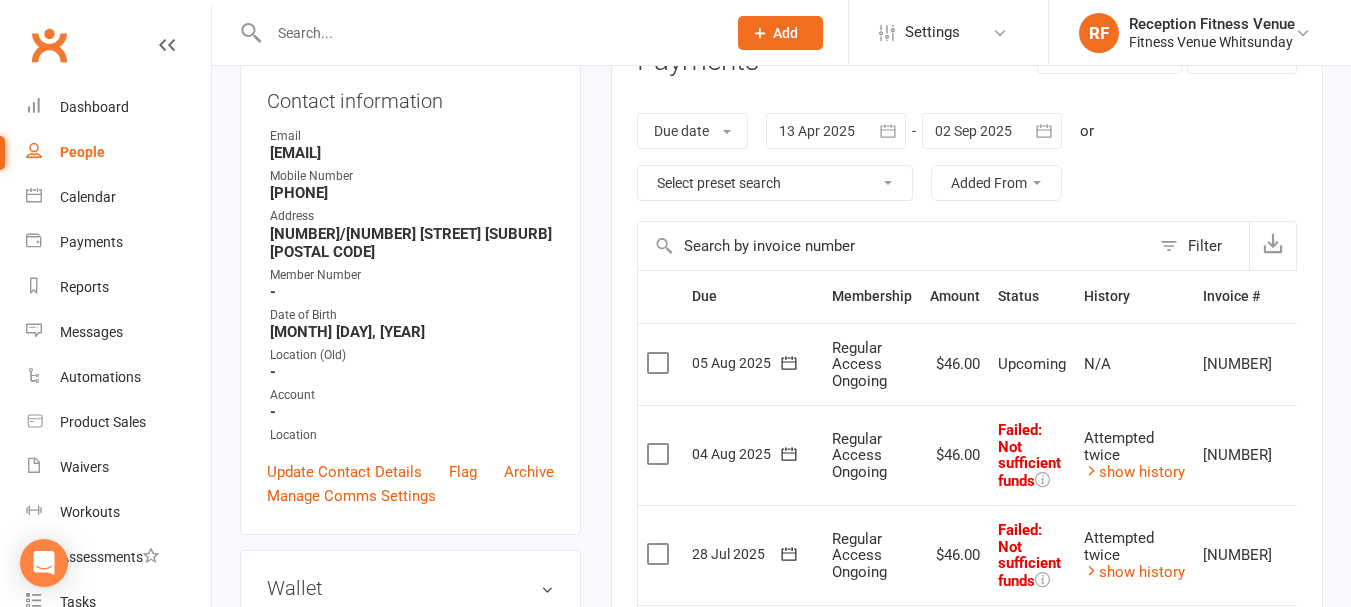 click 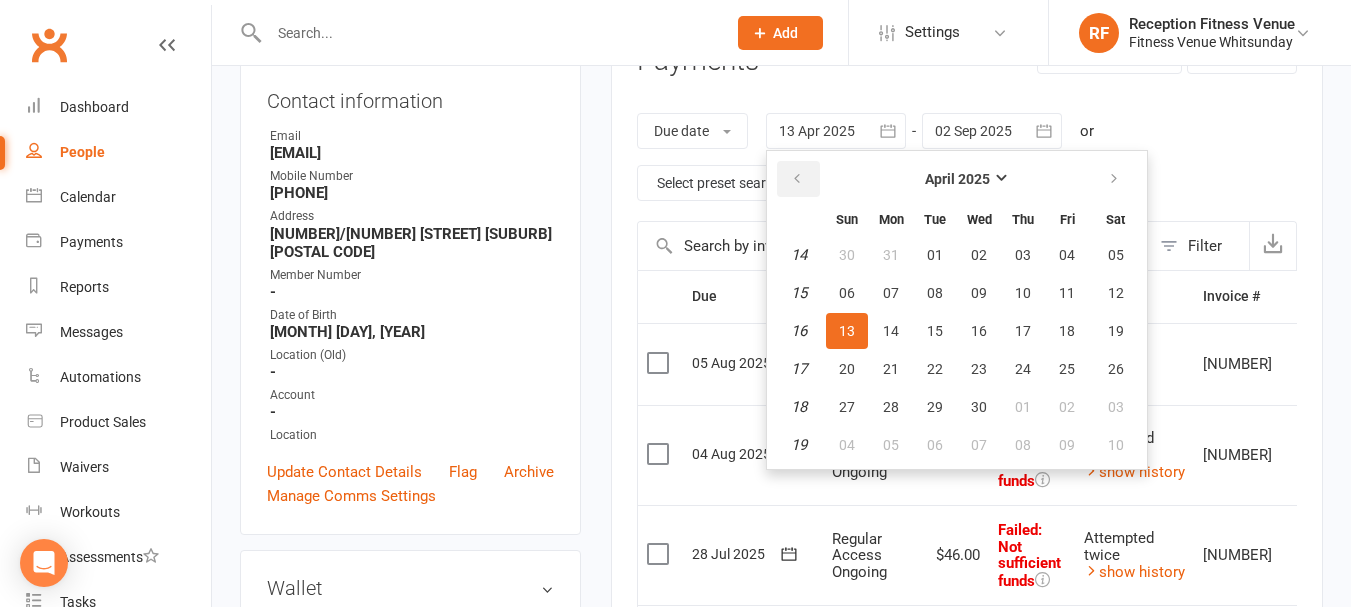 click at bounding box center [798, 179] 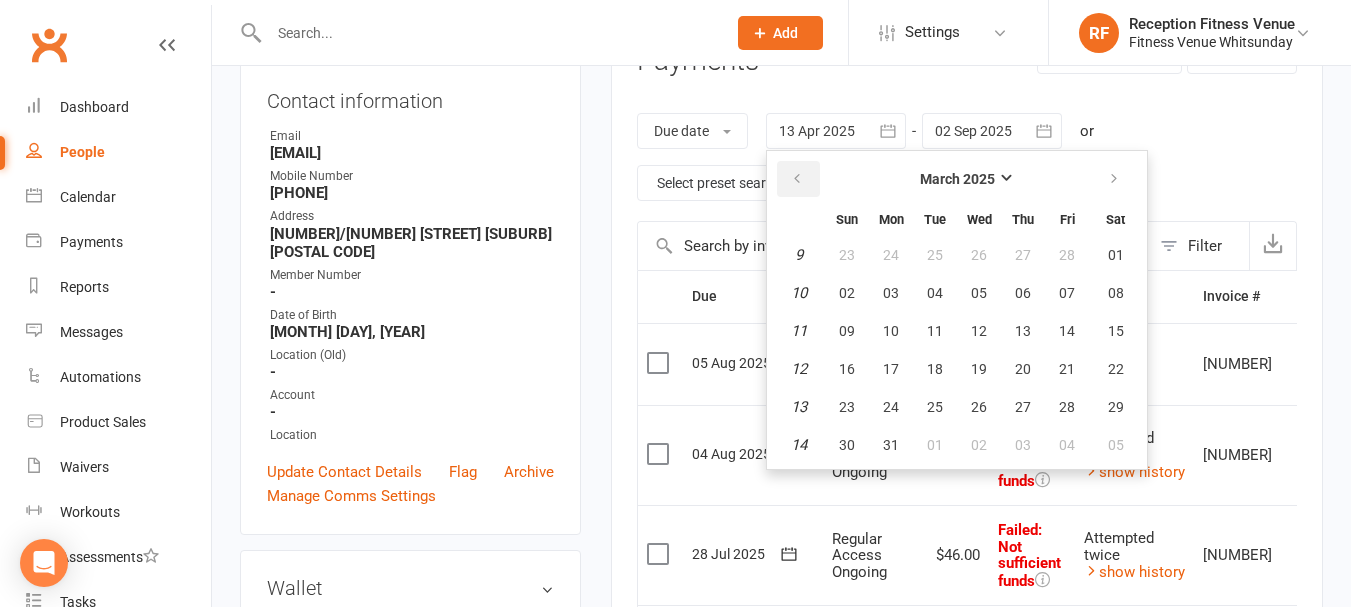 click at bounding box center [798, 179] 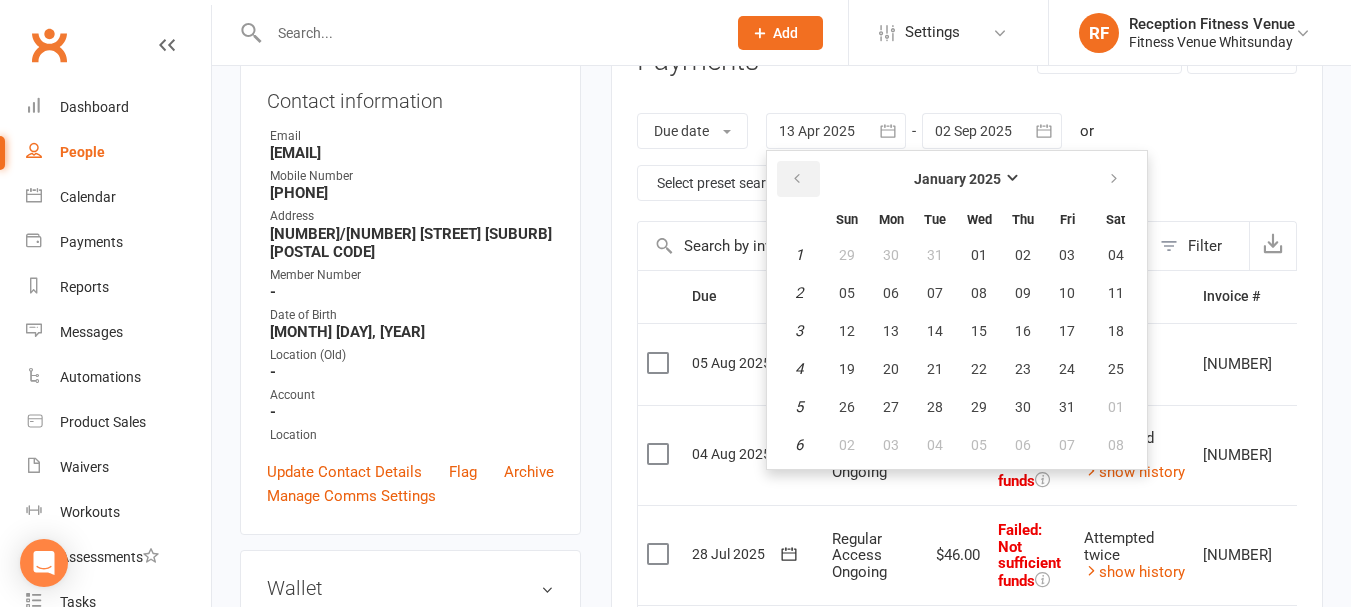 click at bounding box center (798, 179) 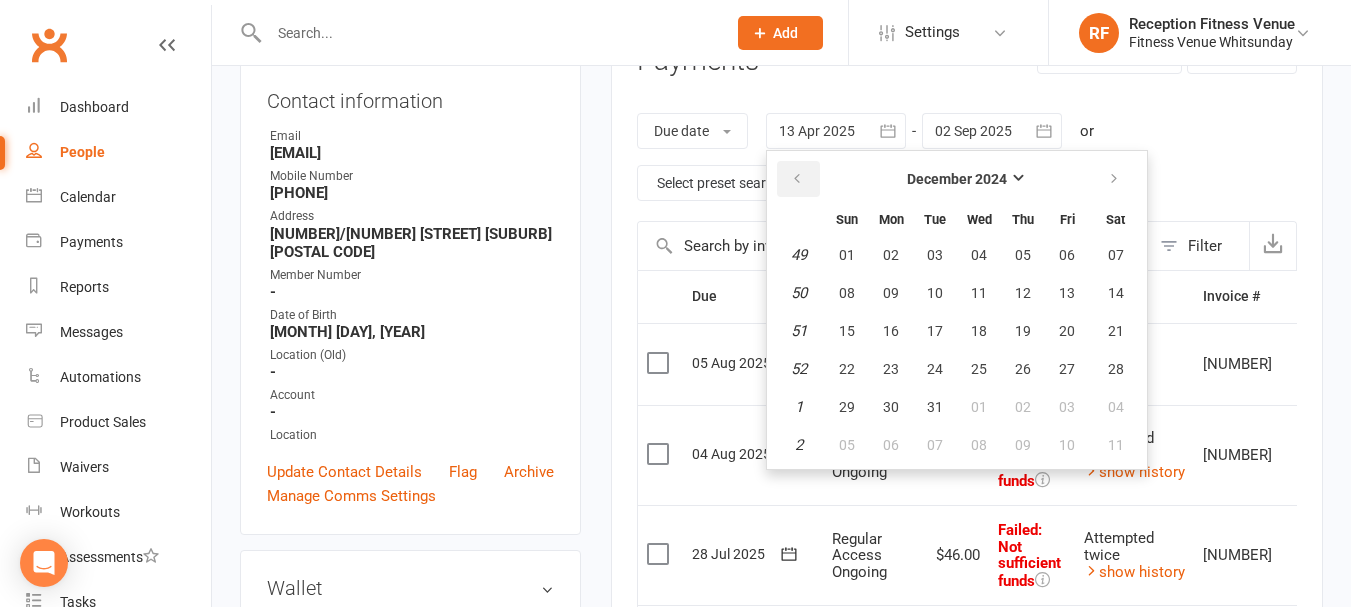 click at bounding box center (798, 179) 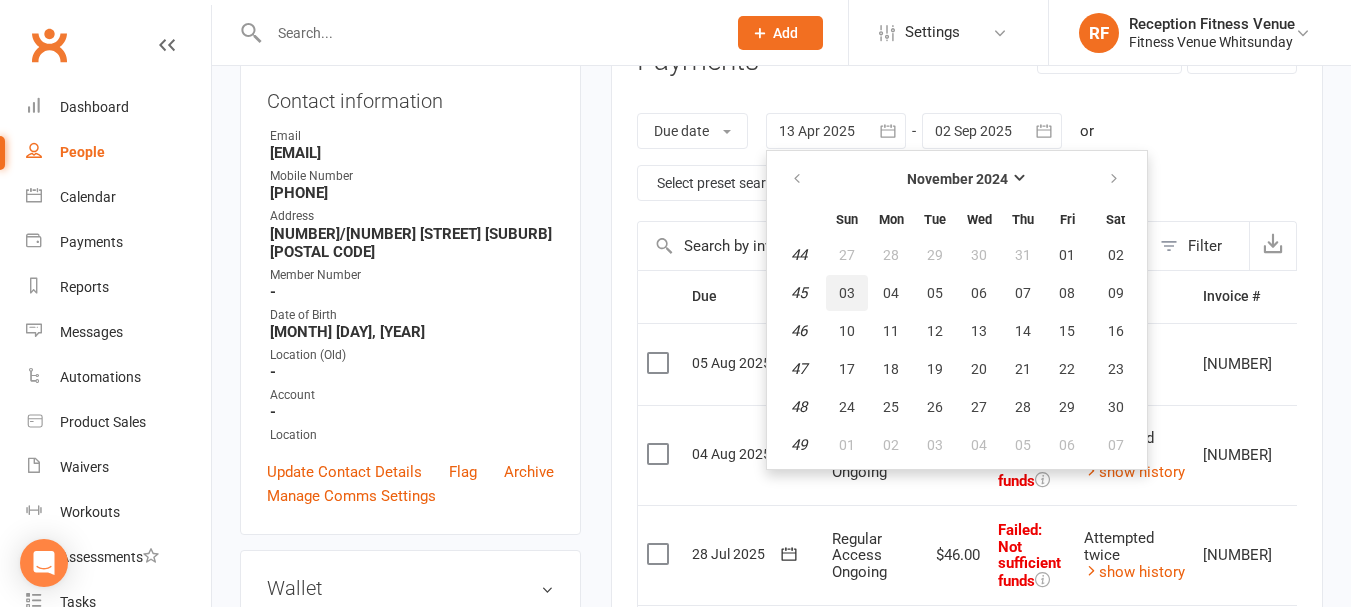 click on "03" at bounding box center [847, 293] 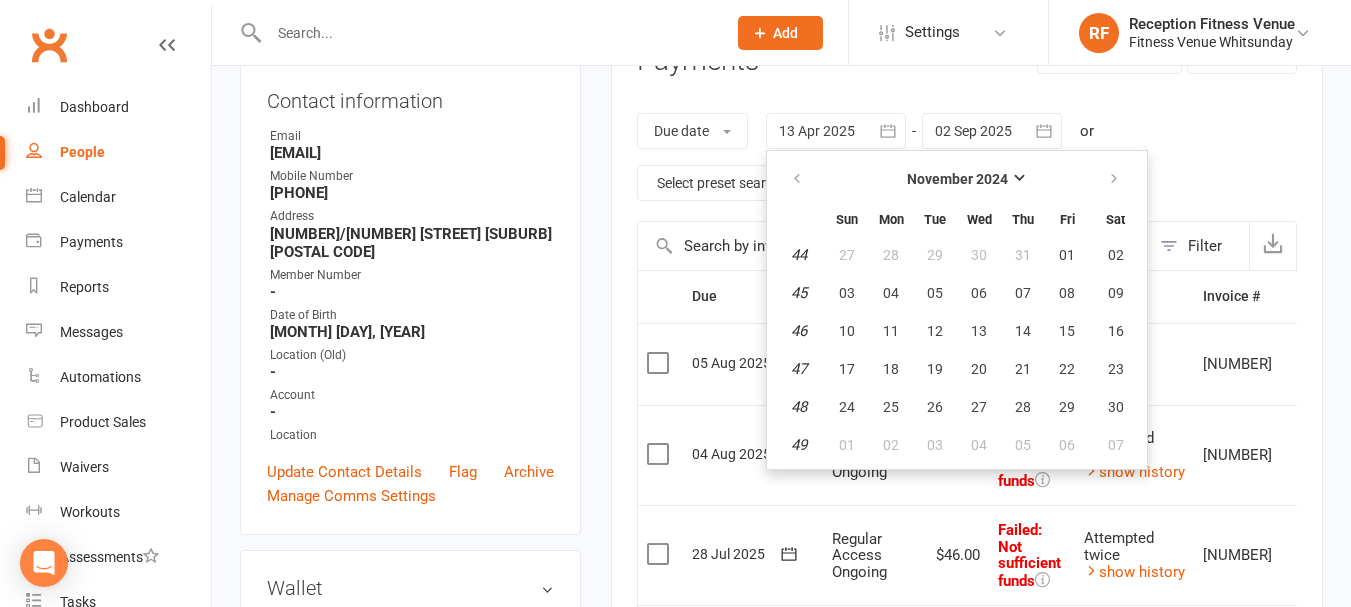 type on "03 Nov 2024" 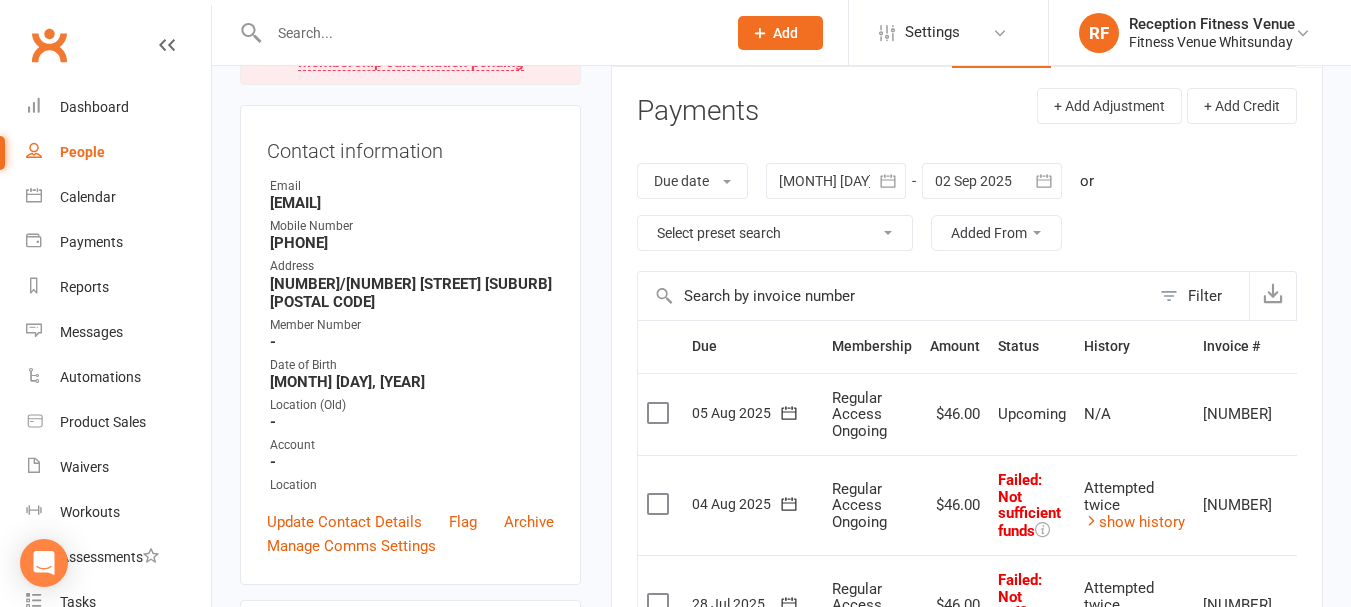 scroll, scrollTop: 0, scrollLeft: 0, axis: both 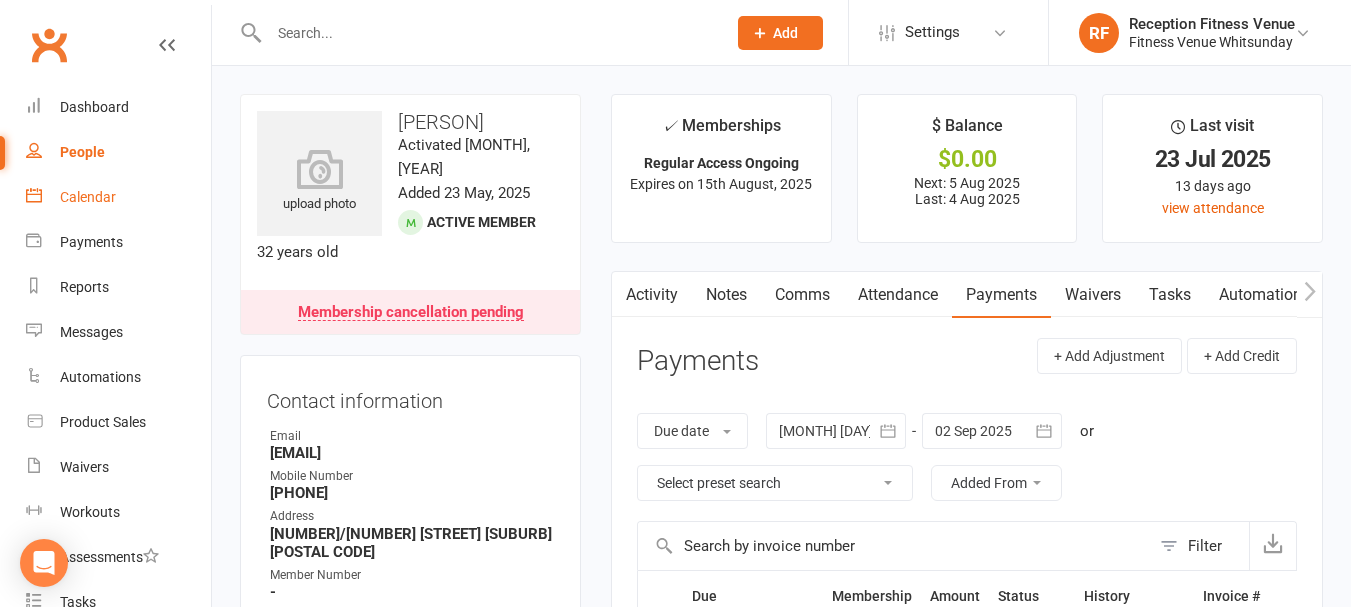 click on "Calendar" at bounding box center [118, 197] 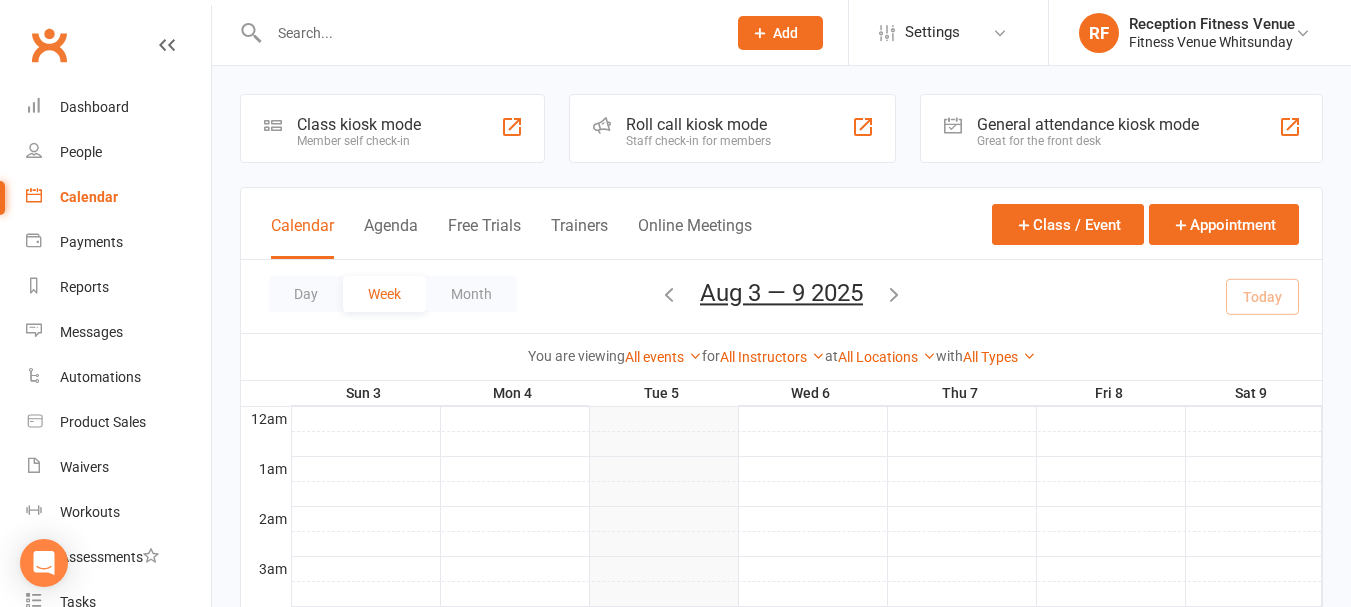 click on "Great for the front desk" at bounding box center [1088, 141] 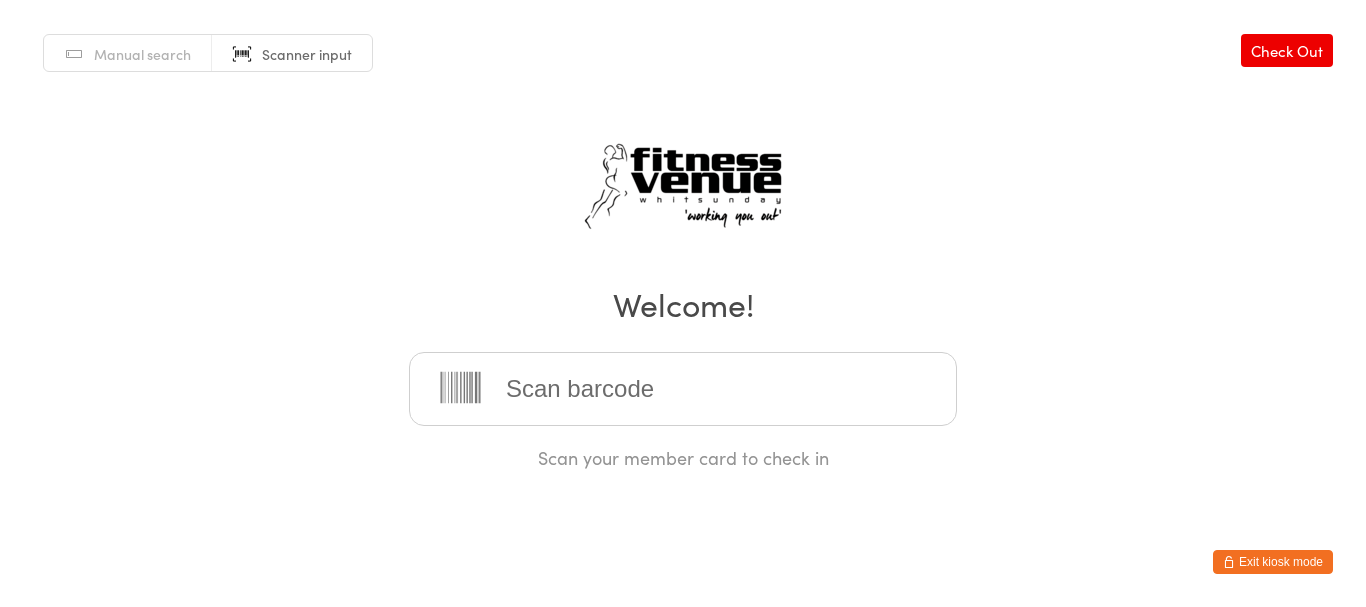 scroll, scrollTop: 0, scrollLeft: 0, axis: both 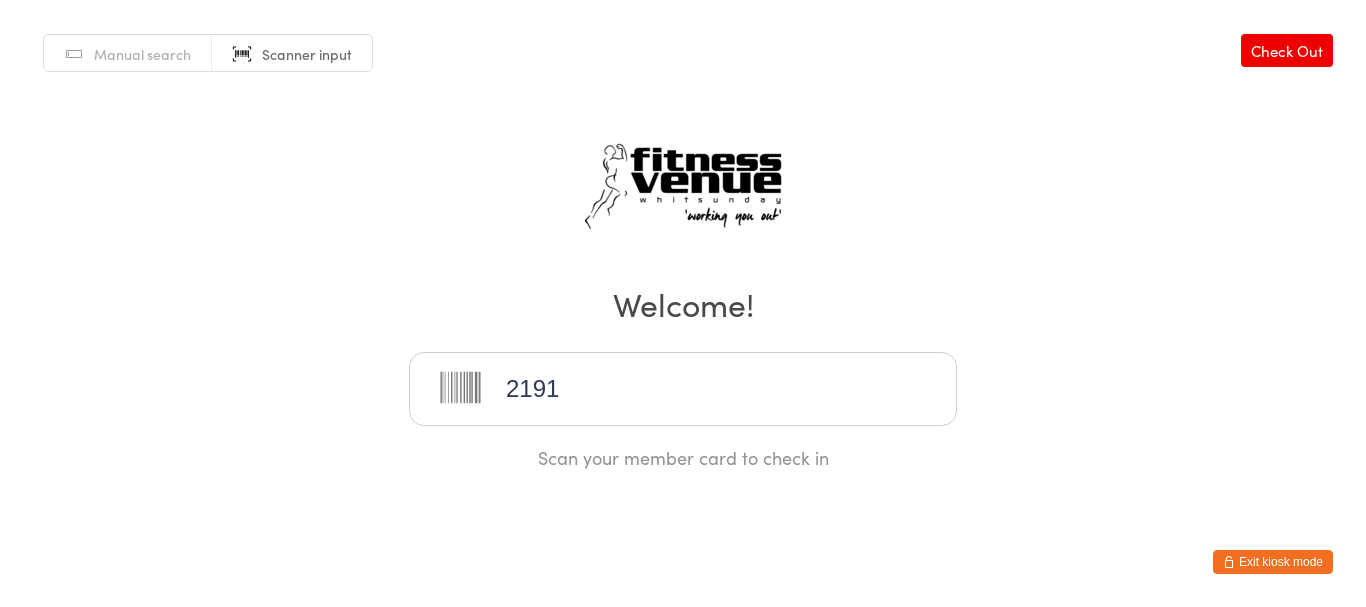 type on "21911" 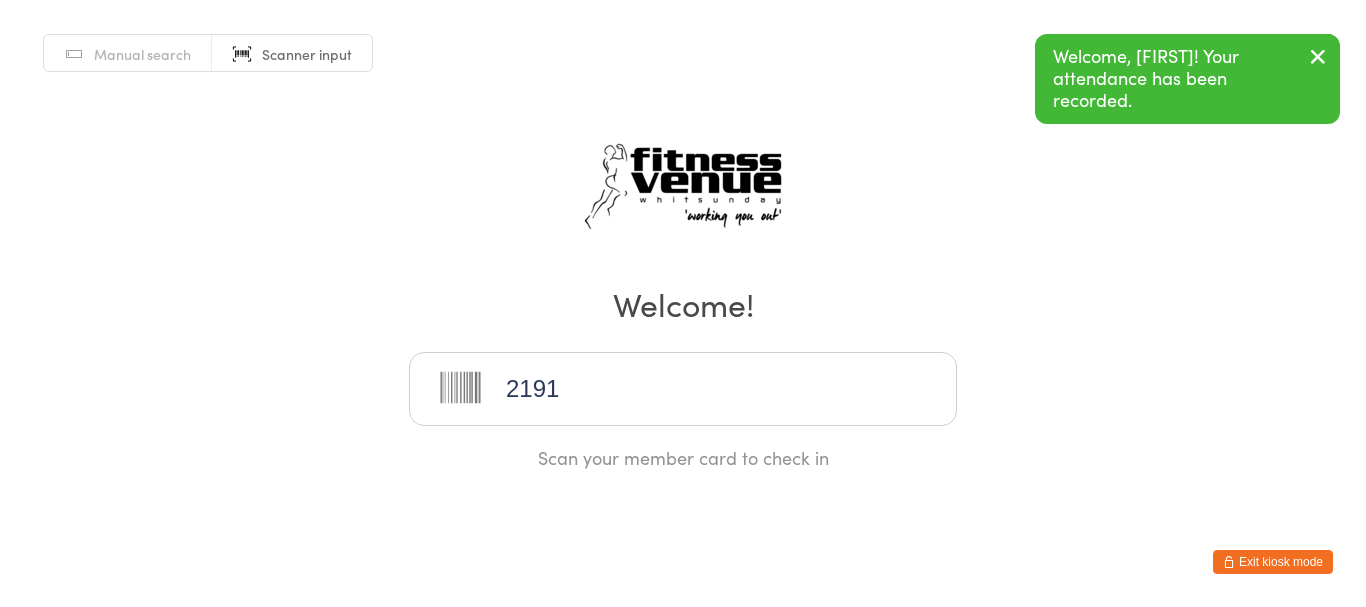 type on "21912" 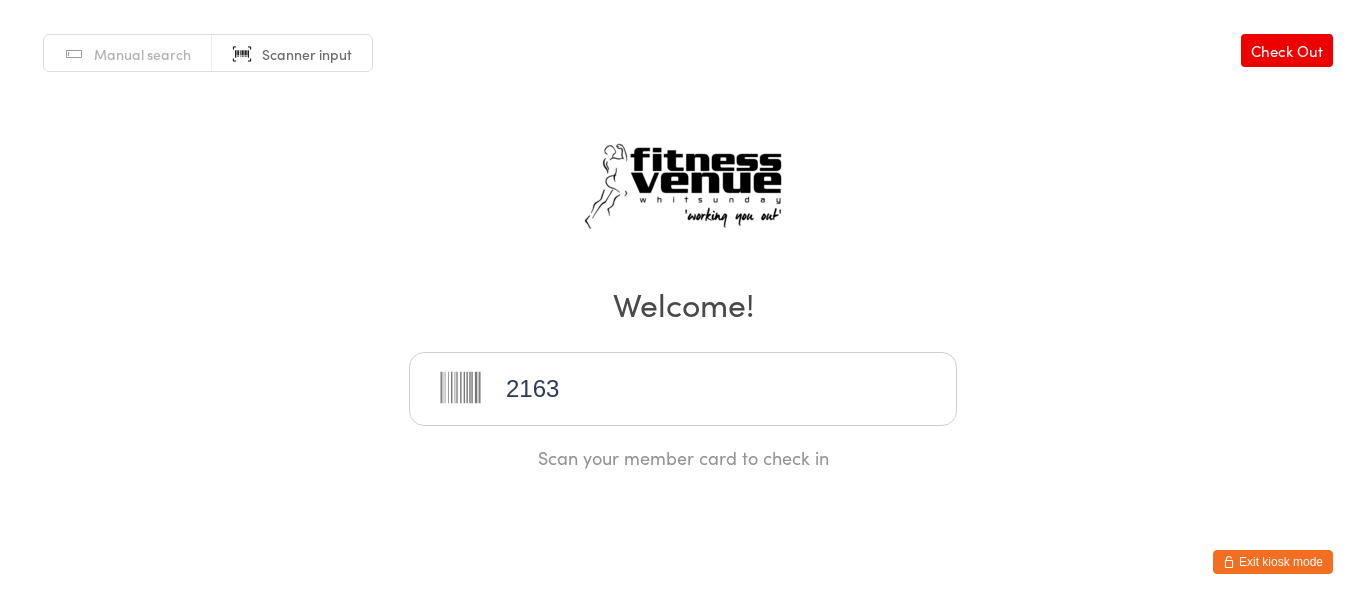 type on "21636" 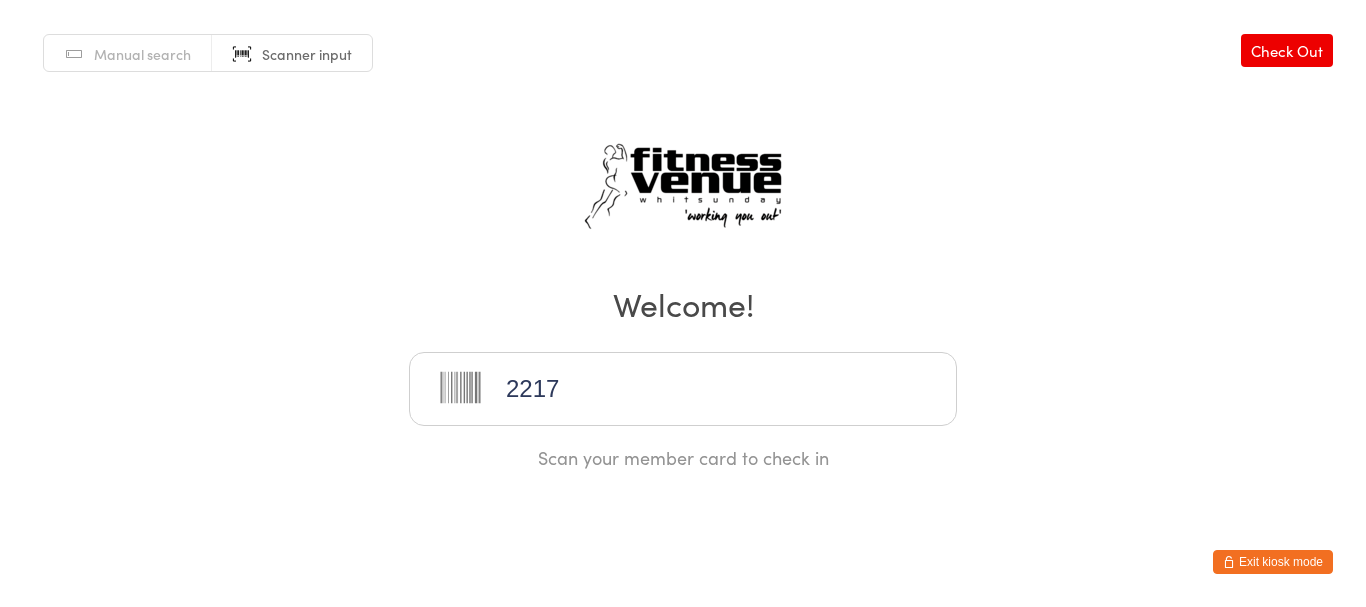 type on "22172" 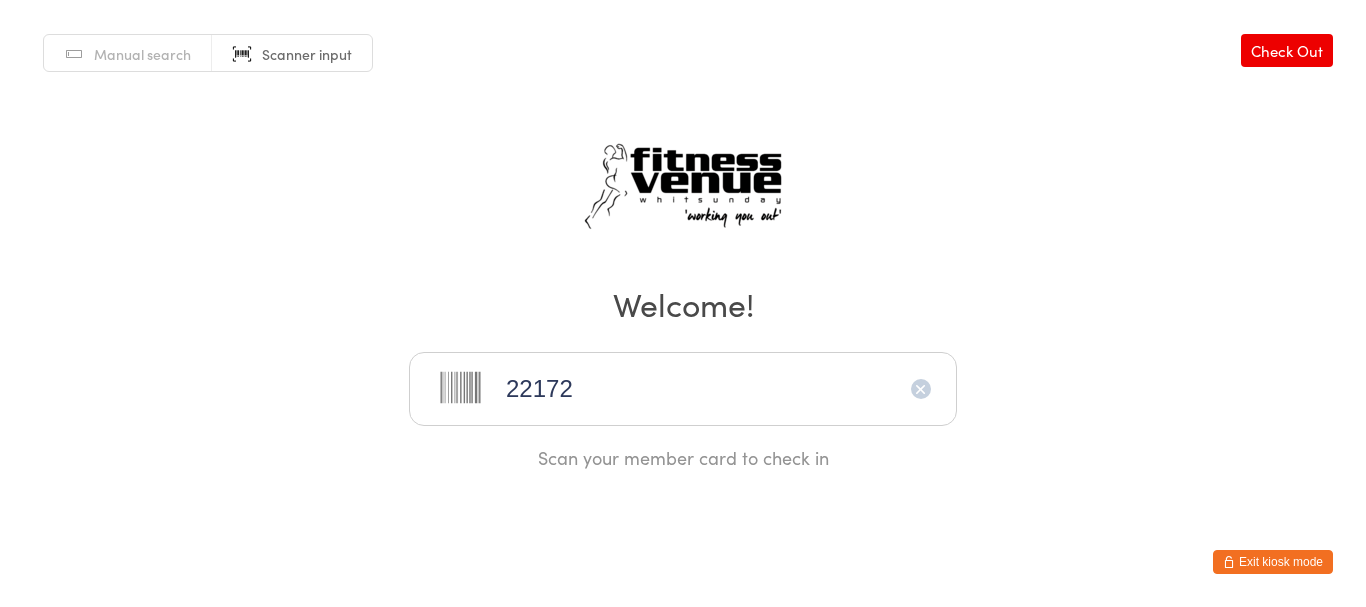 type 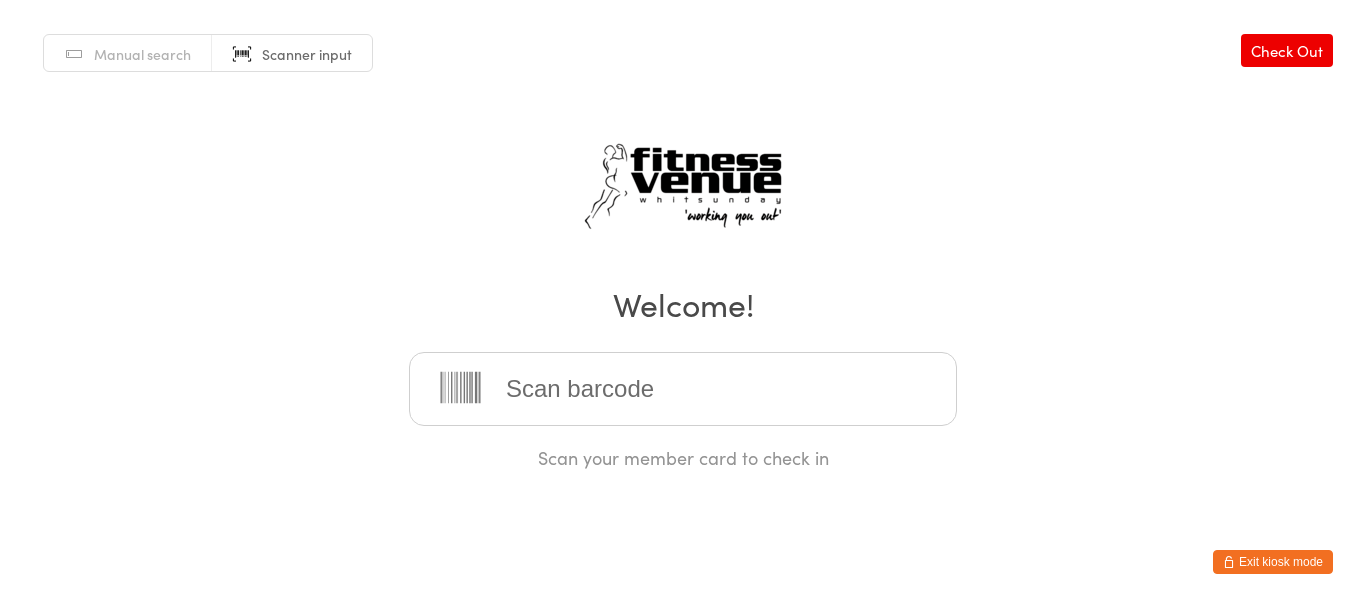 click on "Exit kiosk mode" at bounding box center [1273, 562] 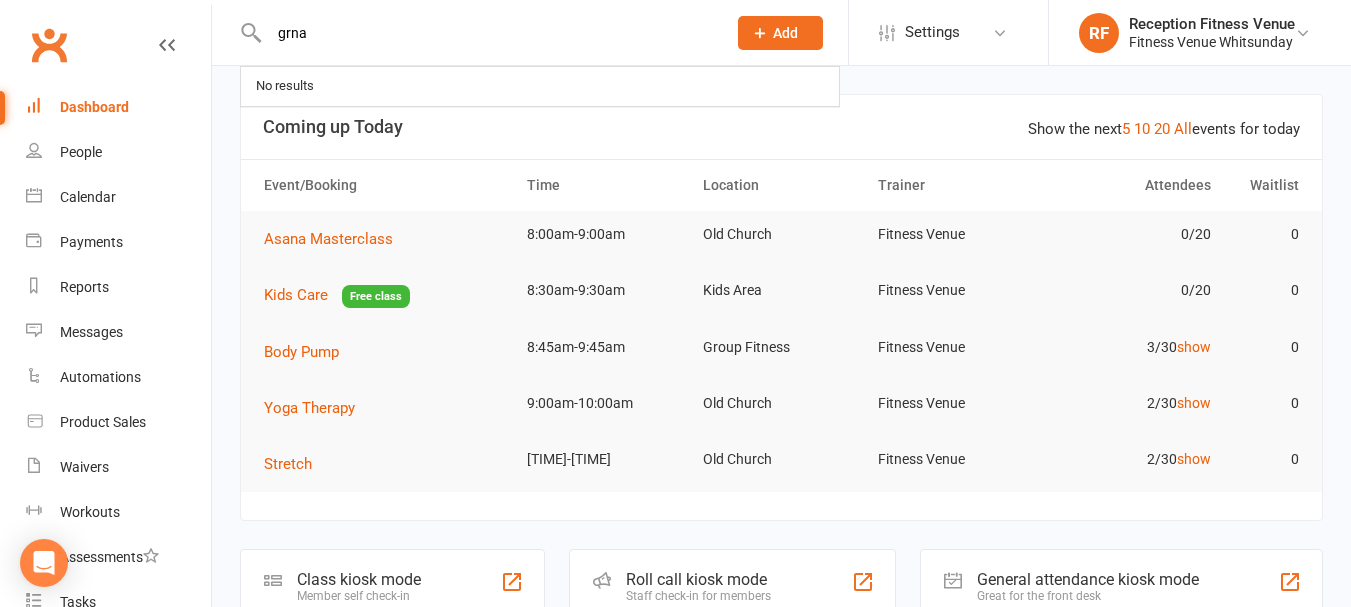 scroll, scrollTop: 0, scrollLeft: 0, axis: both 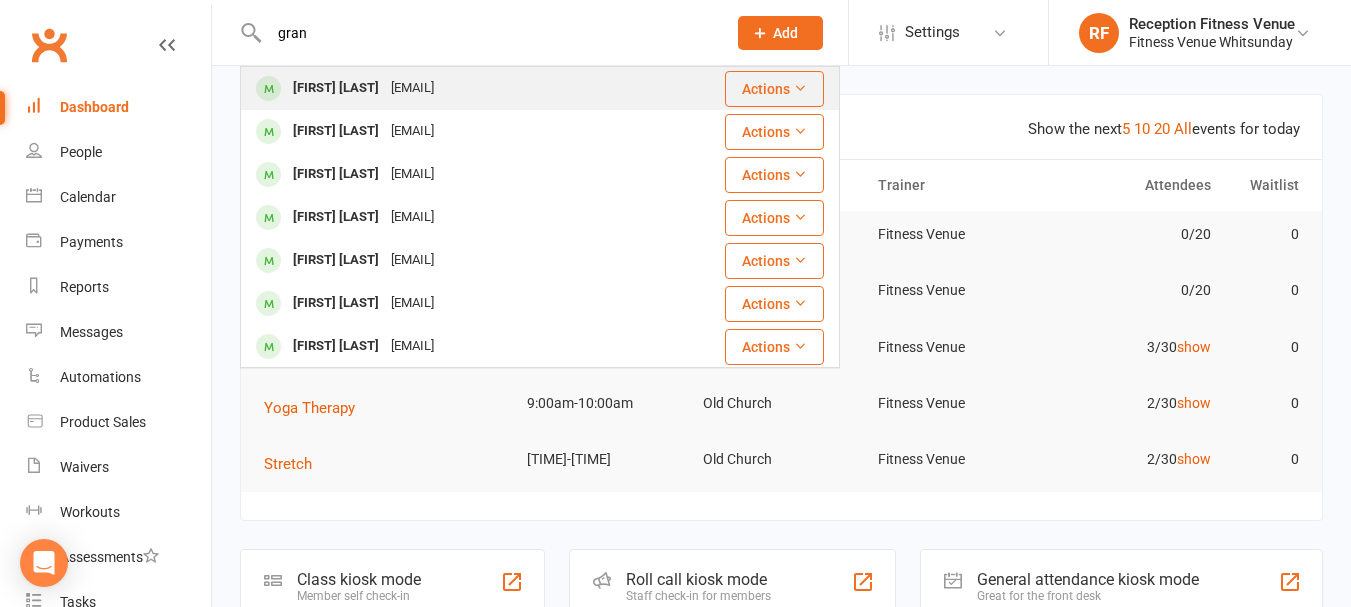 type on "gran" 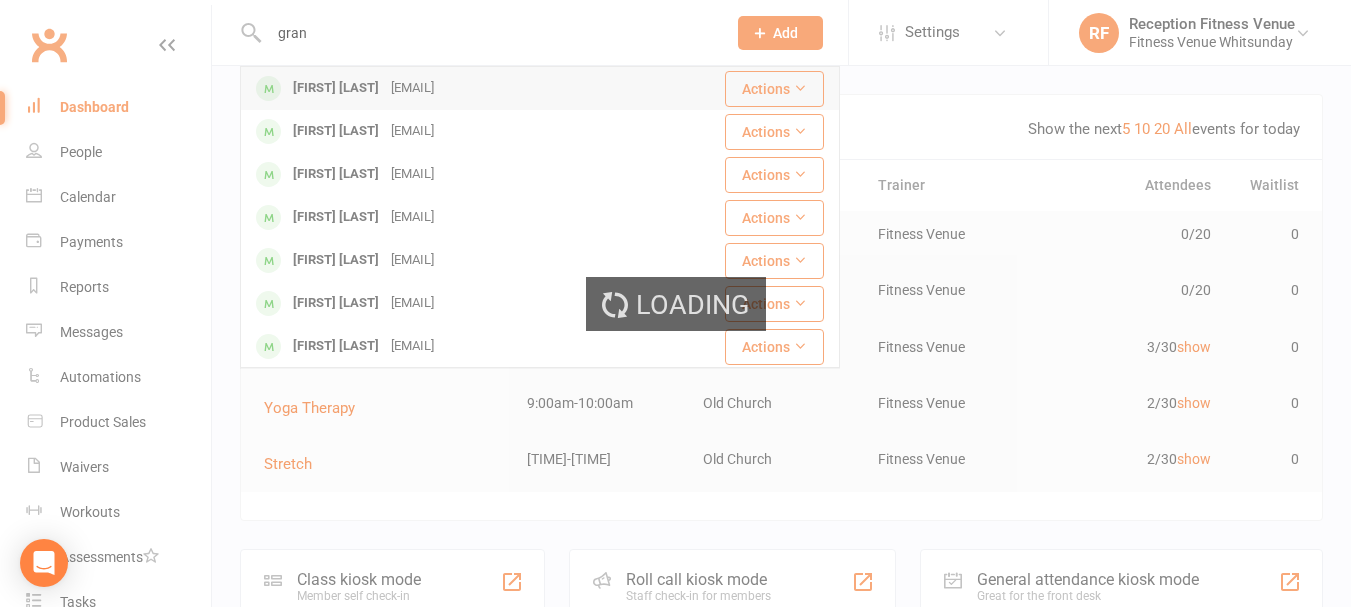 type 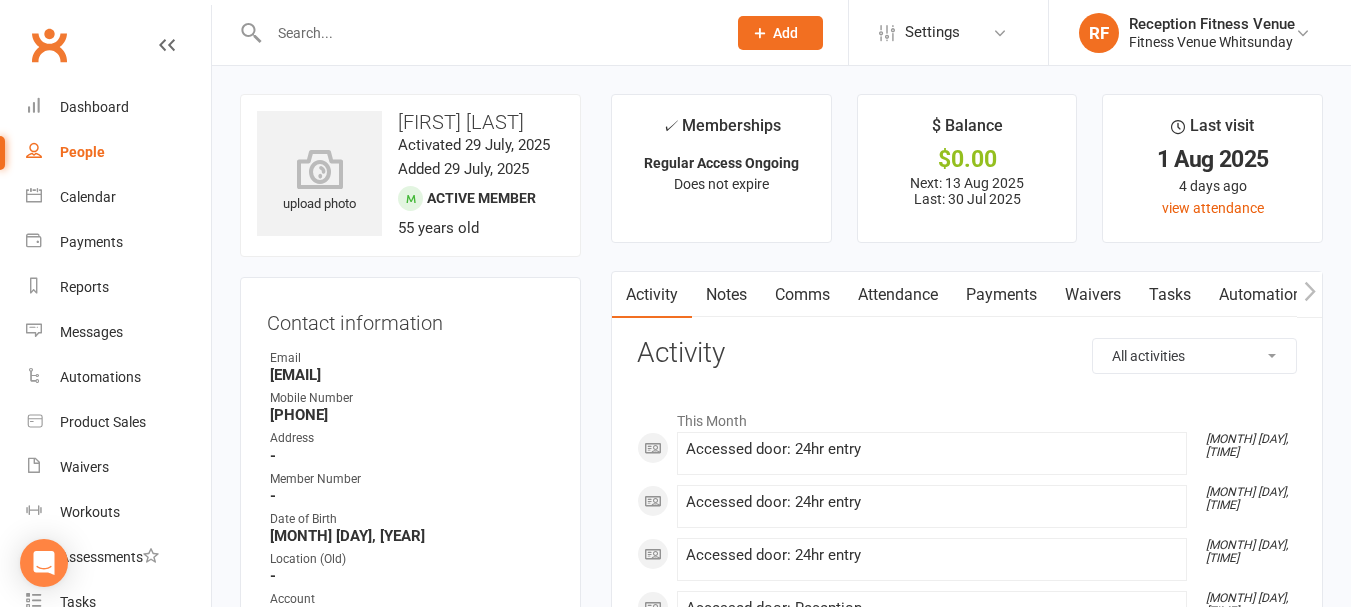 click on "Payments" at bounding box center [1001, 295] 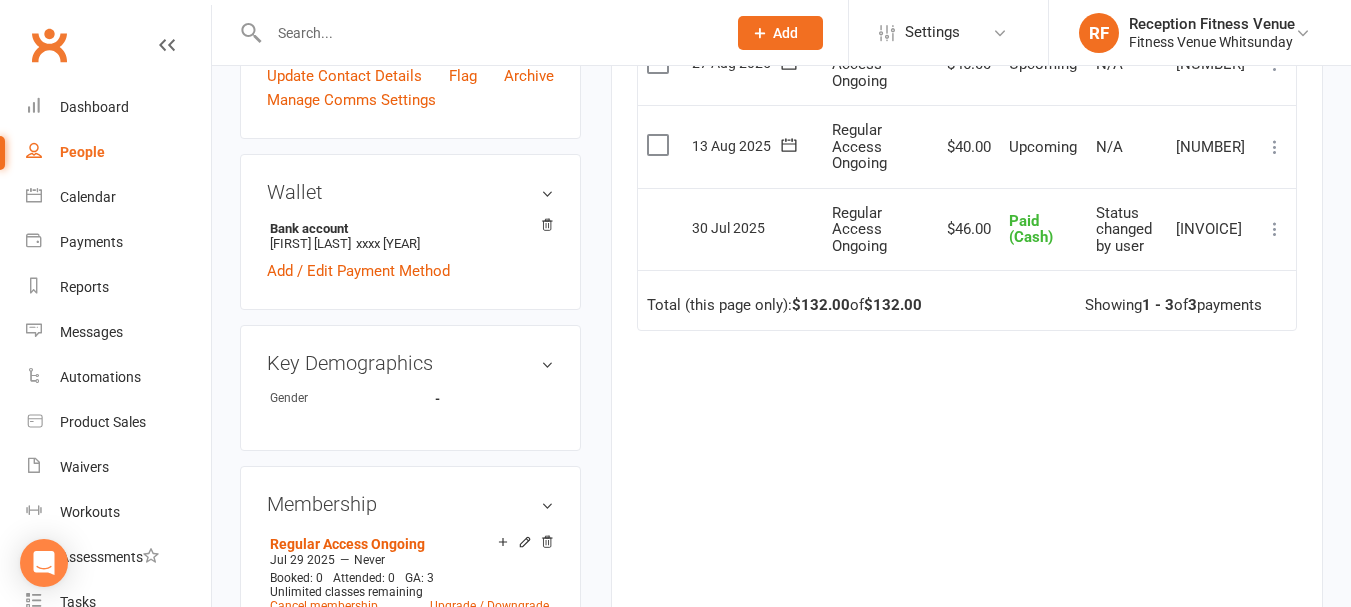 scroll, scrollTop: 400, scrollLeft: 0, axis: vertical 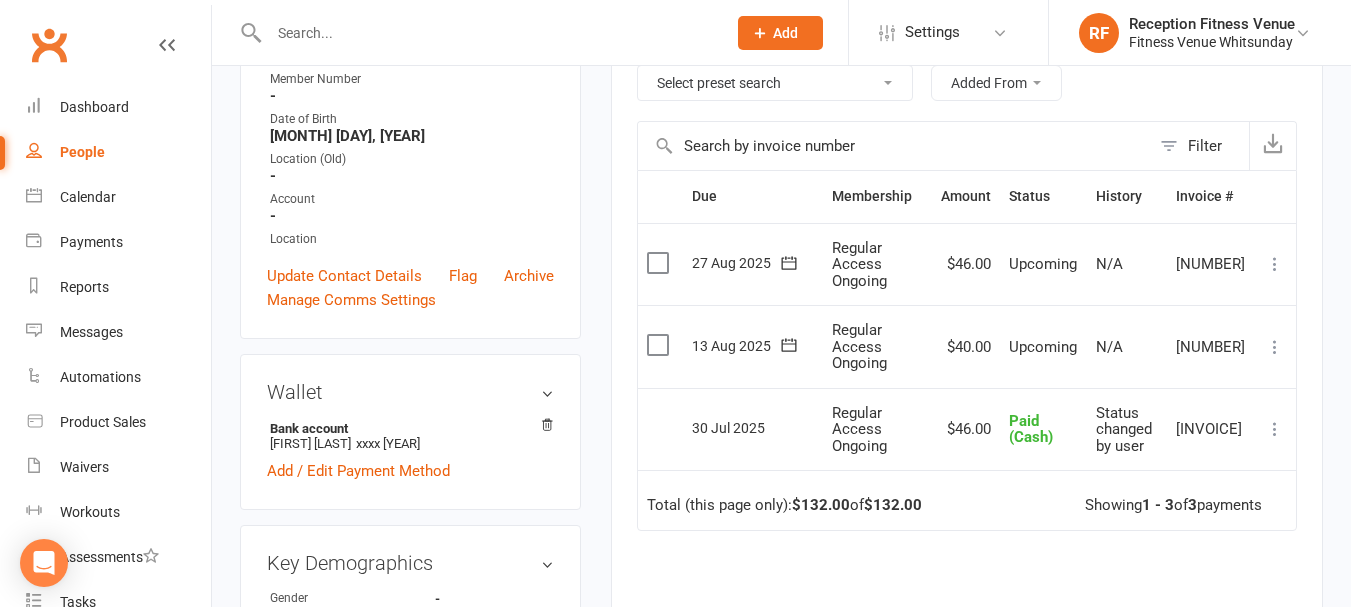 click at bounding box center (1275, 264) 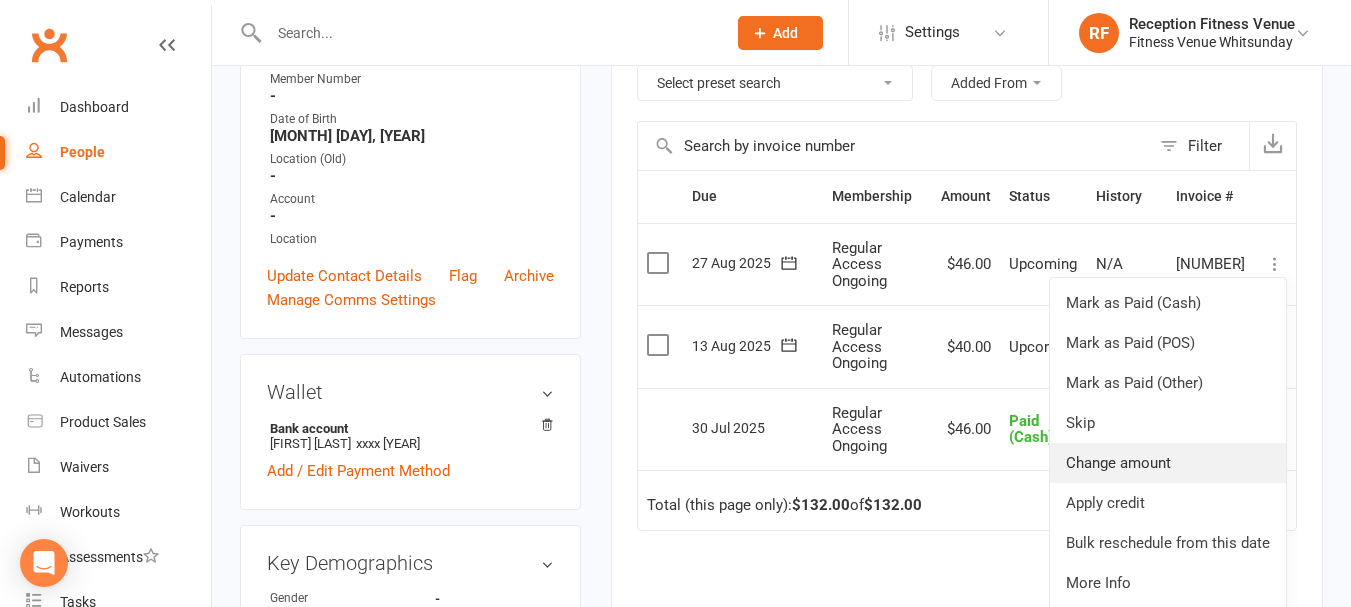 click on "Change amount" at bounding box center [1168, 463] 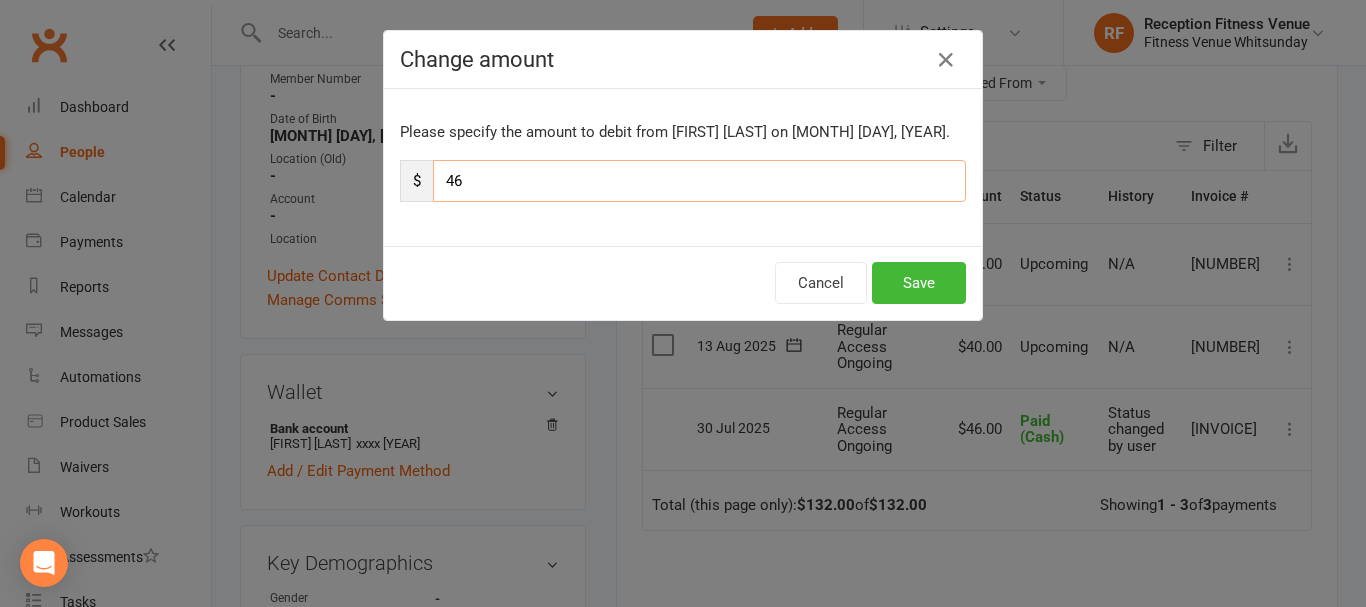 click on "46" at bounding box center [699, 181] 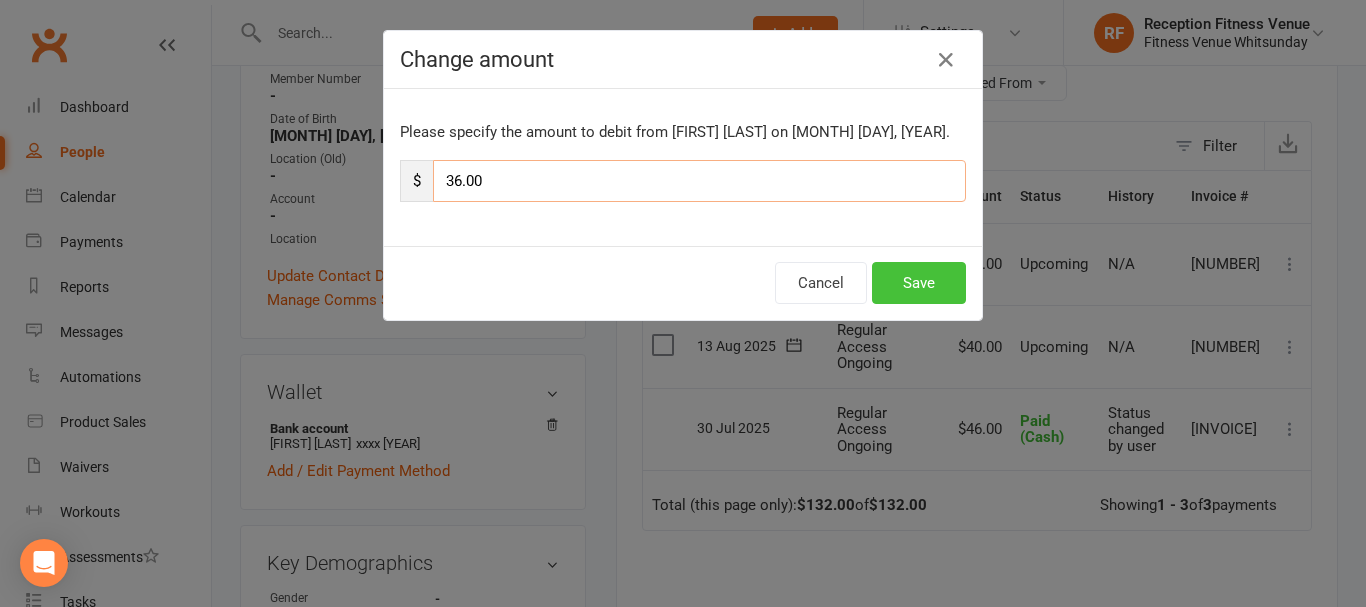 type on "36.00" 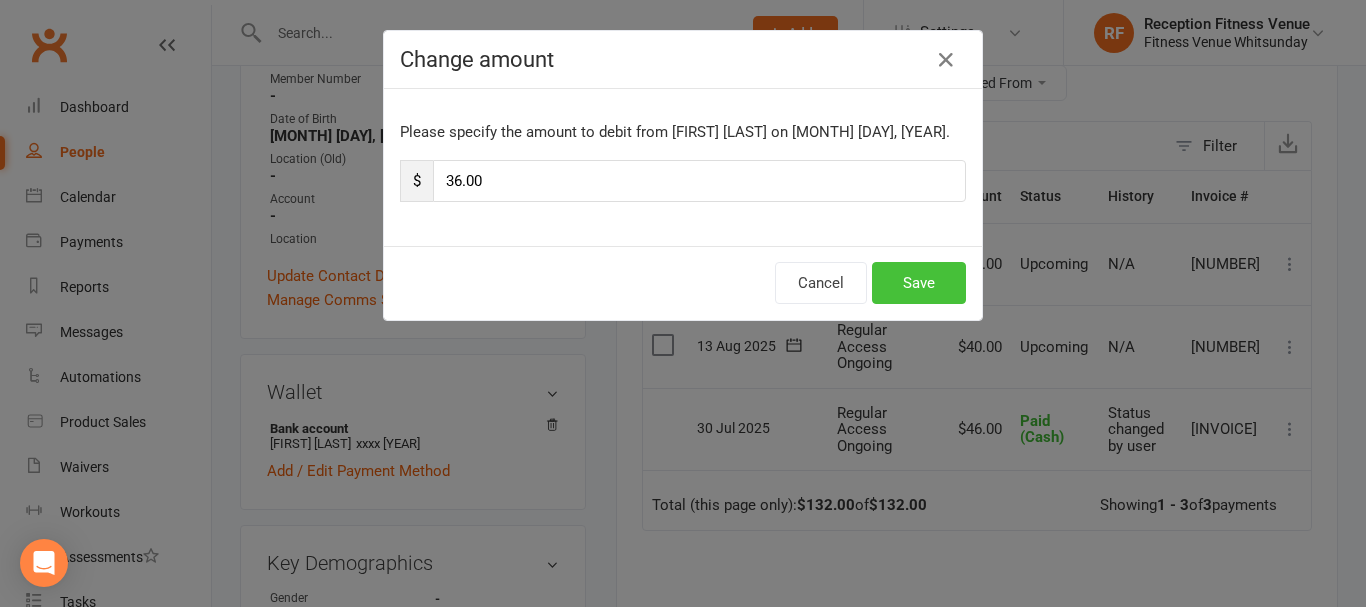 click on "Save" at bounding box center (919, 283) 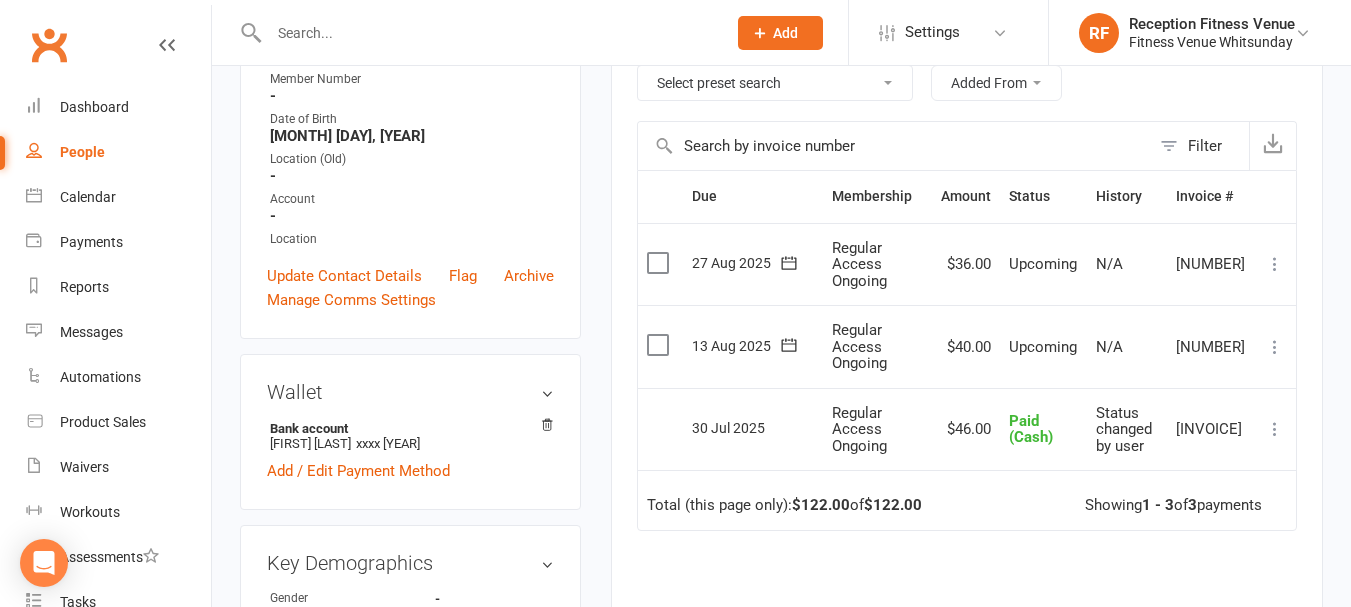 click at bounding box center [660, 345] 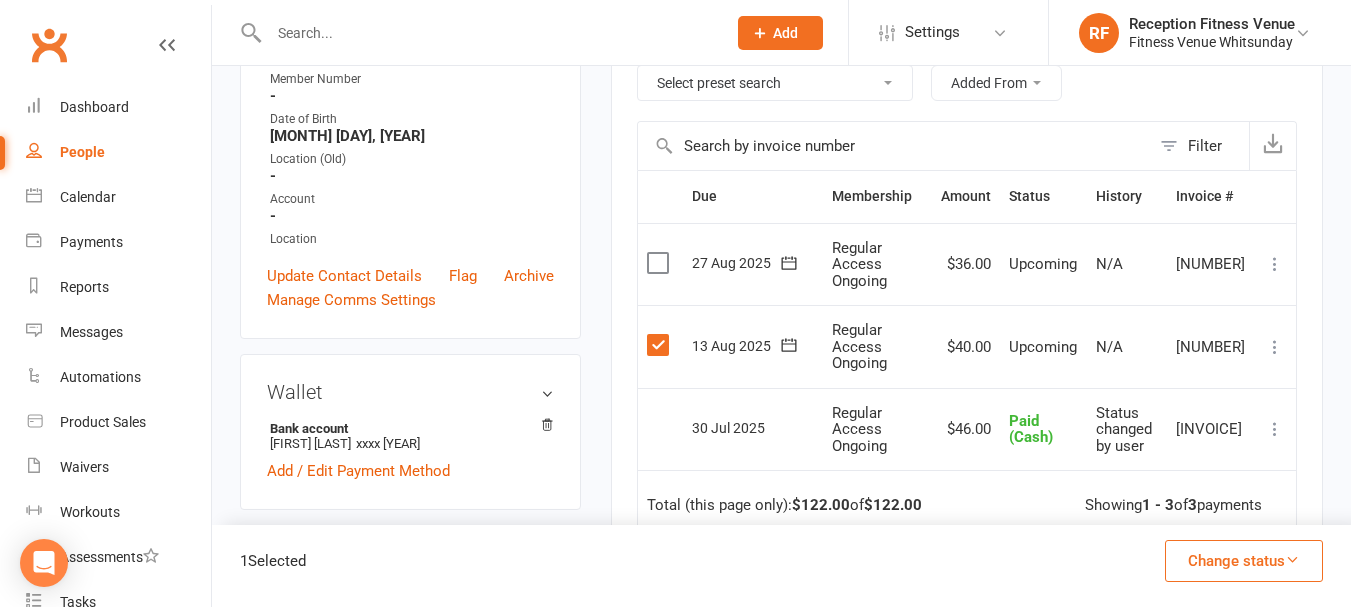 click on "Change status" at bounding box center [1244, 561] 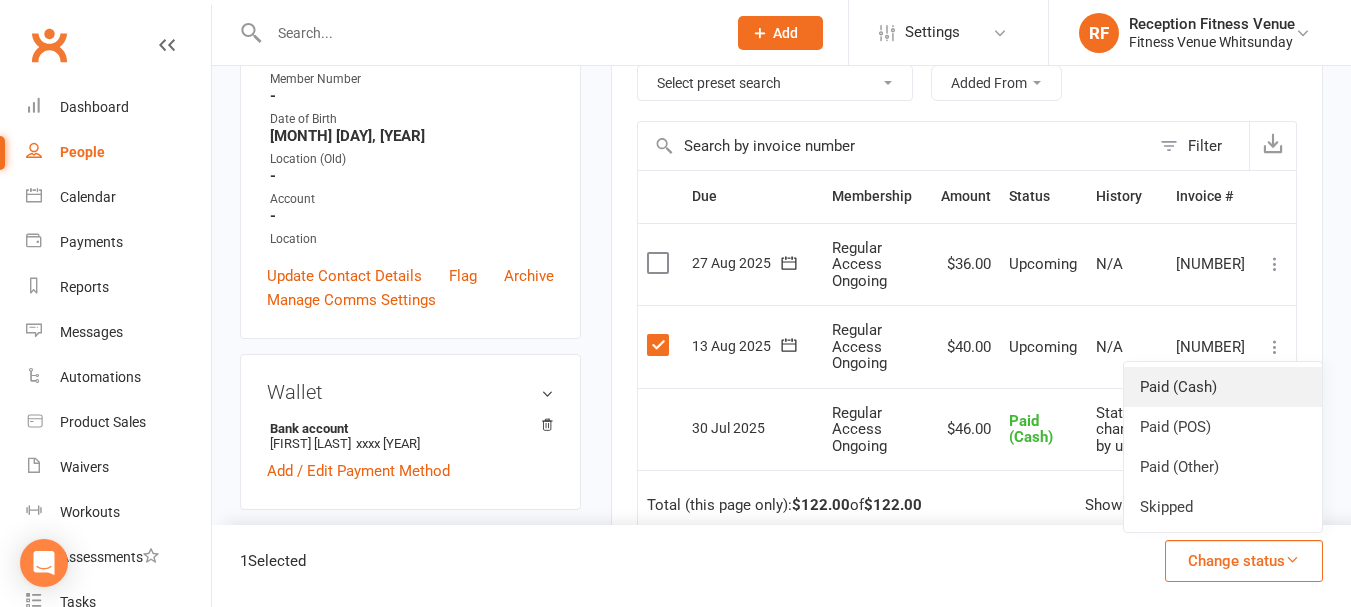 click on "Paid (Cash)" at bounding box center [1223, 387] 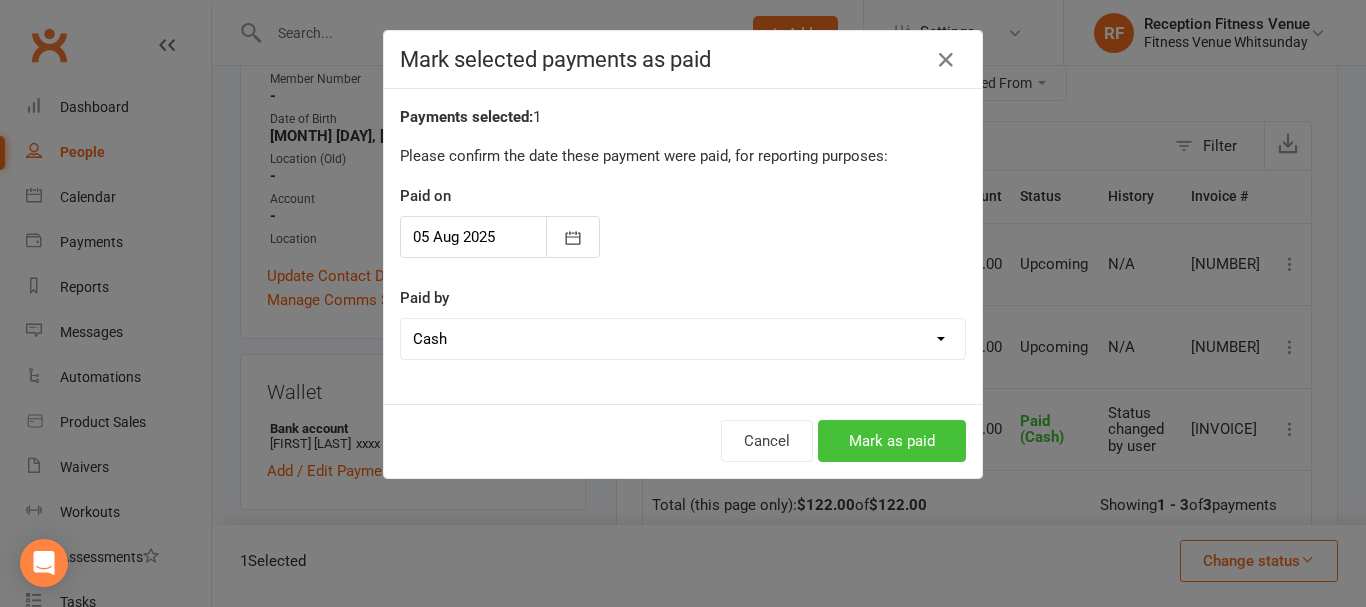 click on "Mark as paid" at bounding box center (892, 441) 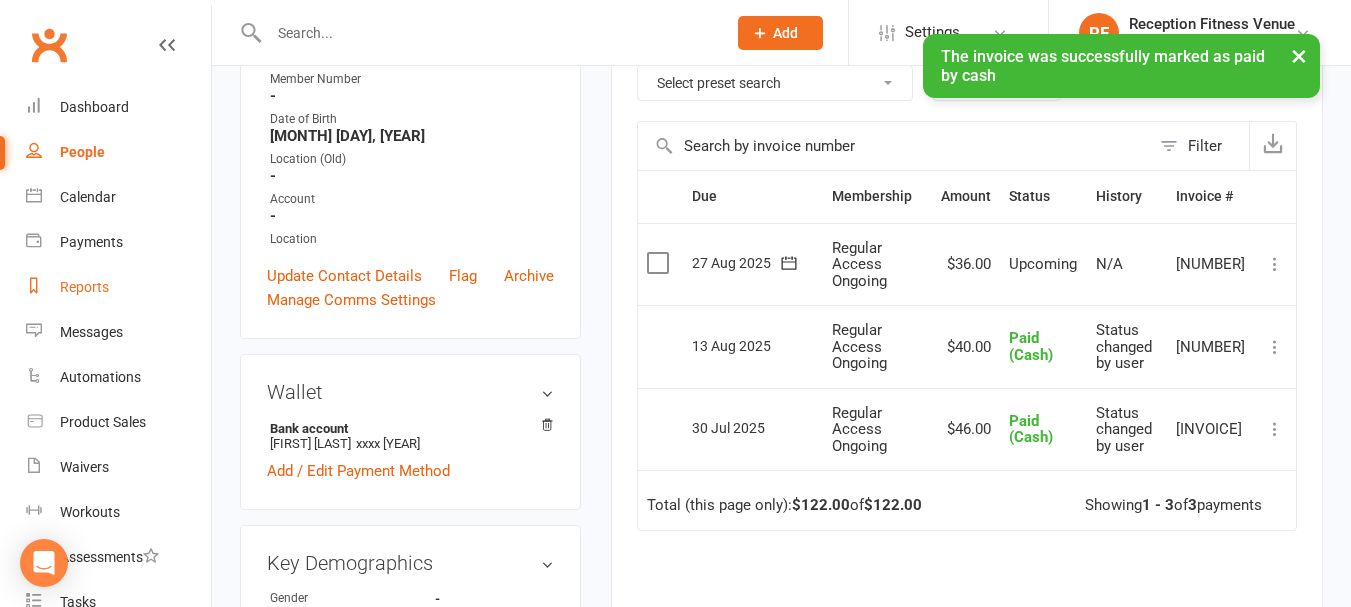 scroll, scrollTop: 0, scrollLeft: 0, axis: both 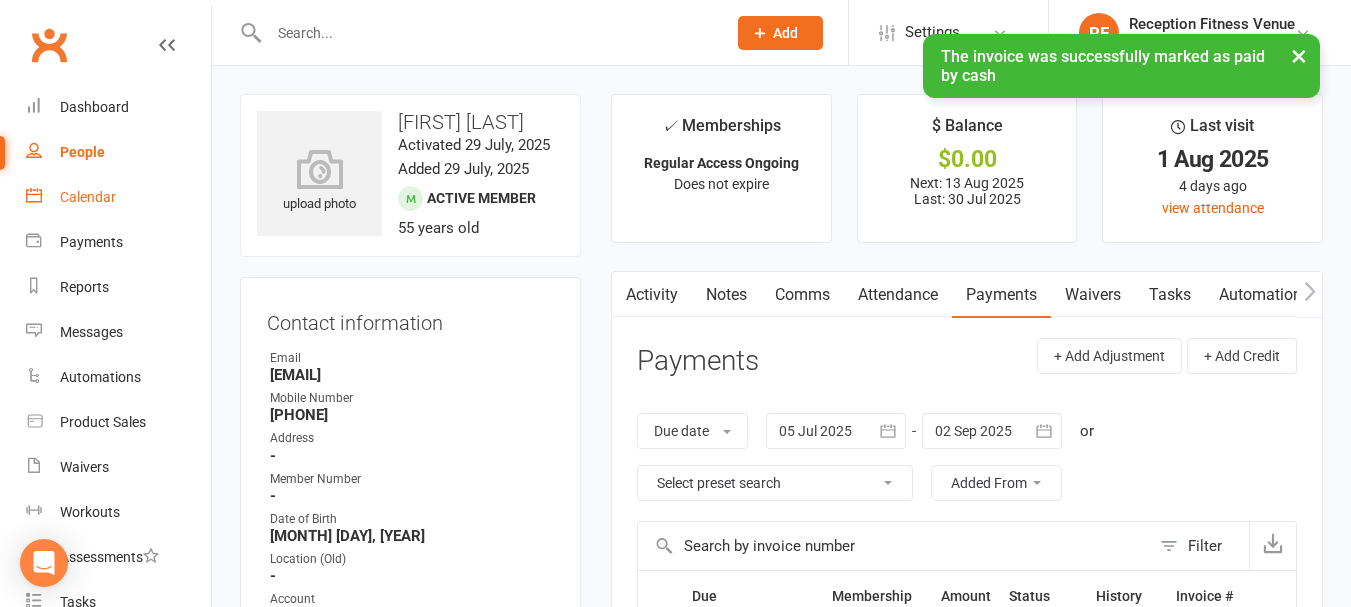 click on "Calendar" at bounding box center (118, 197) 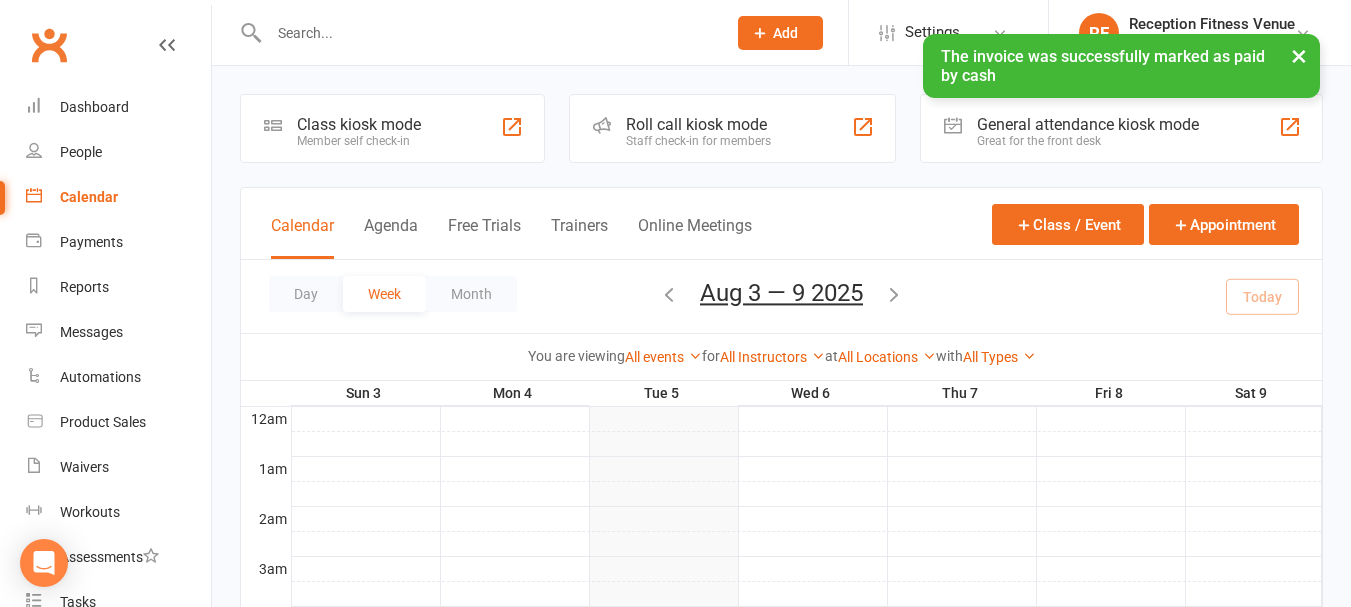click on "General attendance kiosk mode" at bounding box center [1088, 124] 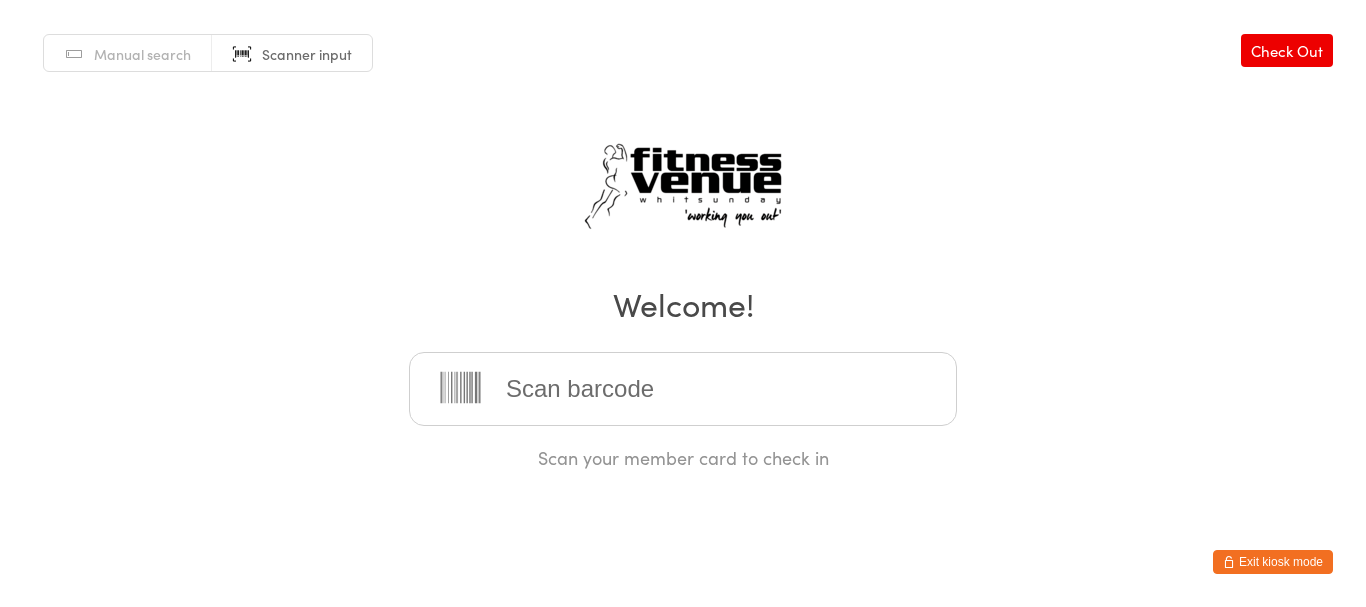 scroll, scrollTop: 0, scrollLeft: 0, axis: both 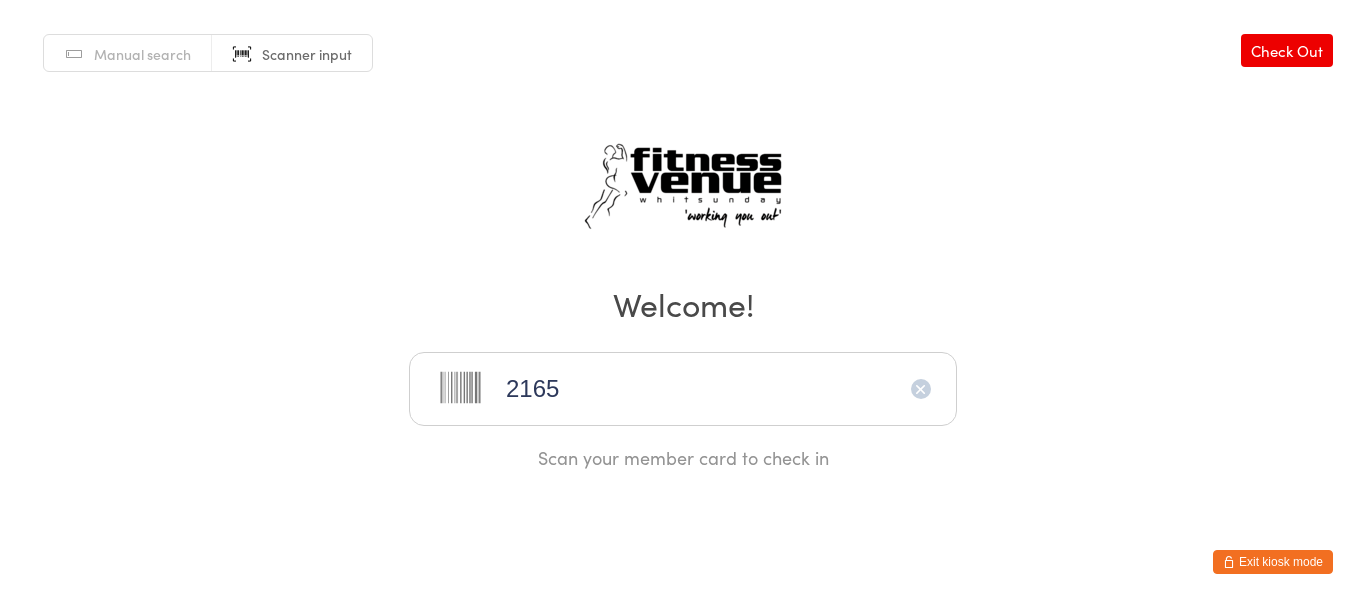 type on "21653" 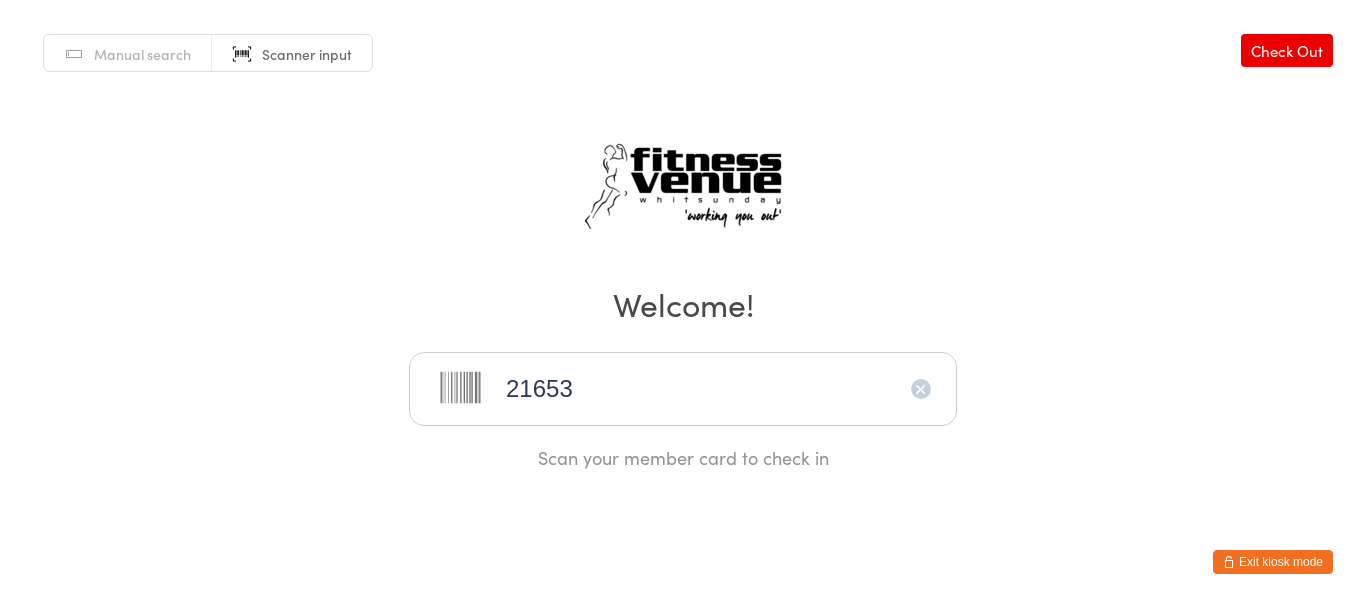 type 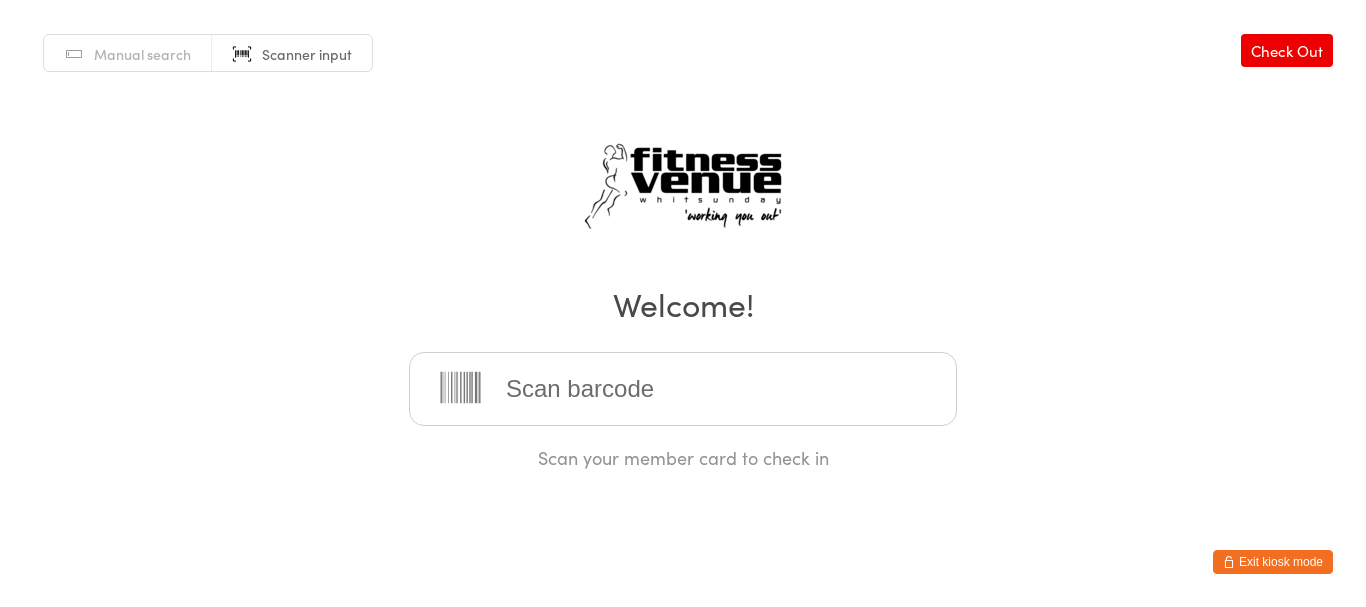 click on "Exit kiosk mode" at bounding box center (1273, 562) 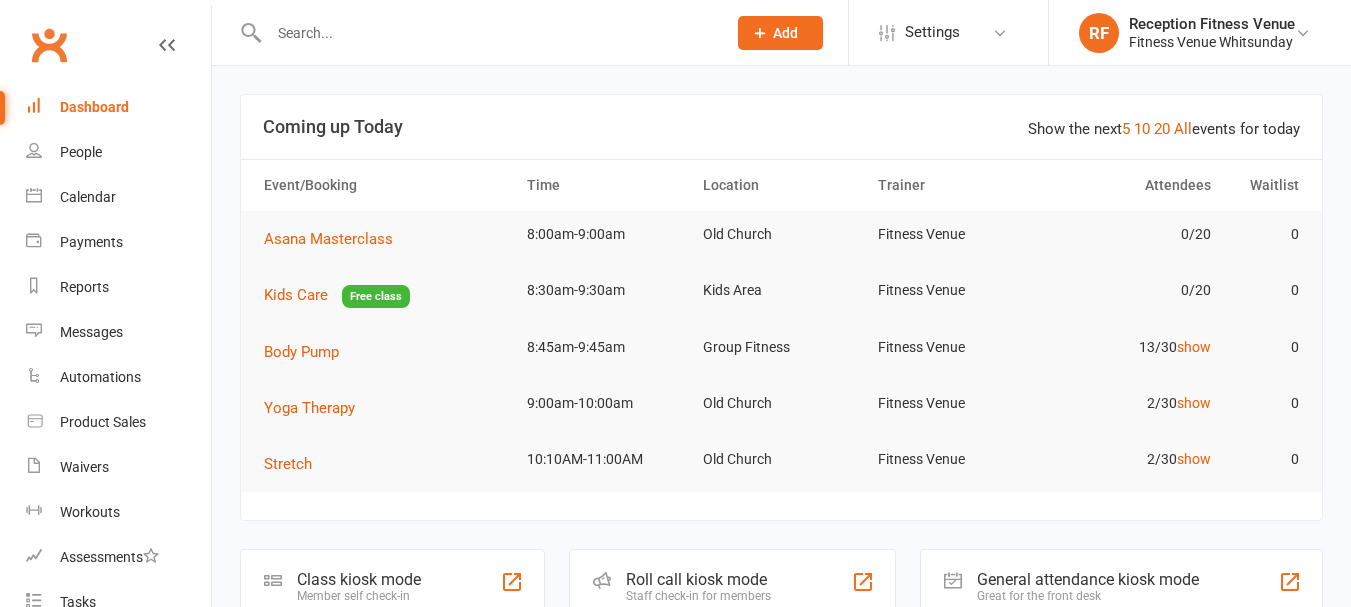 scroll, scrollTop: 0, scrollLeft: 0, axis: both 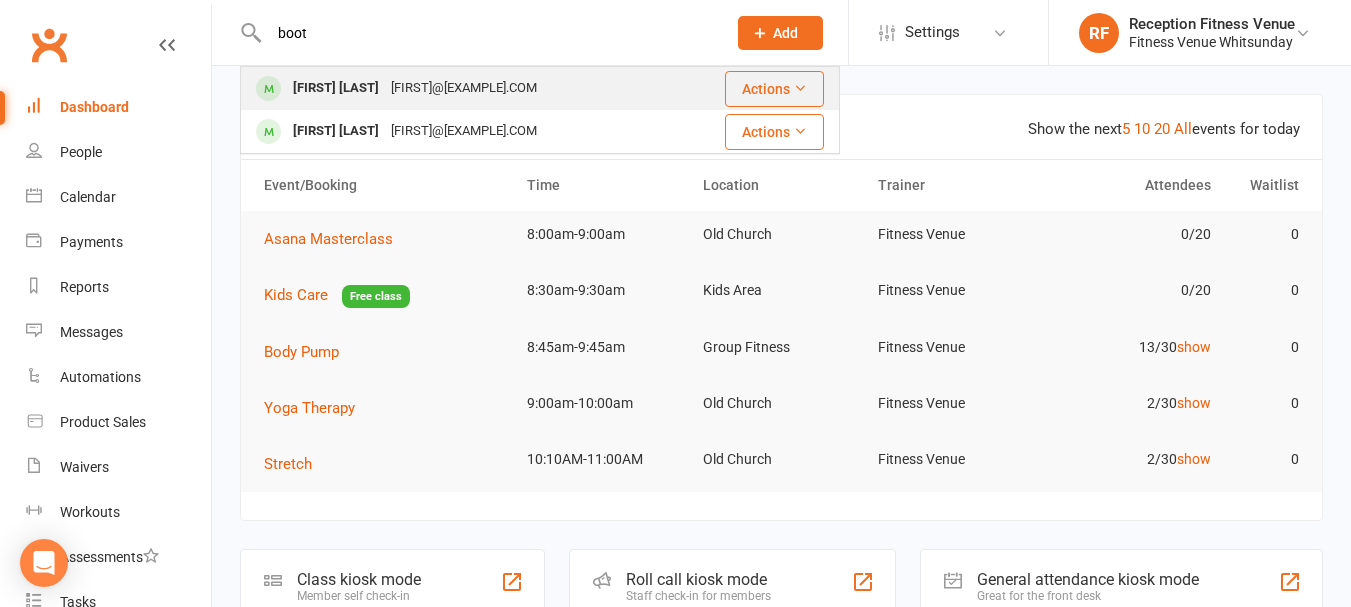 type on "boot" 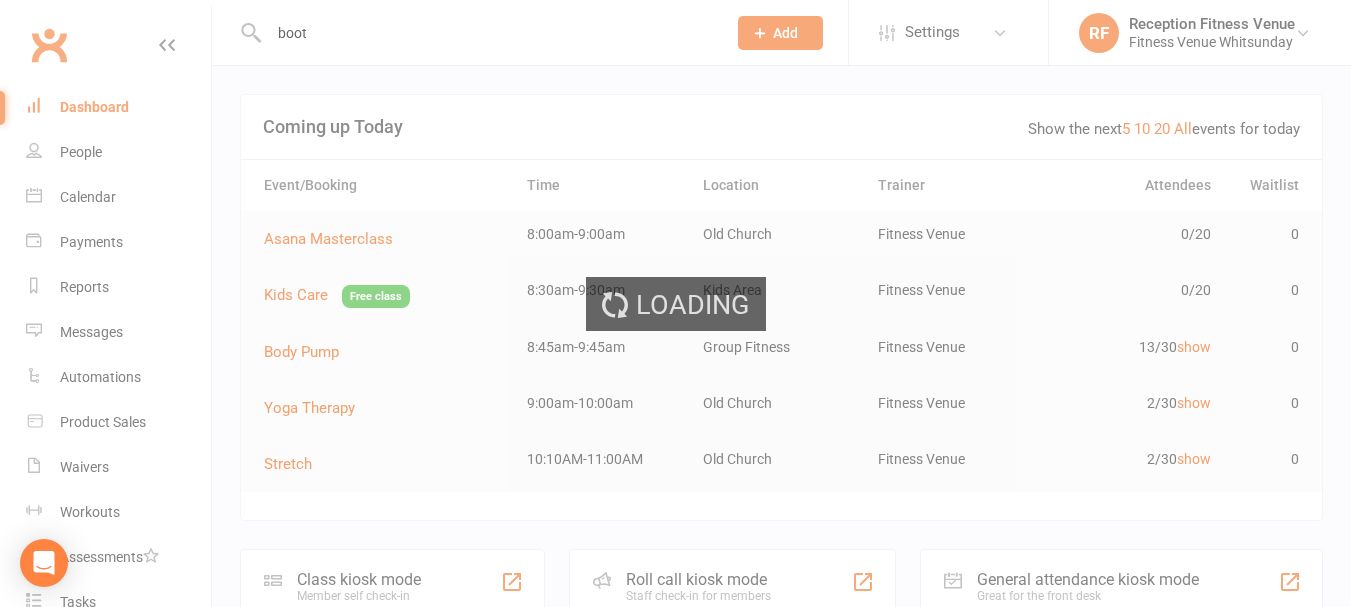 type 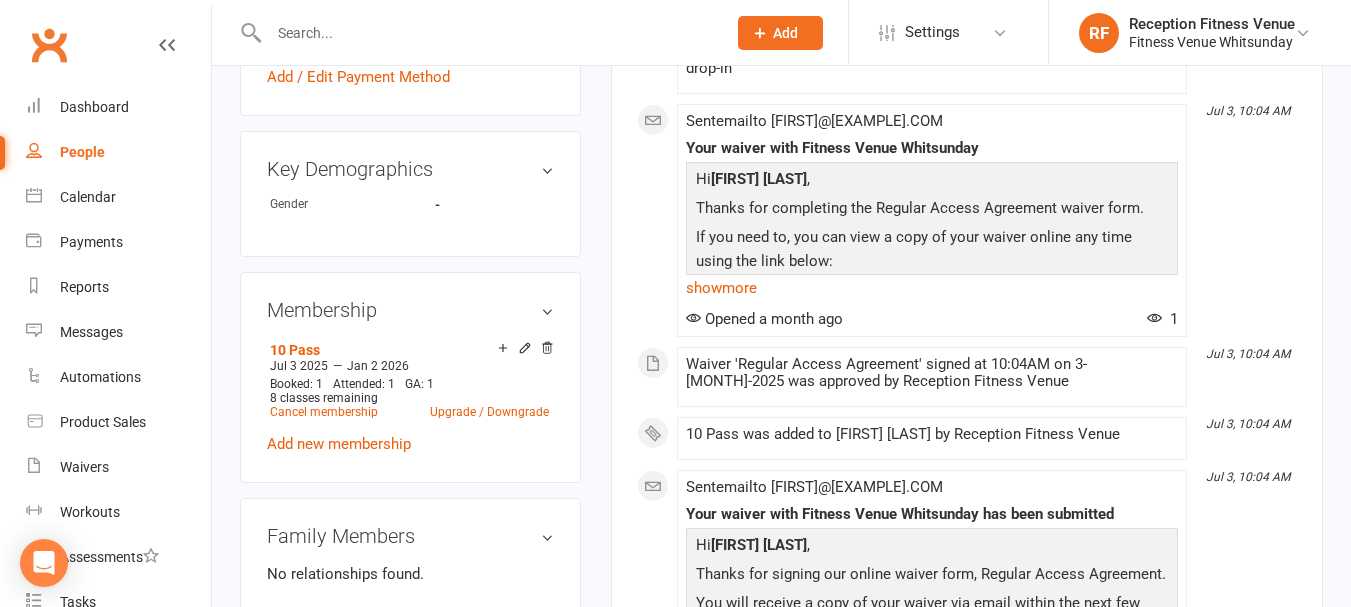 scroll, scrollTop: 900, scrollLeft: 0, axis: vertical 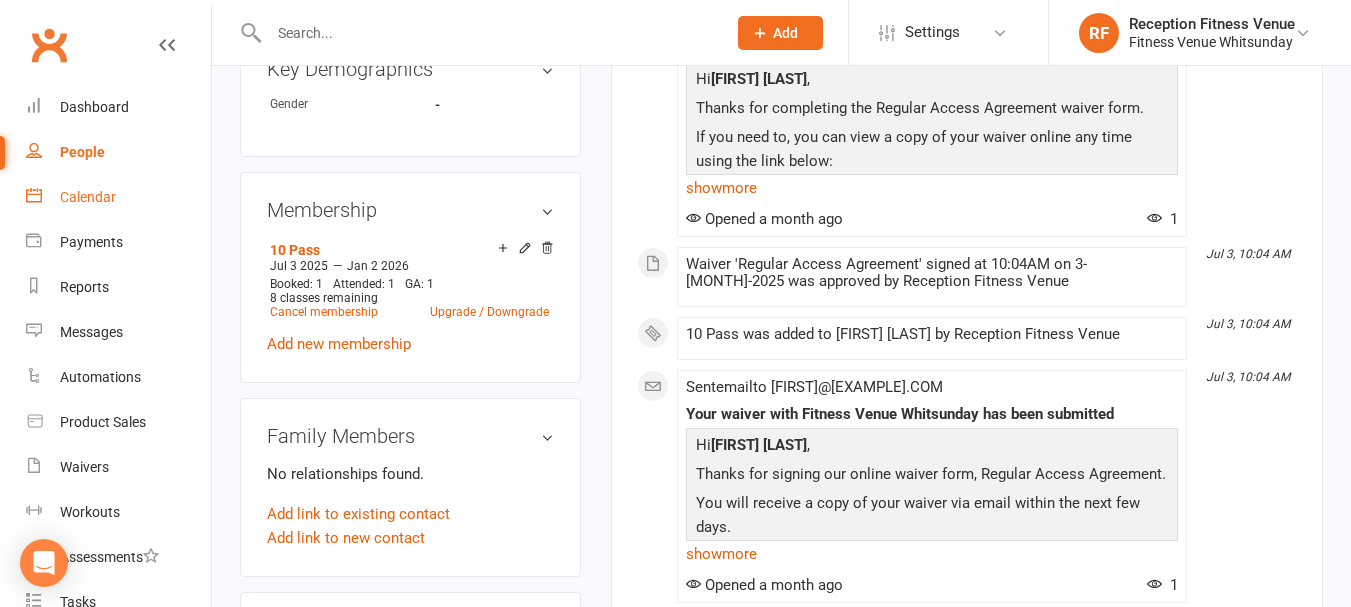 click on "Calendar" at bounding box center (88, 197) 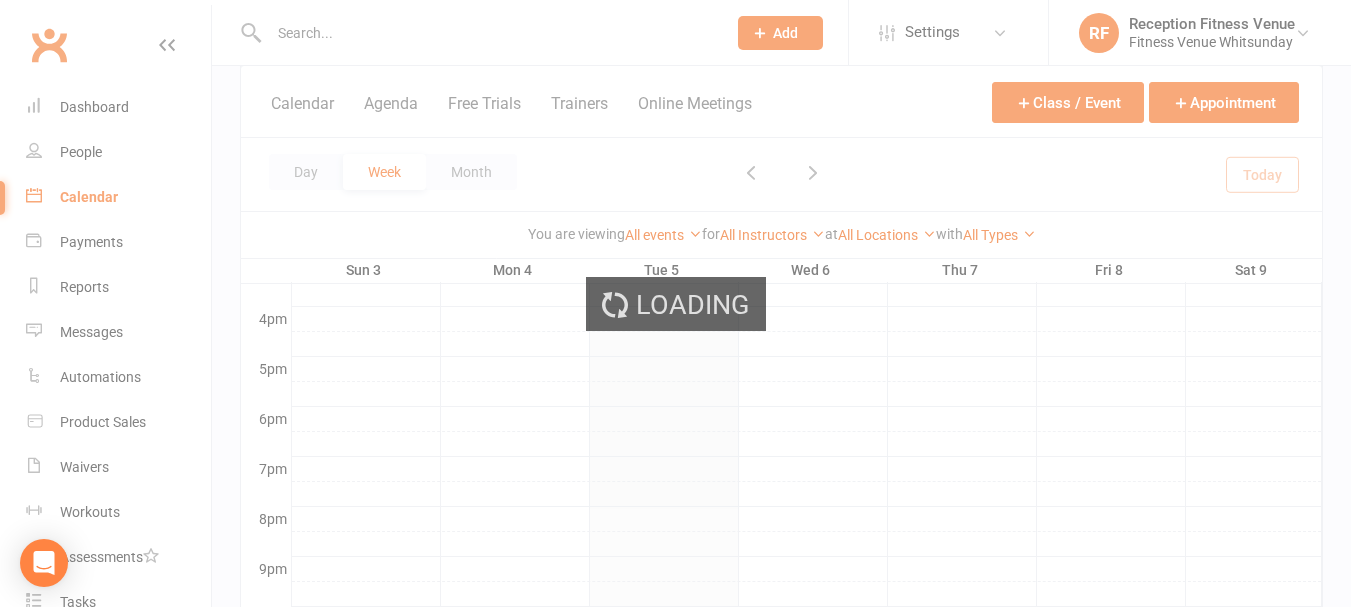 scroll, scrollTop: 0, scrollLeft: 0, axis: both 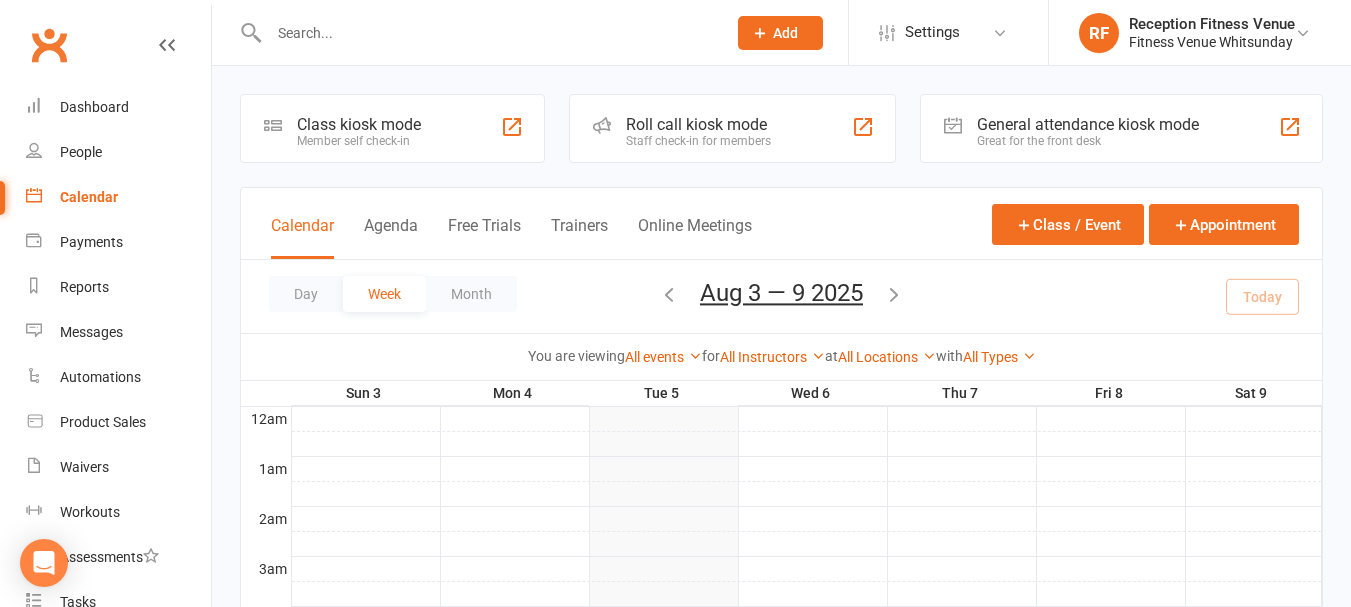click on "Great for the front desk" at bounding box center [1088, 141] 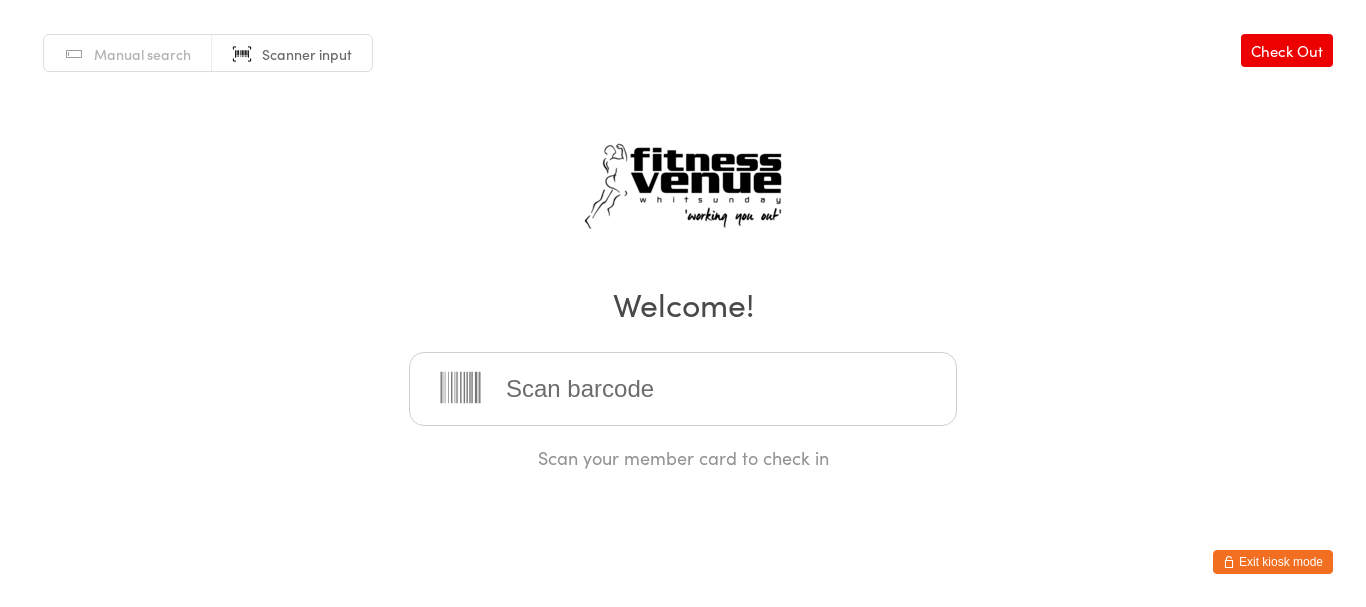scroll, scrollTop: 0, scrollLeft: 0, axis: both 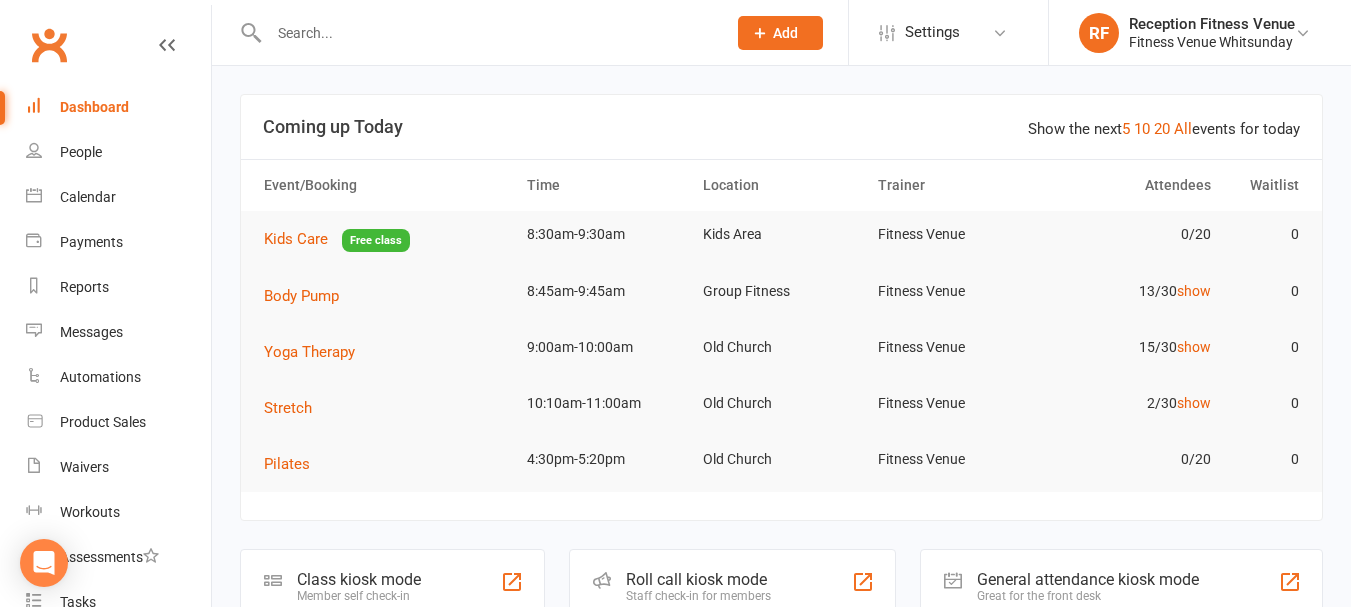 click at bounding box center (487, 33) 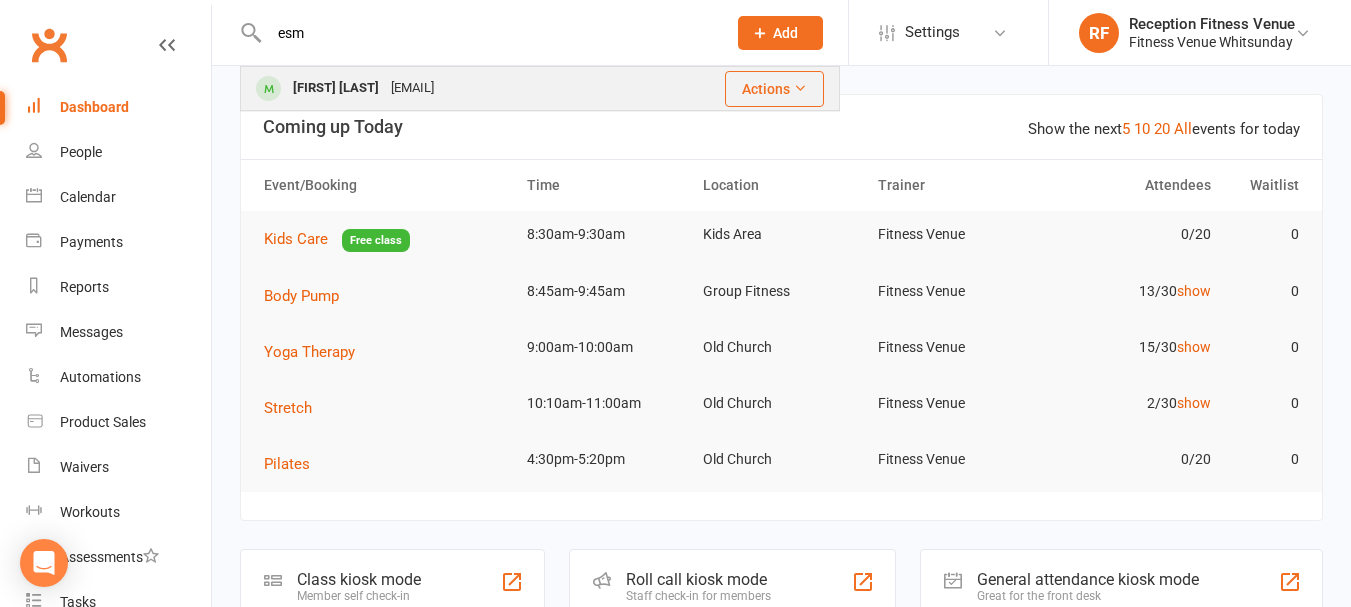 type on "esm" 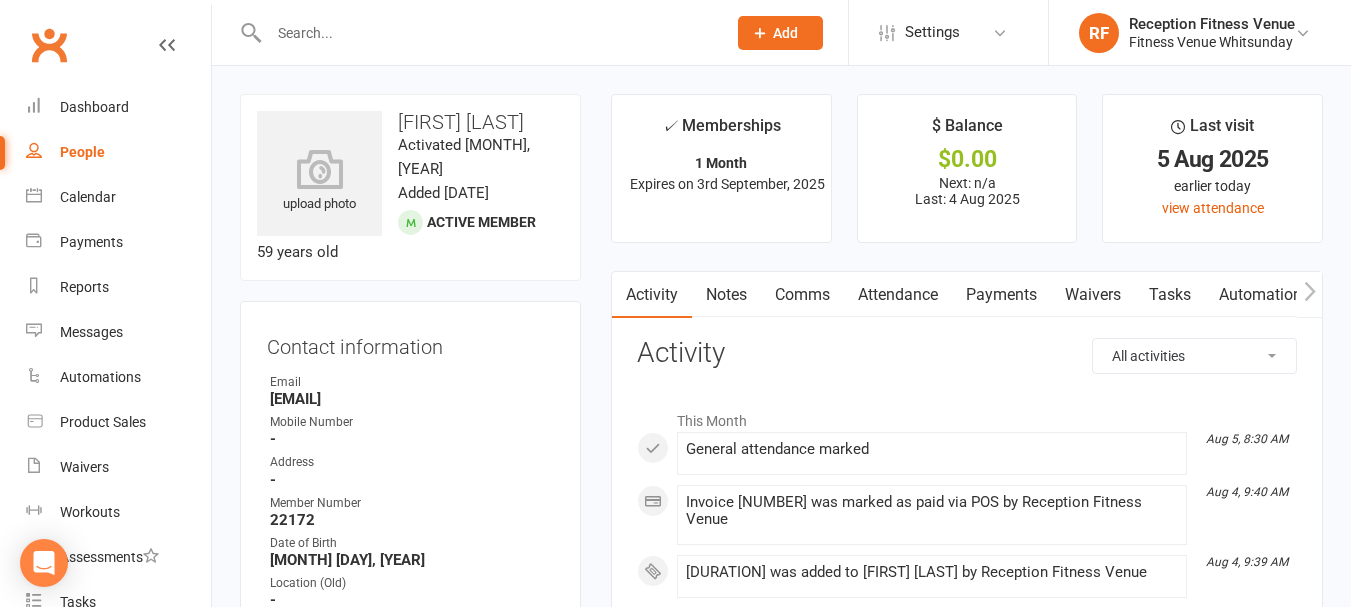 click on "Payments" at bounding box center (1001, 295) 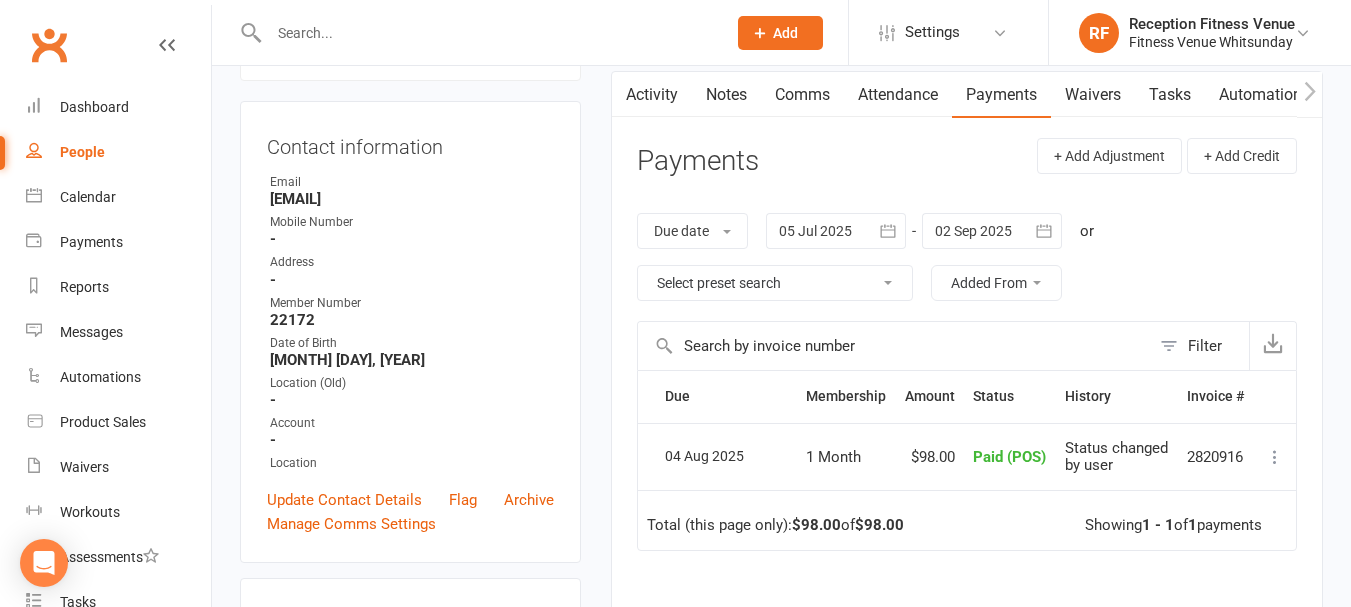 scroll, scrollTop: 300, scrollLeft: 0, axis: vertical 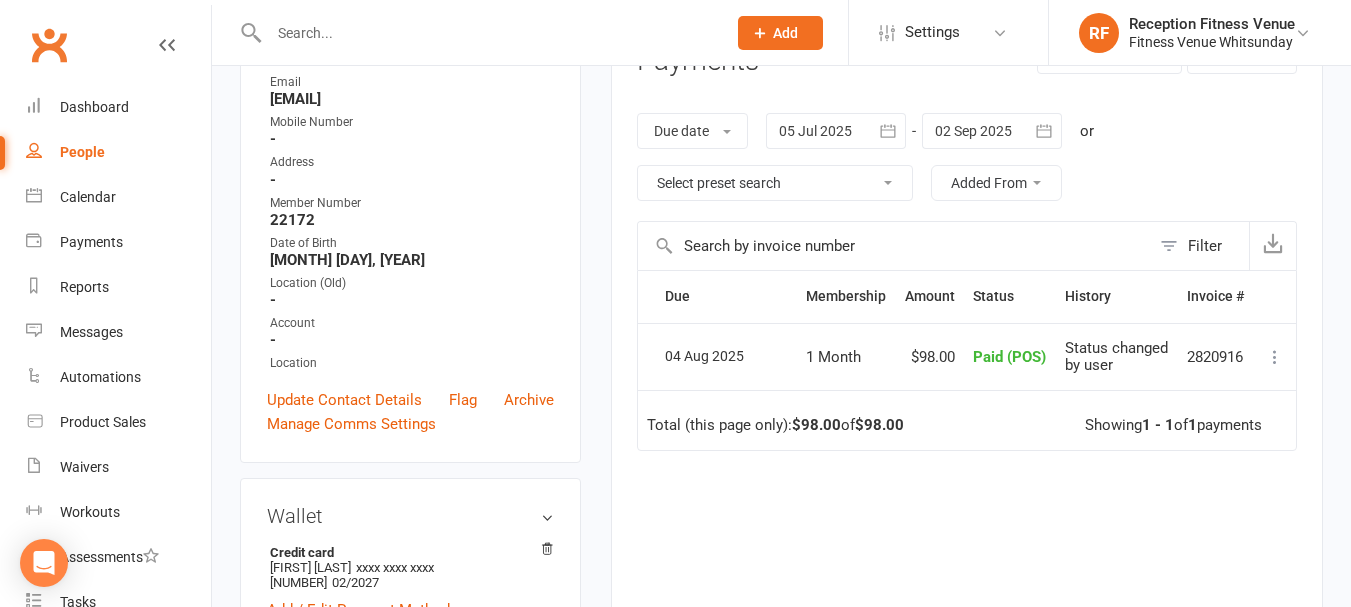 click at bounding box center [487, 33] 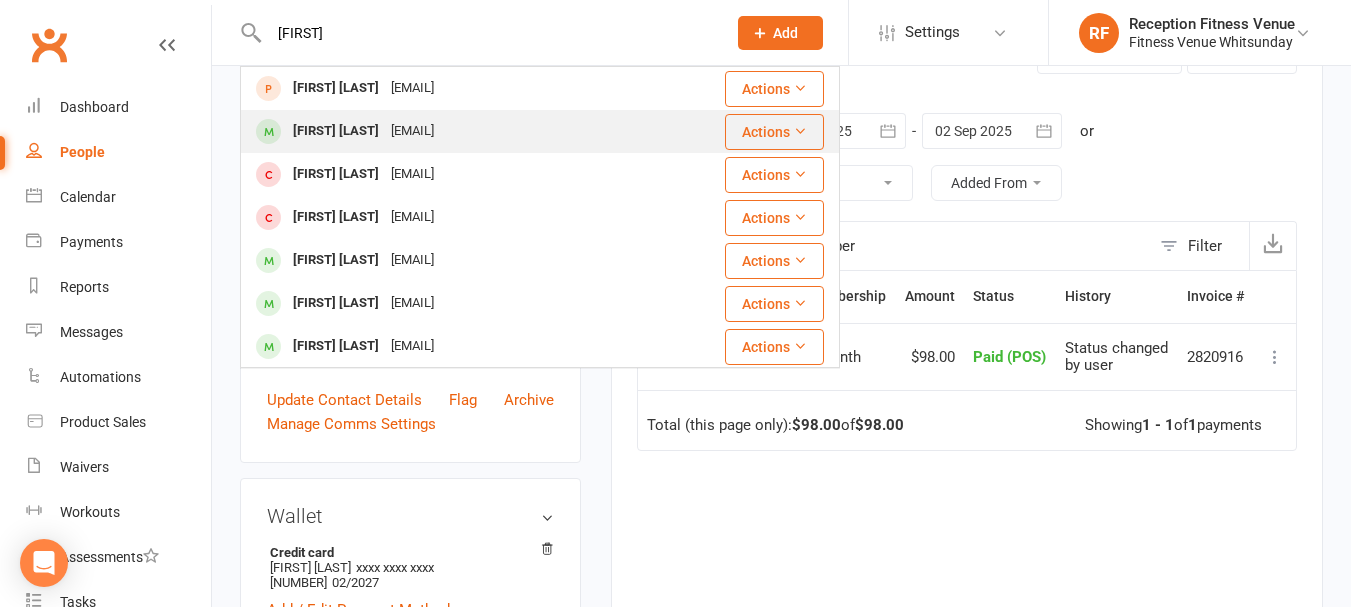 type on "[FIRST]" 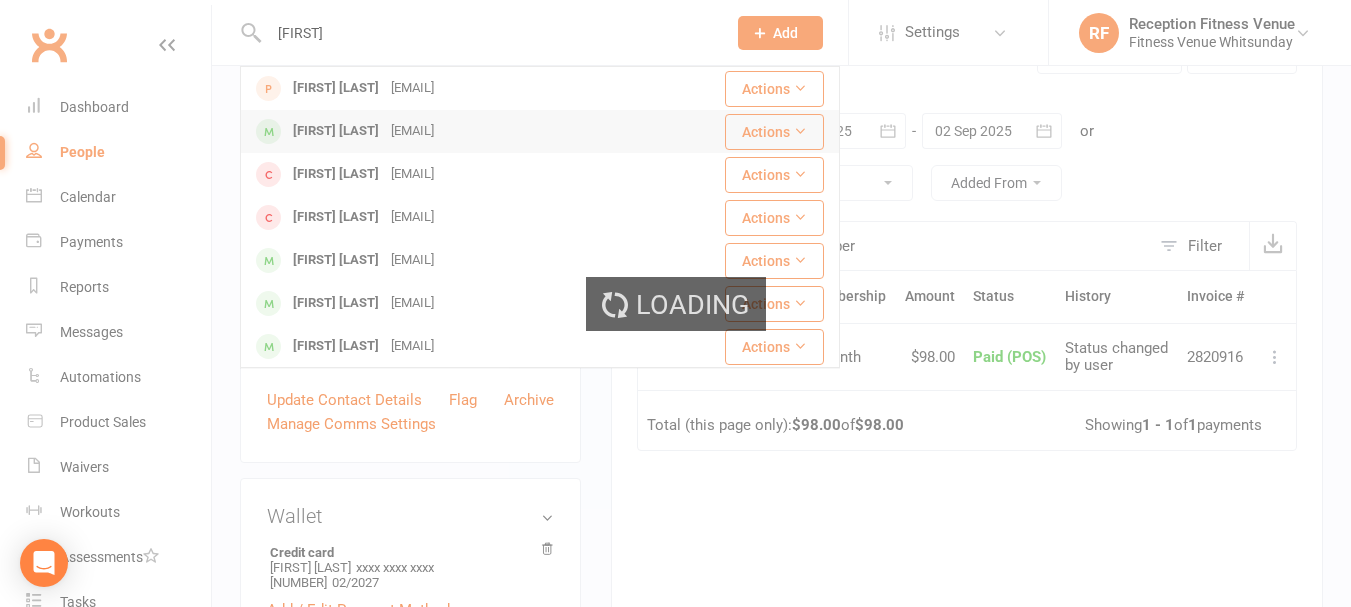 type 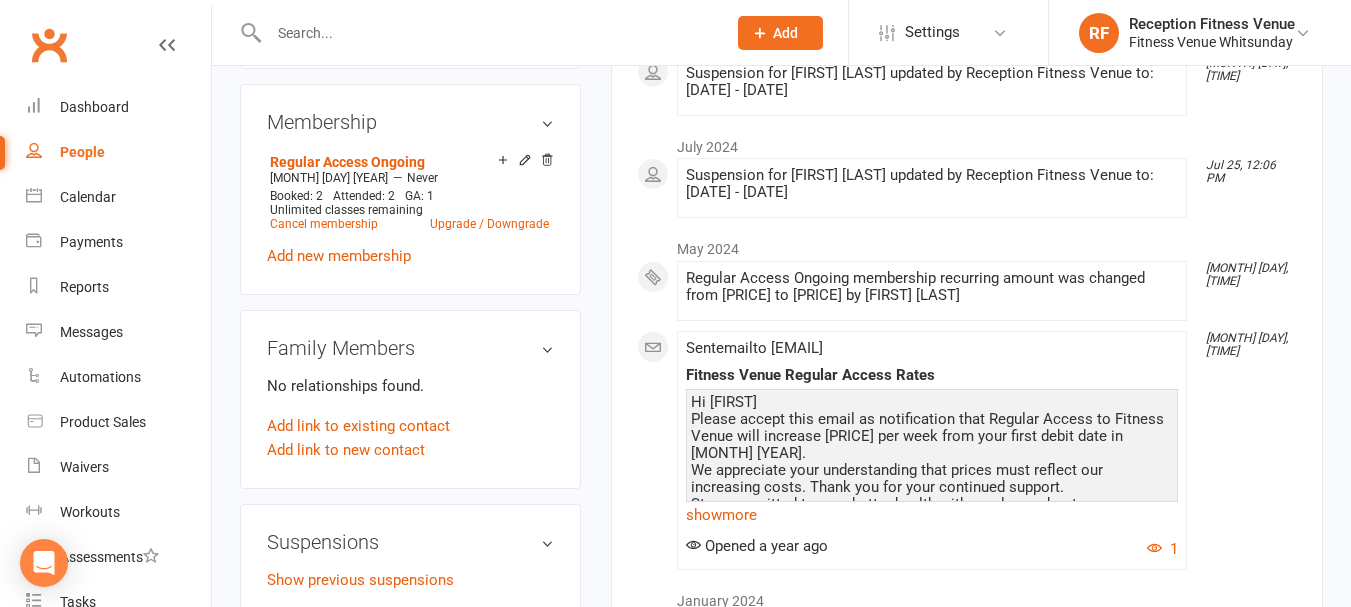 scroll, scrollTop: 1300, scrollLeft: 0, axis: vertical 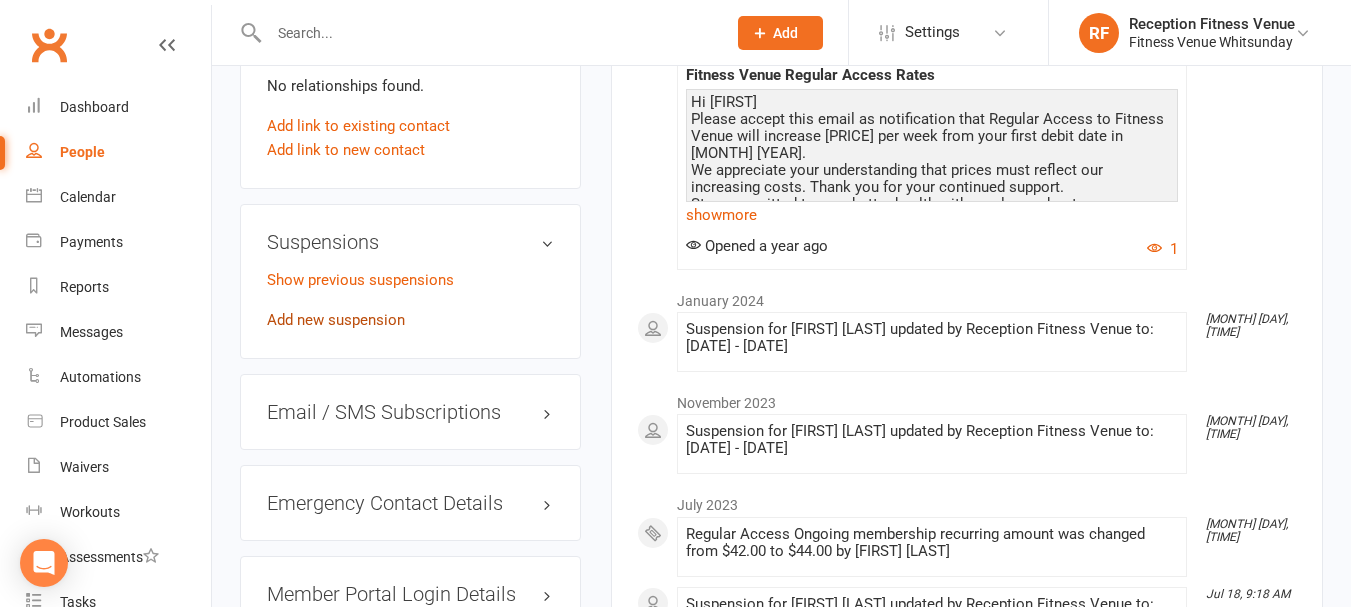 click on "Add new suspension" at bounding box center [336, 320] 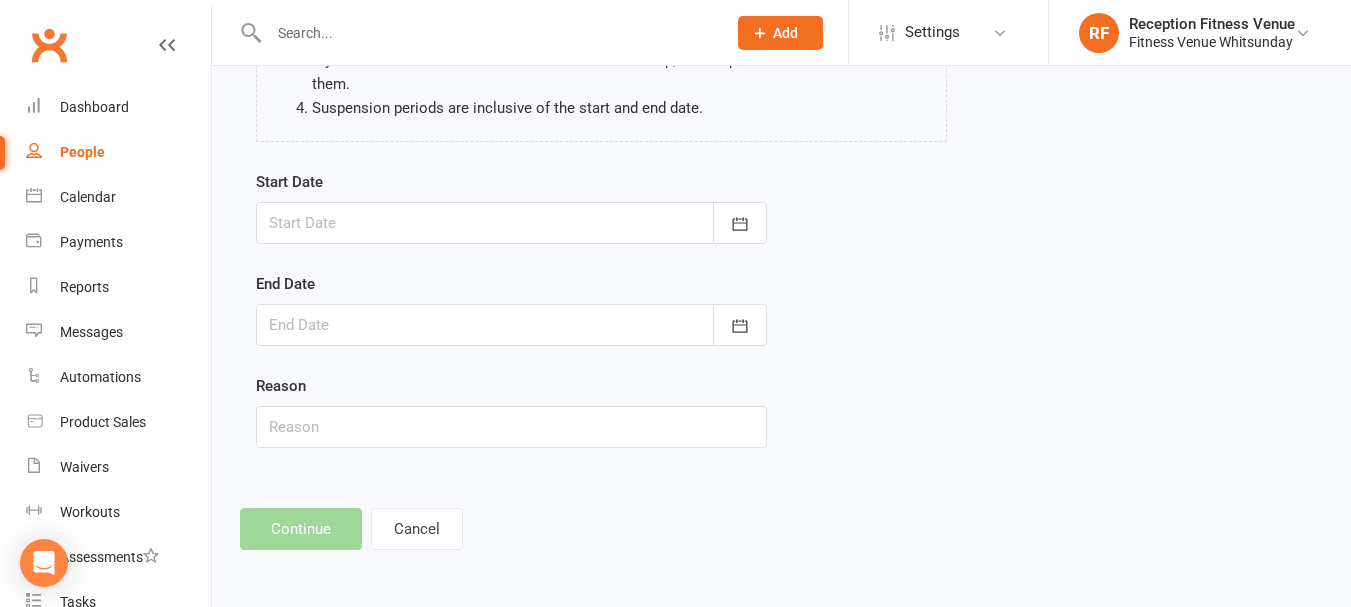 scroll, scrollTop: 0, scrollLeft: 0, axis: both 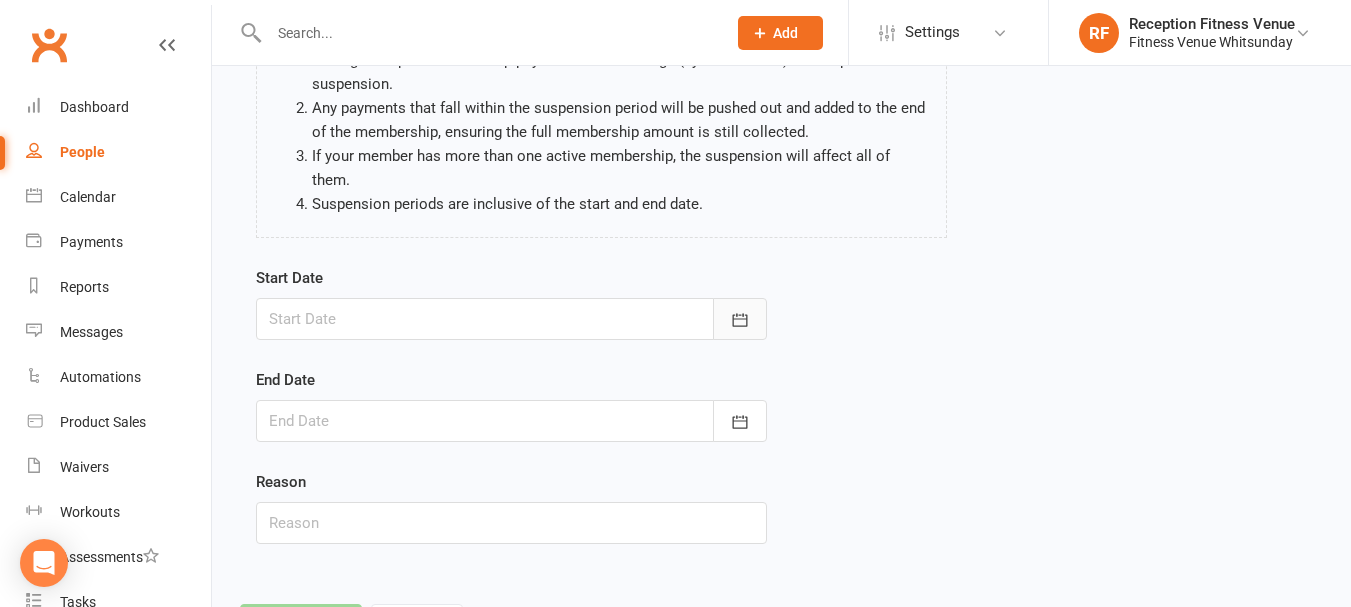 click 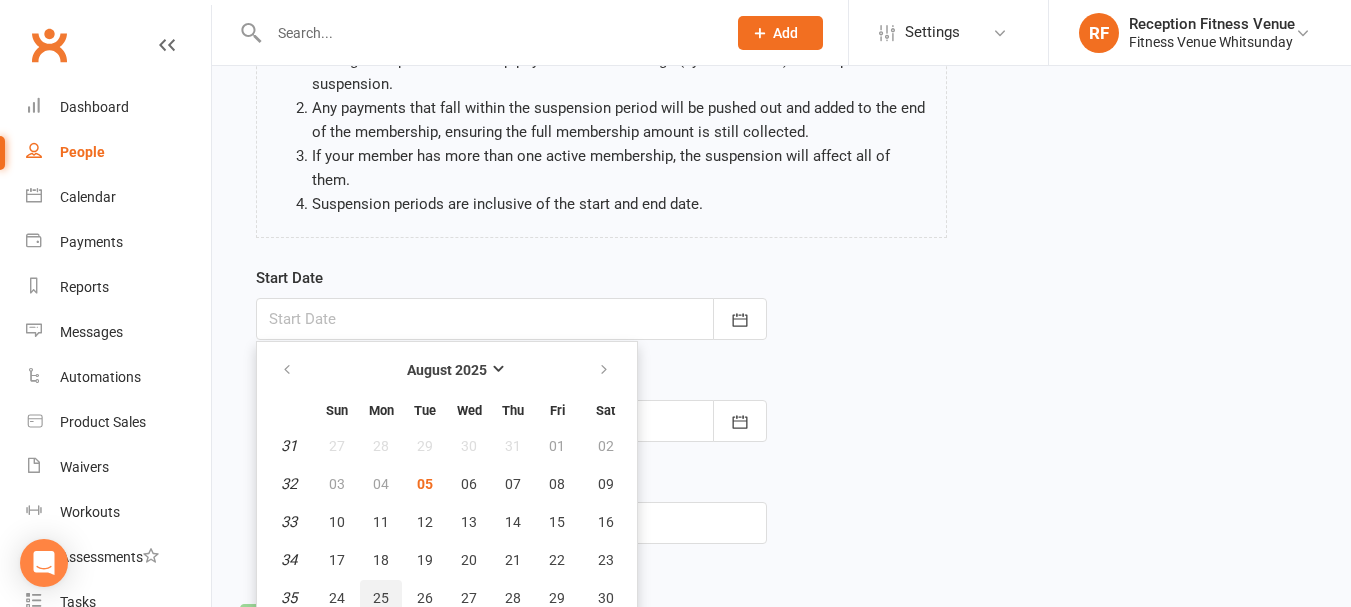 scroll, scrollTop: 249, scrollLeft: 0, axis: vertical 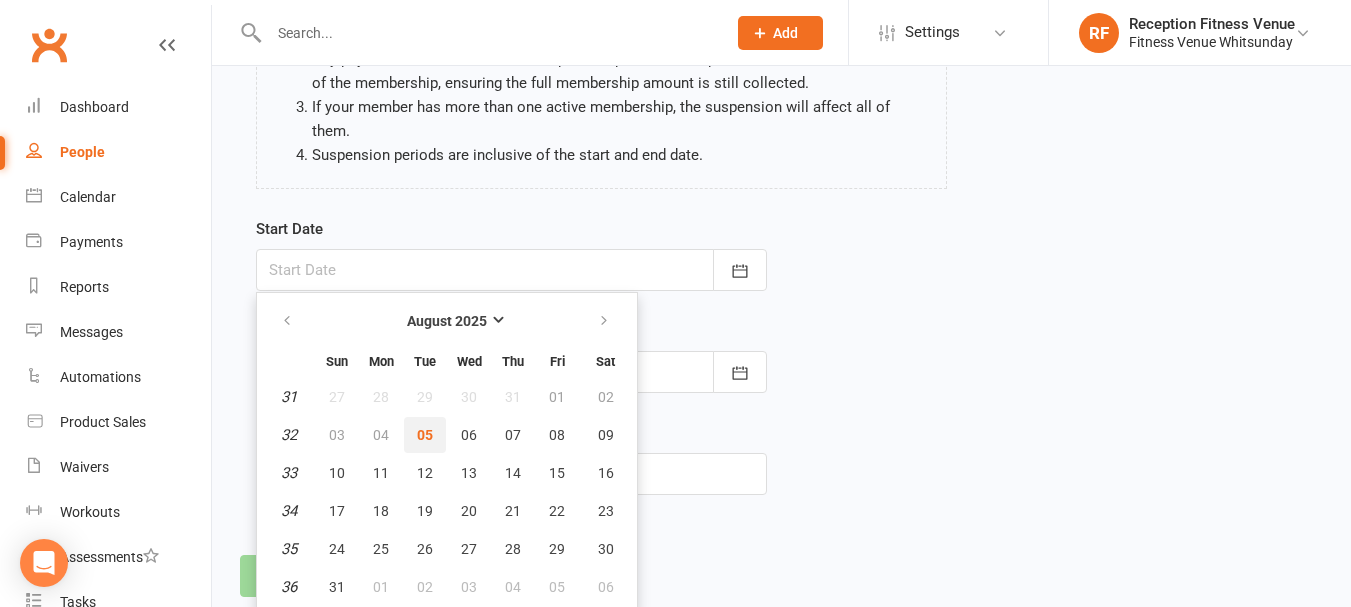 click on "05" at bounding box center [425, 435] 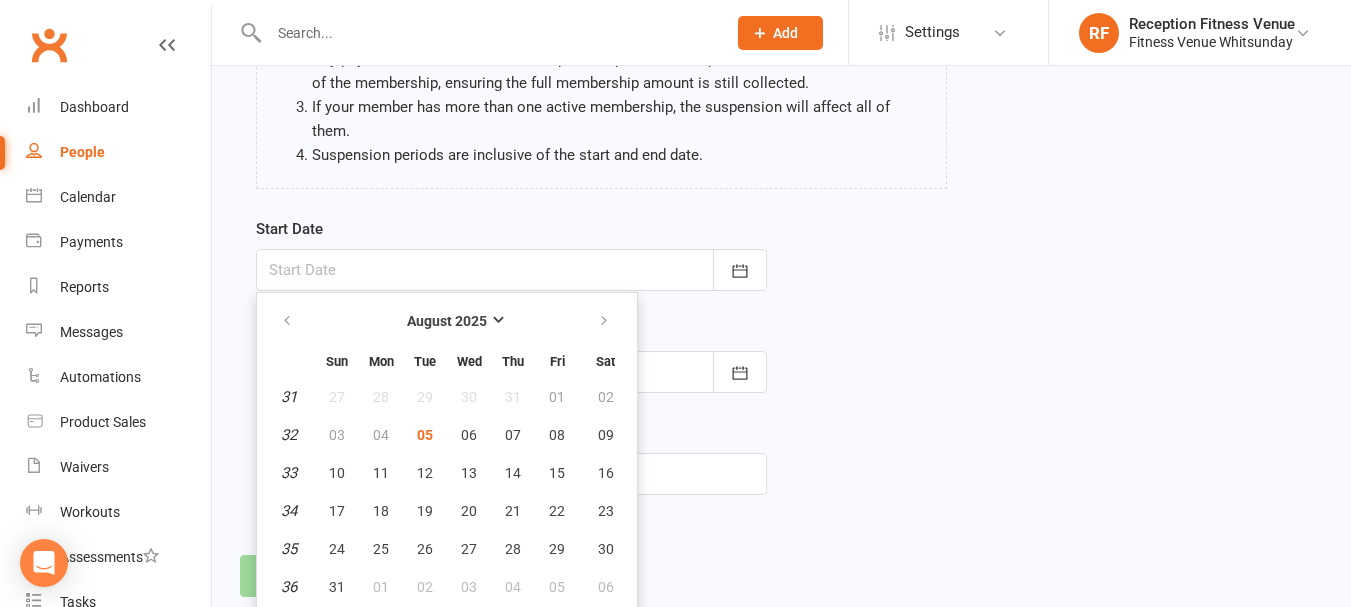 type on "05 Aug 2025" 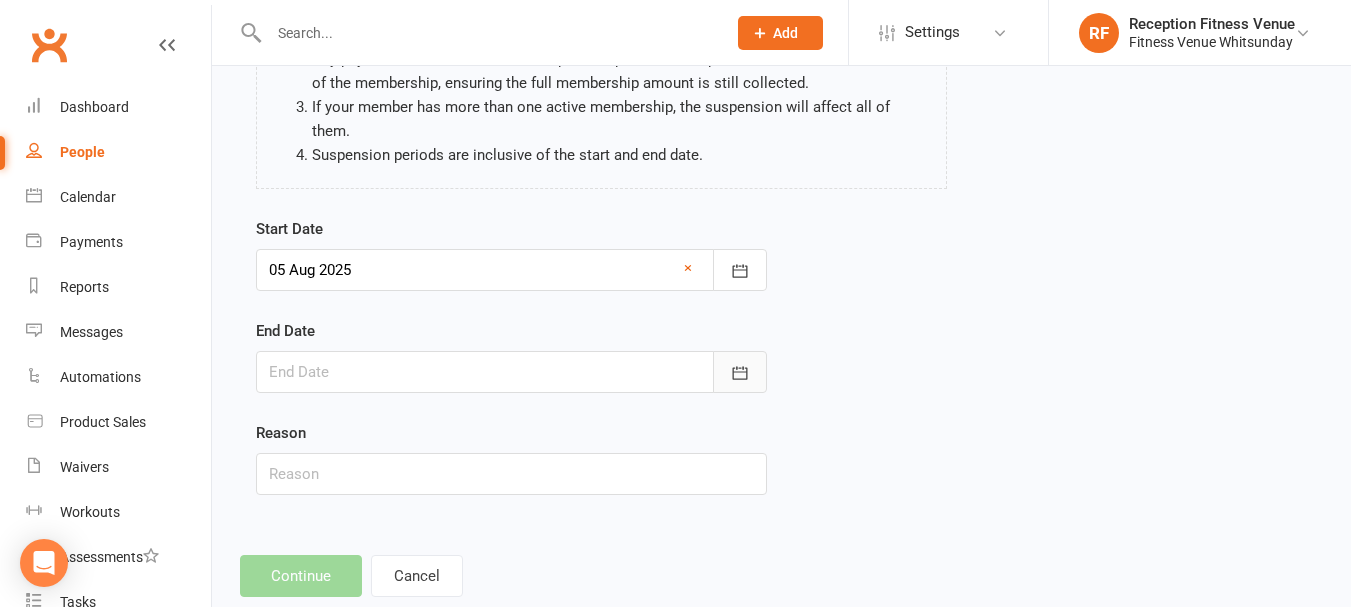click at bounding box center (740, 372) 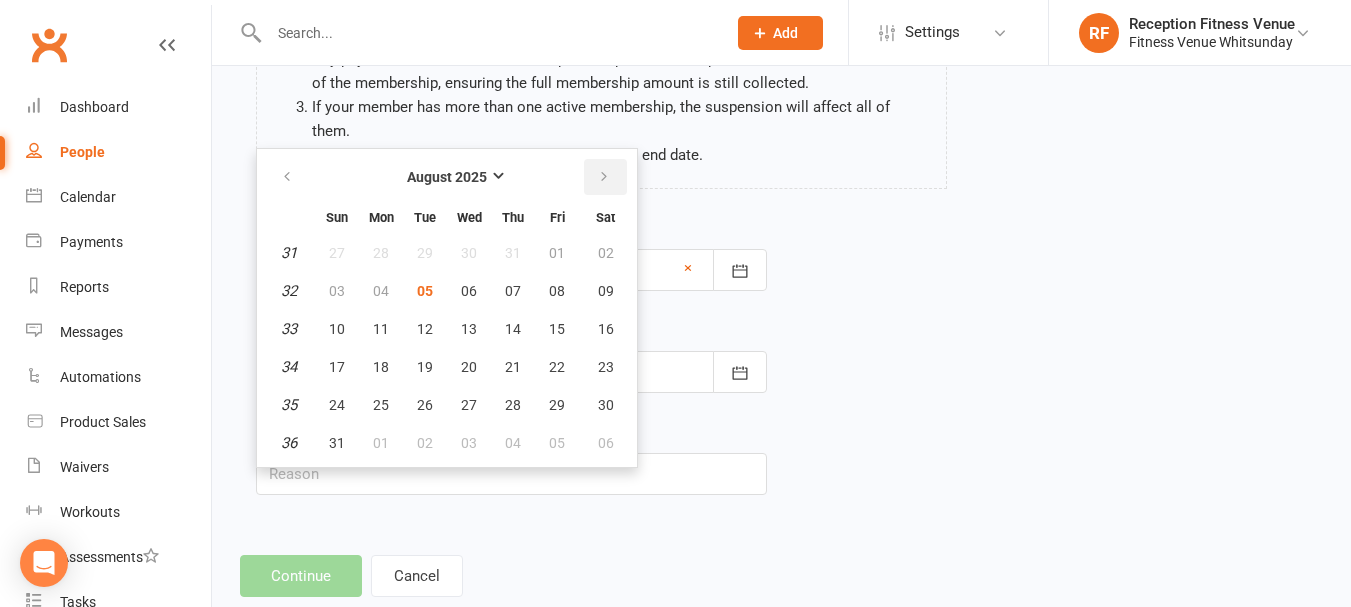 click at bounding box center [604, 177] 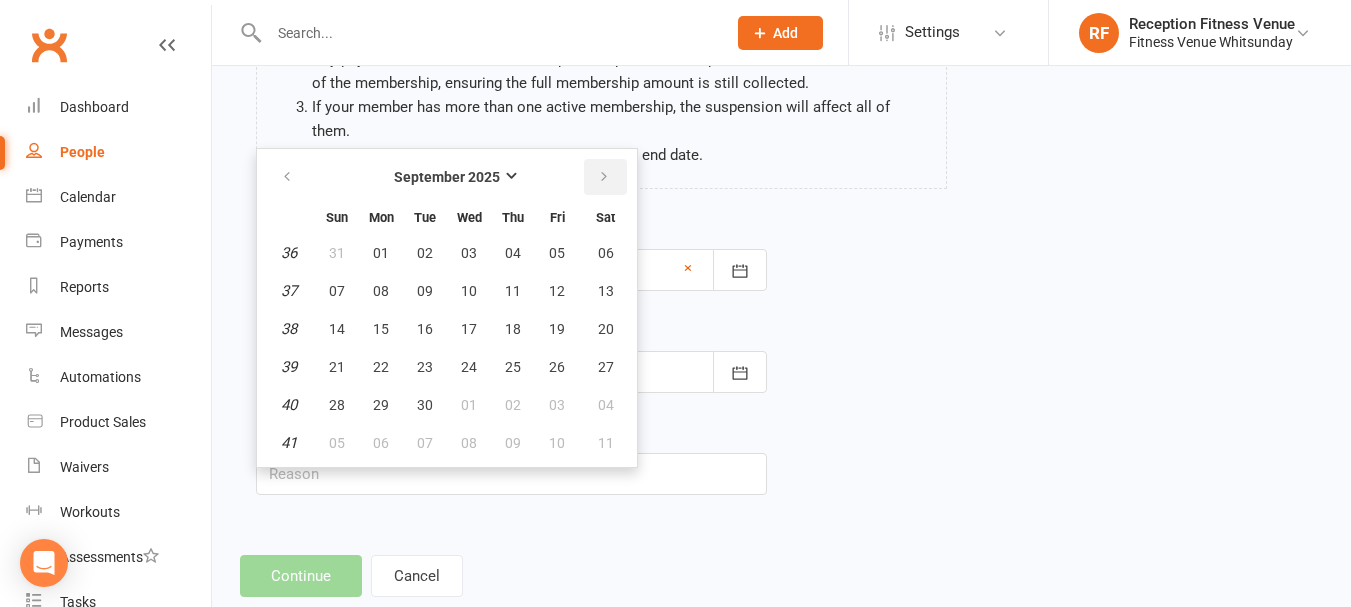 click at bounding box center [604, 177] 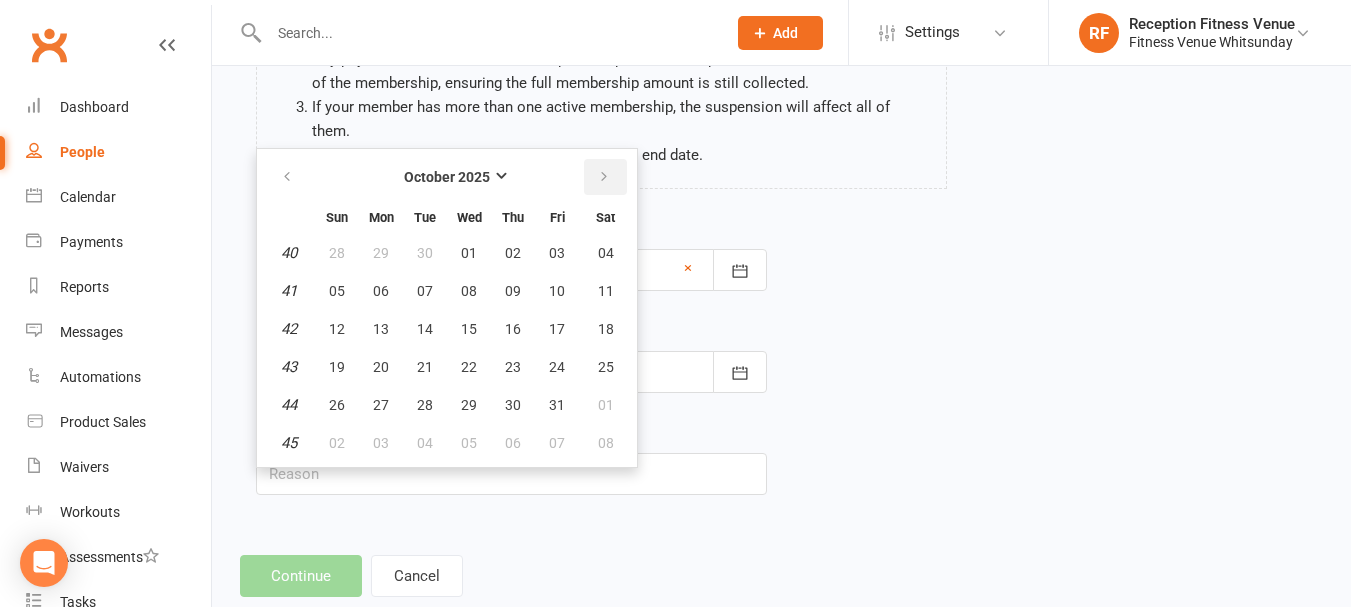 click at bounding box center (604, 177) 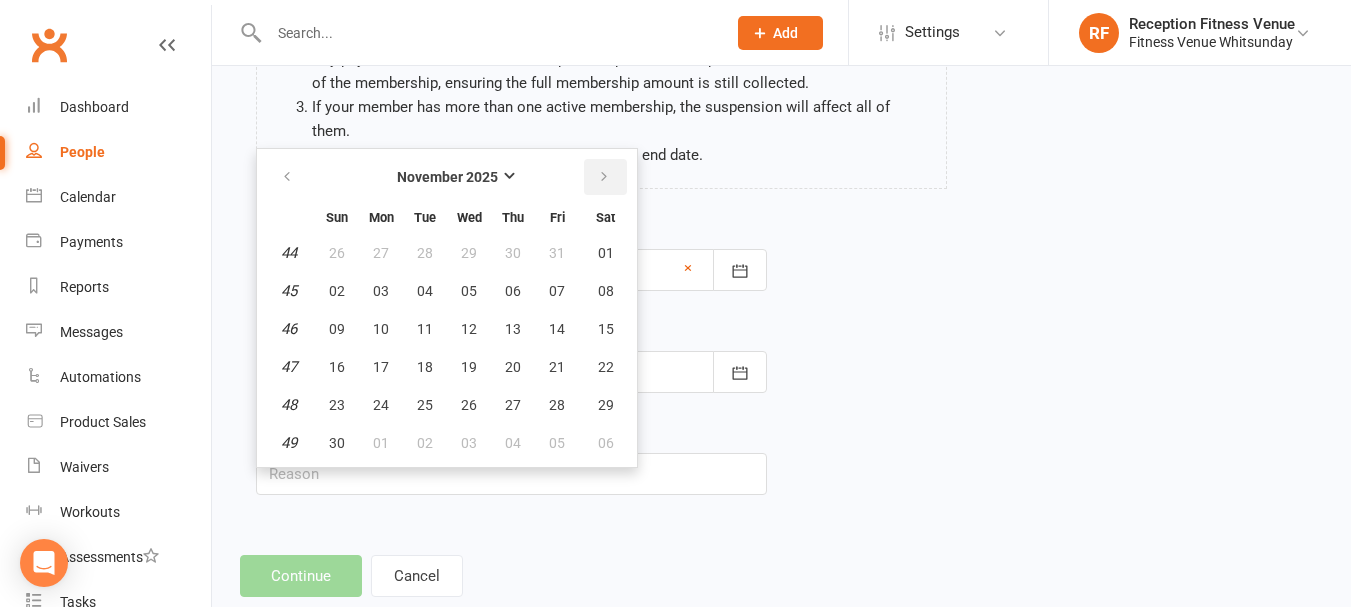 click at bounding box center (604, 177) 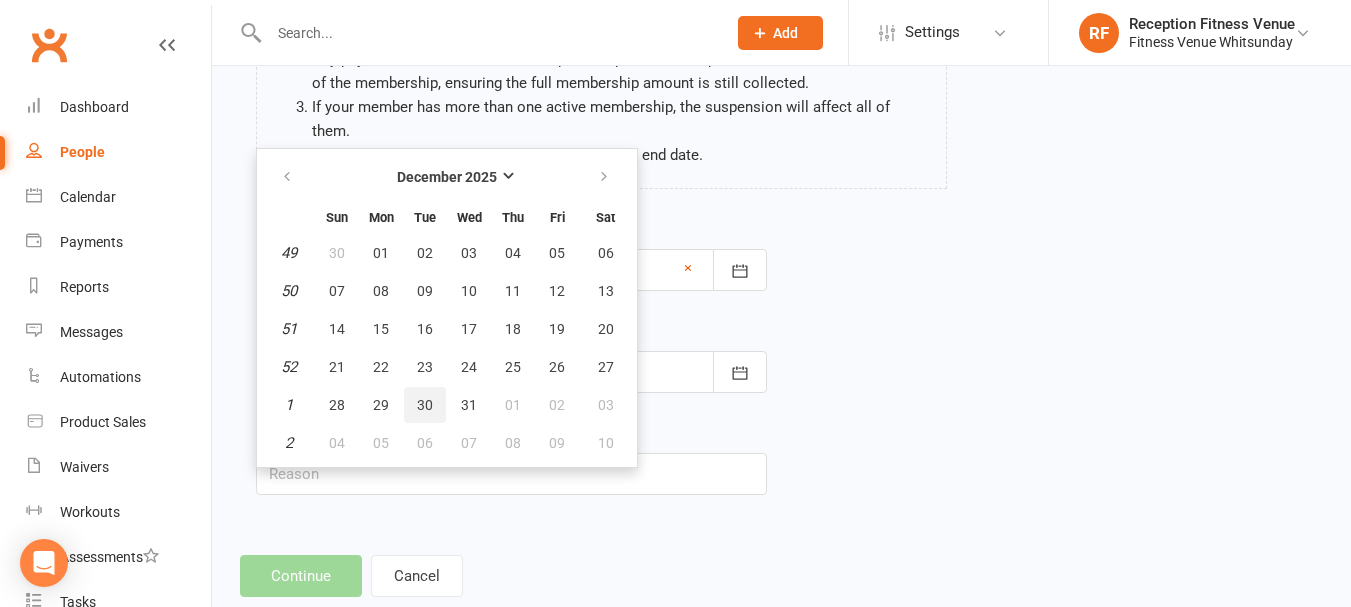 click on "30" at bounding box center [425, 405] 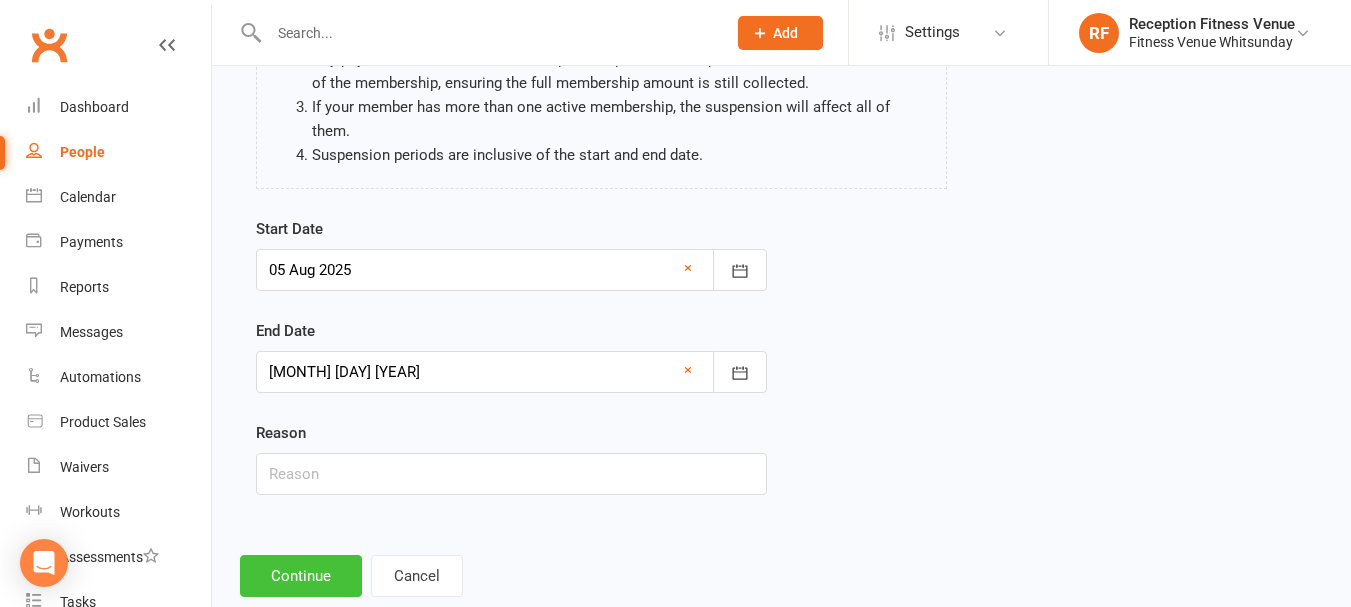 click on "Continue" at bounding box center (301, 576) 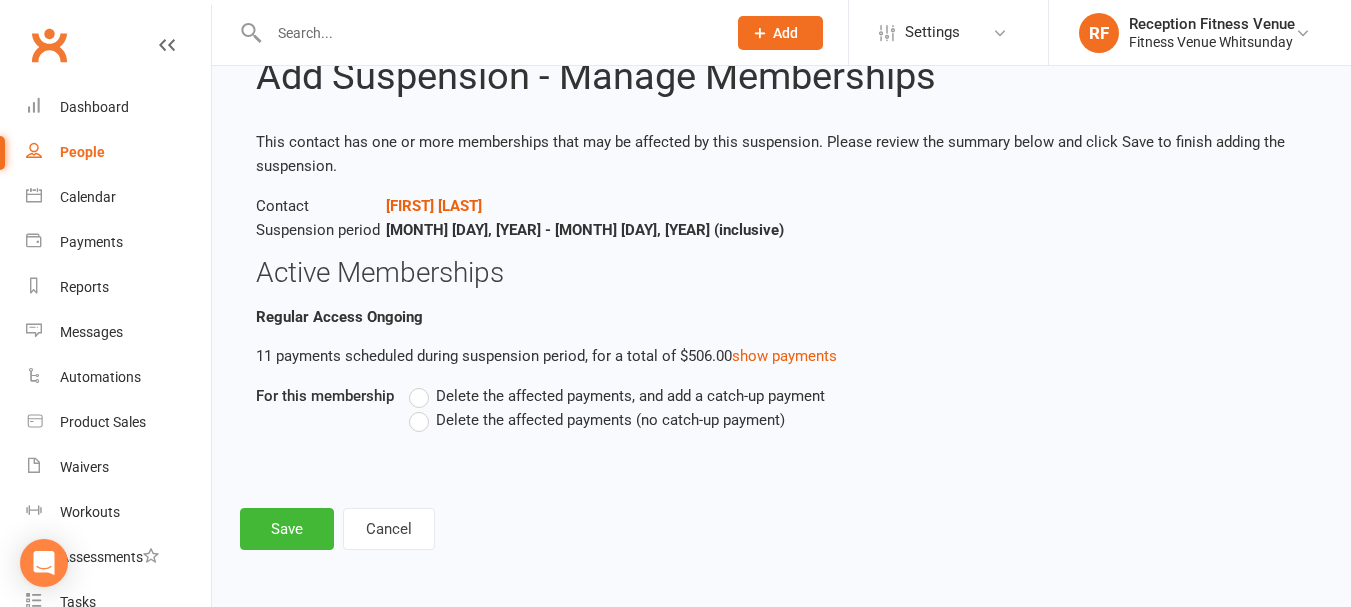 scroll, scrollTop: 0, scrollLeft: 0, axis: both 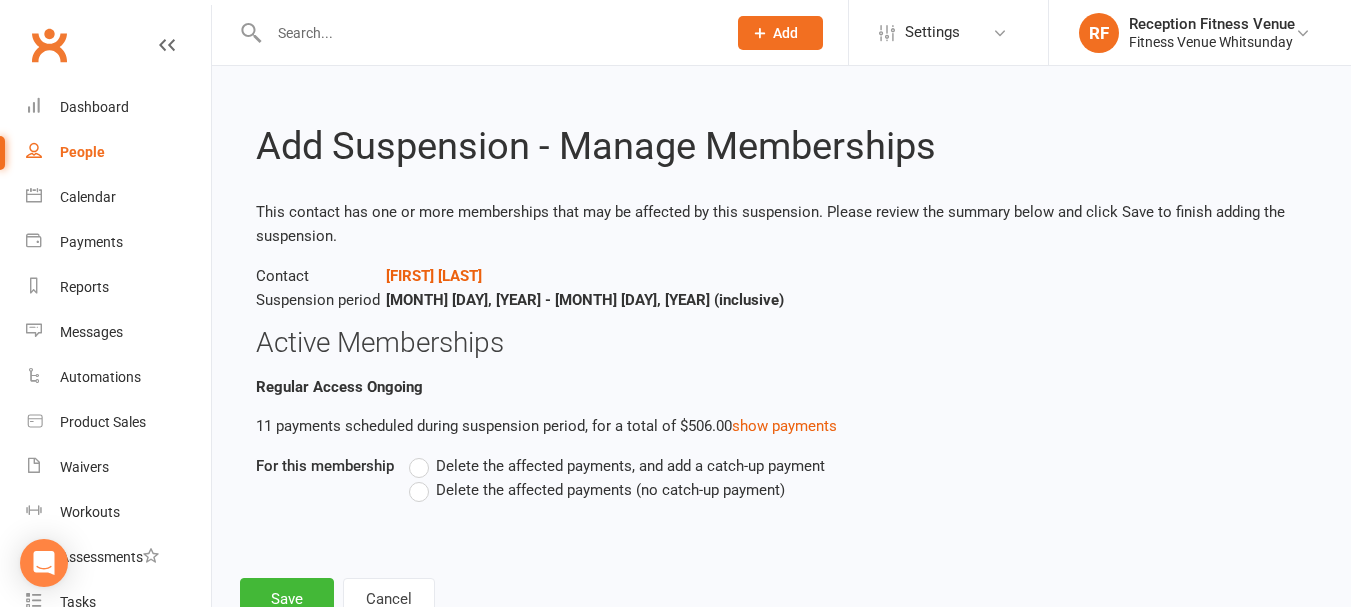 click on "Delete the affected payments (no catch-up payment)" at bounding box center (610, 488) 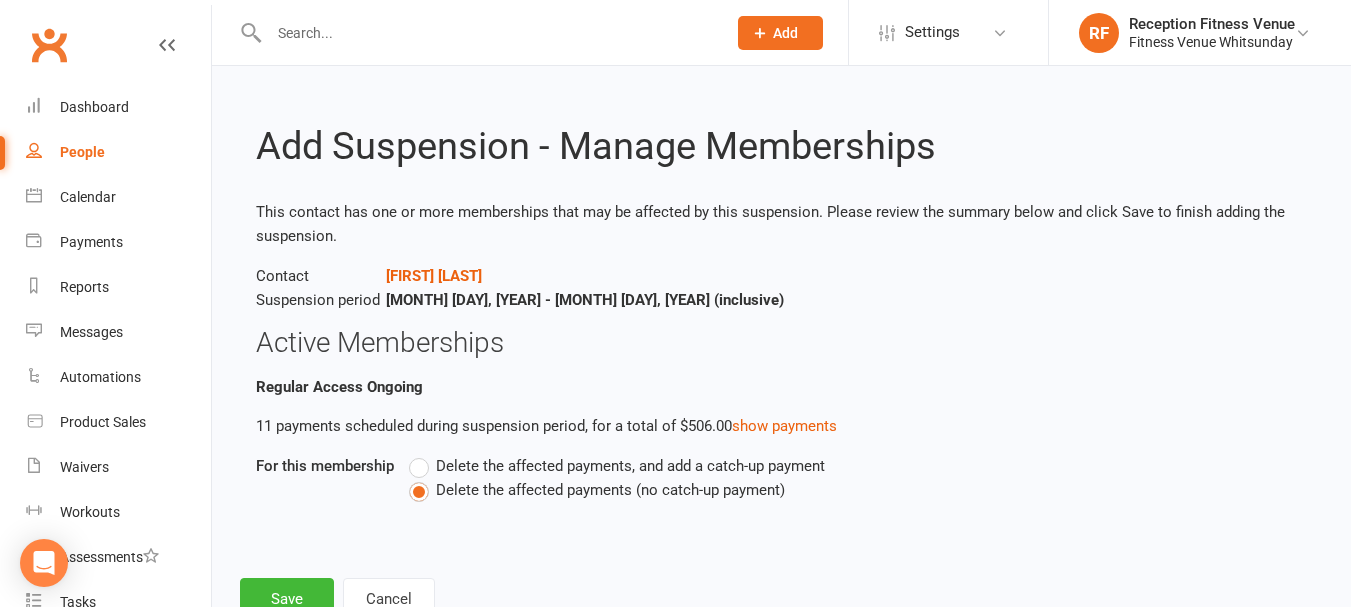scroll, scrollTop: 70, scrollLeft: 0, axis: vertical 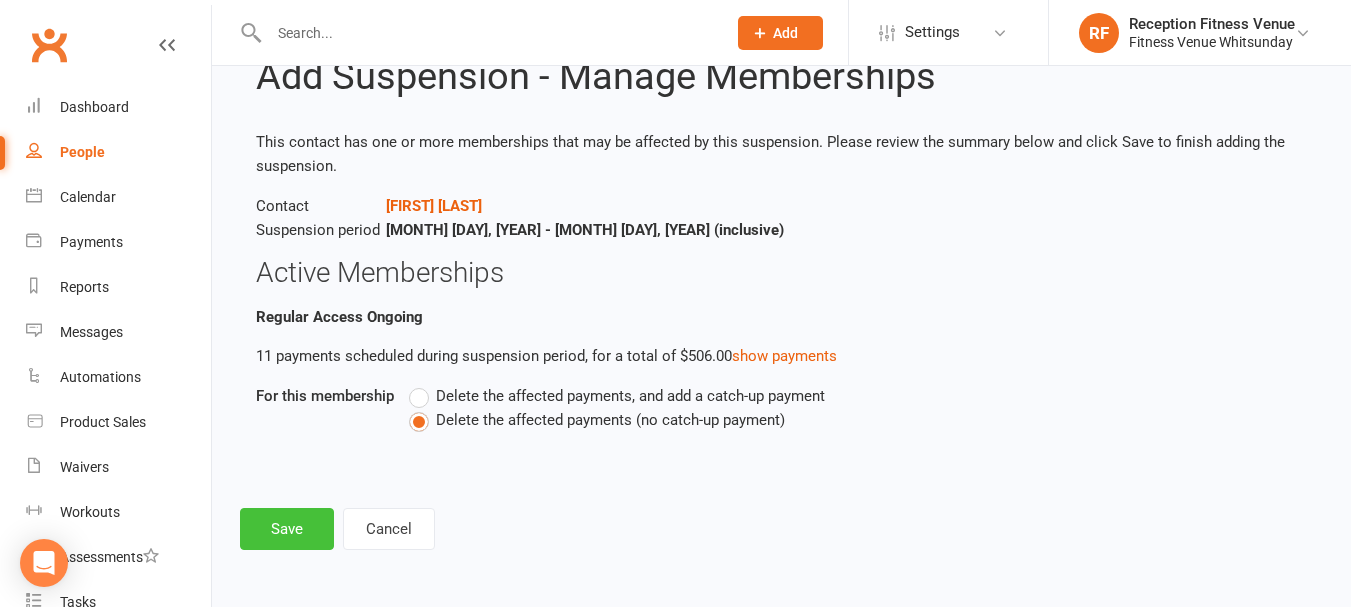 click on "Save" at bounding box center (287, 529) 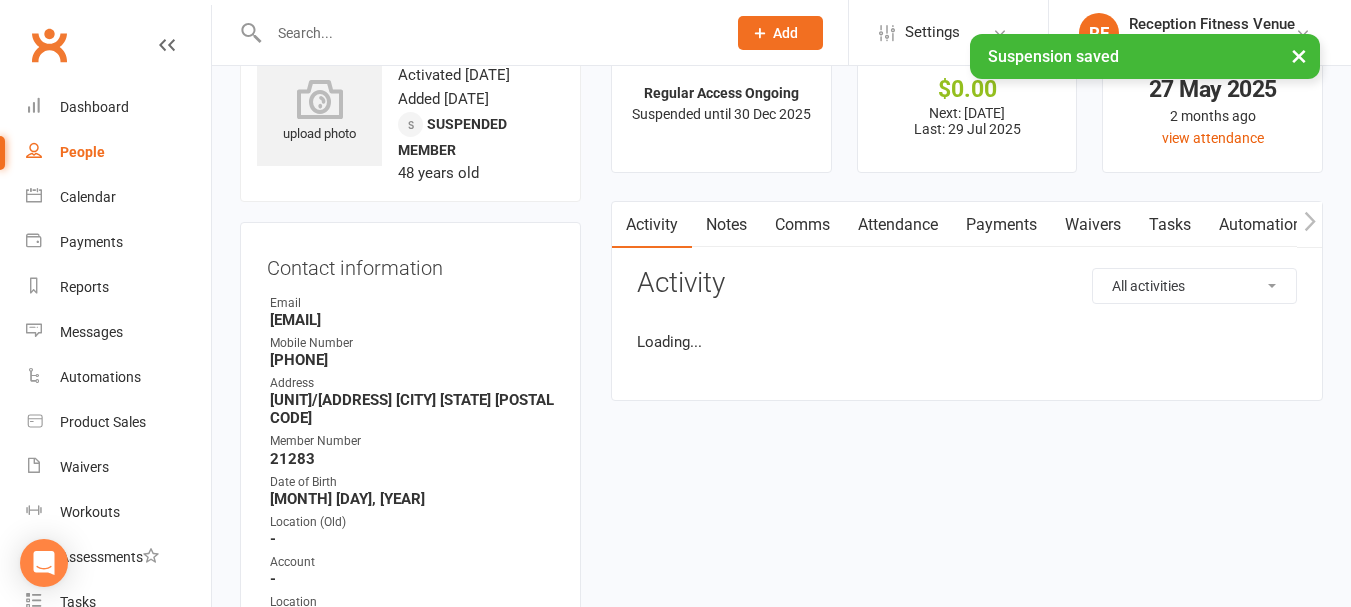 scroll, scrollTop: 0, scrollLeft: 0, axis: both 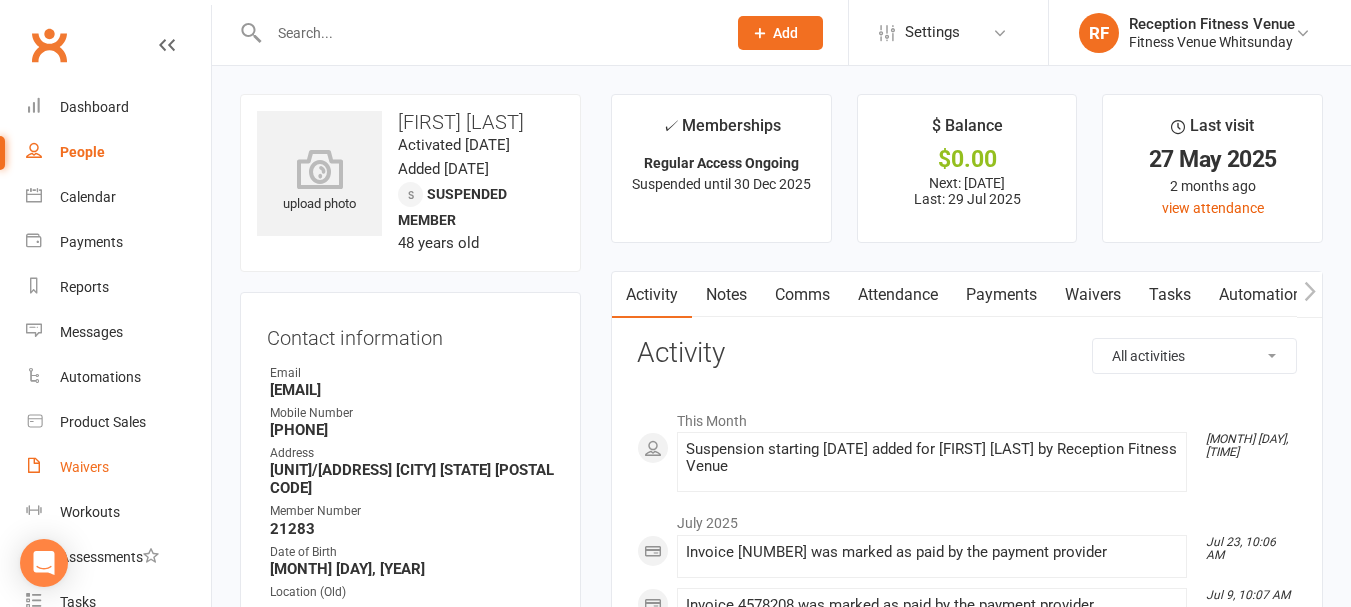 click on "Waivers" at bounding box center [118, 467] 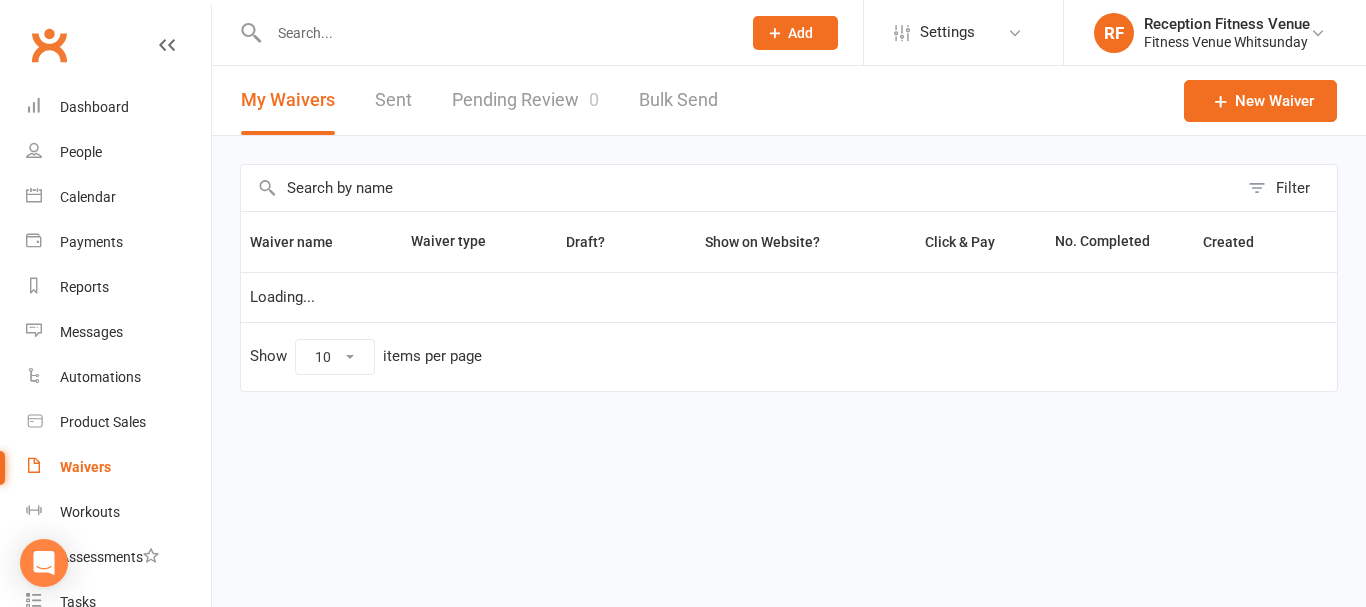 click on "Pending Review 0" at bounding box center [525, 100] 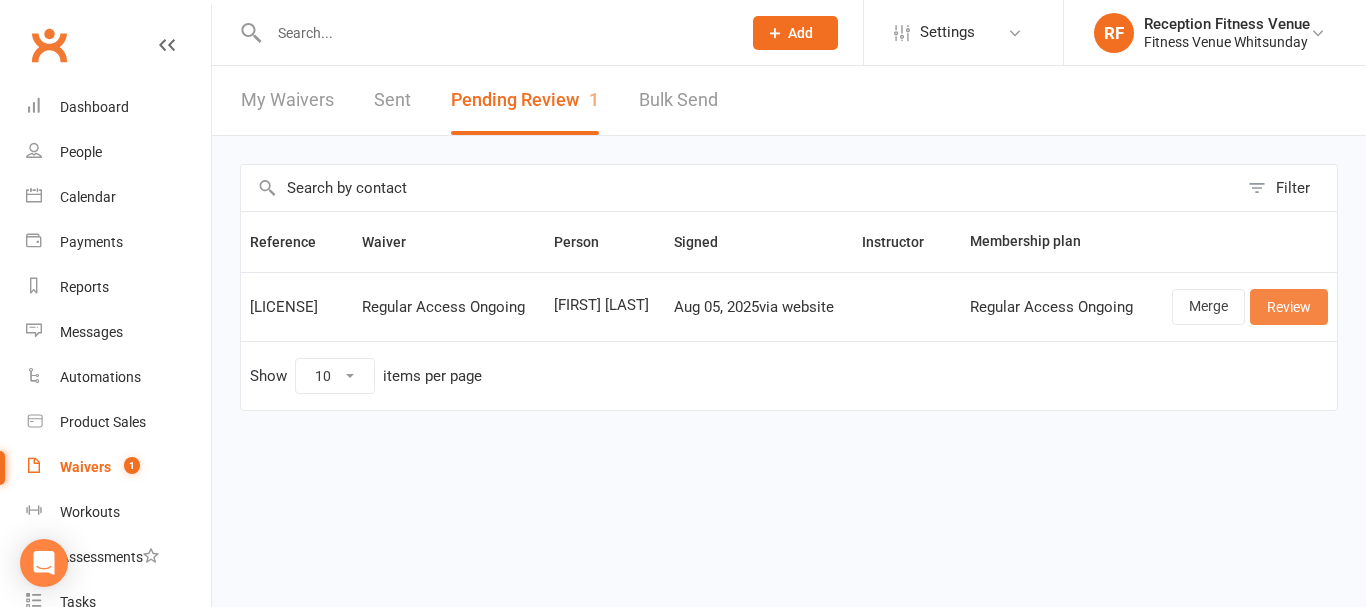 click on "Review" at bounding box center [1289, 307] 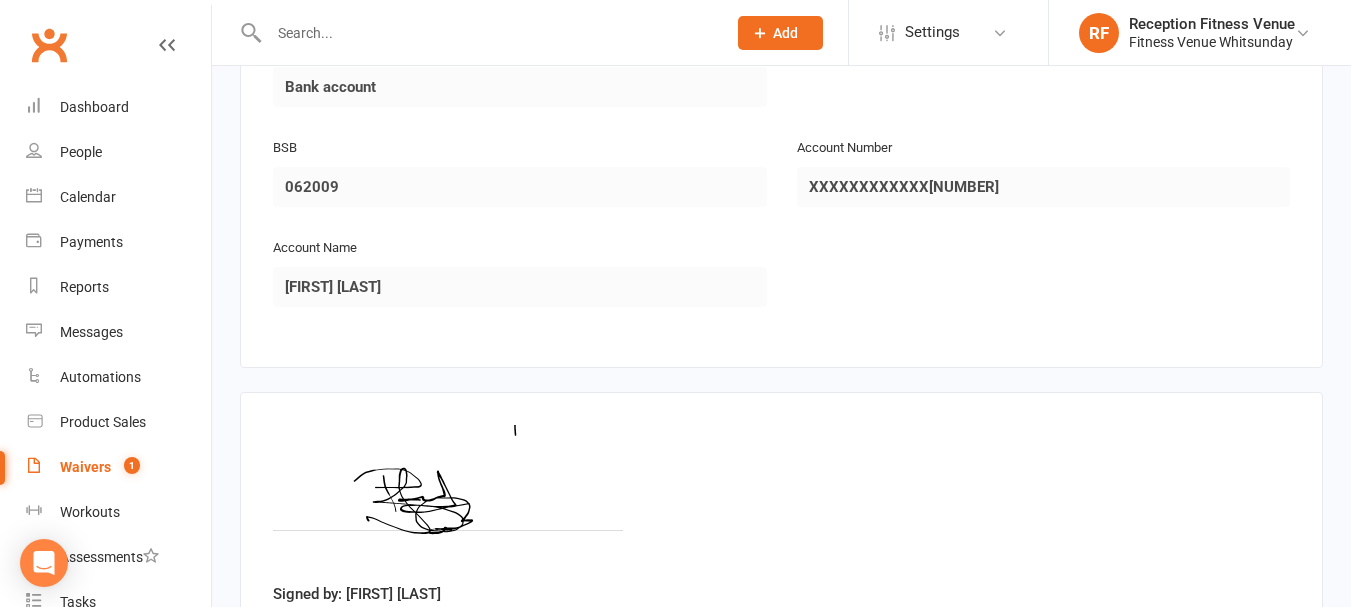 scroll, scrollTop: 2963, scrollLeft: 0, axis: vertical 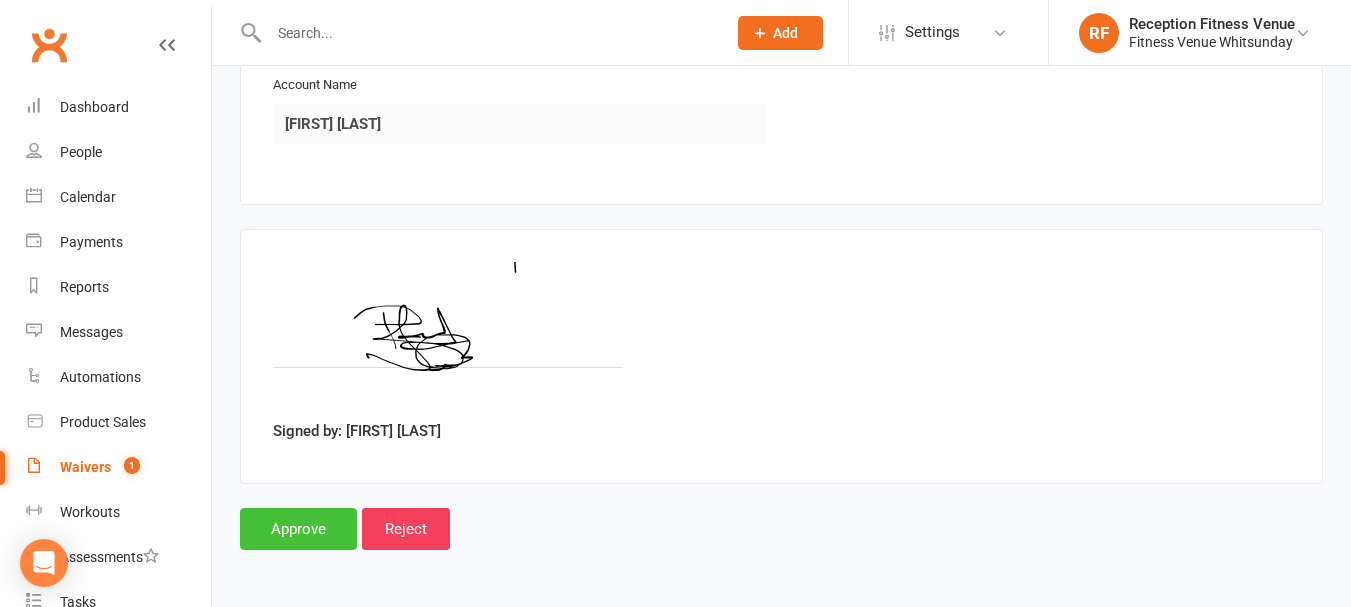 click on "Approve" at bounding box center [298, 529] 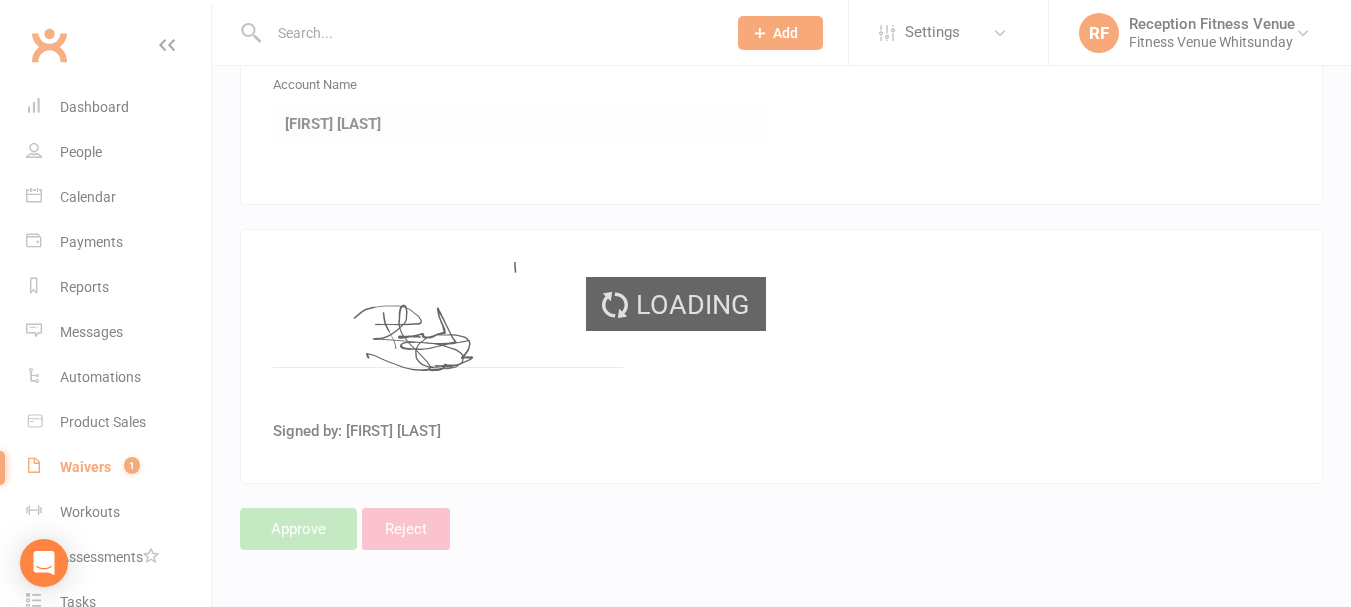 scroll, scrollTop: 0, scrollLeft: 0, axis: both 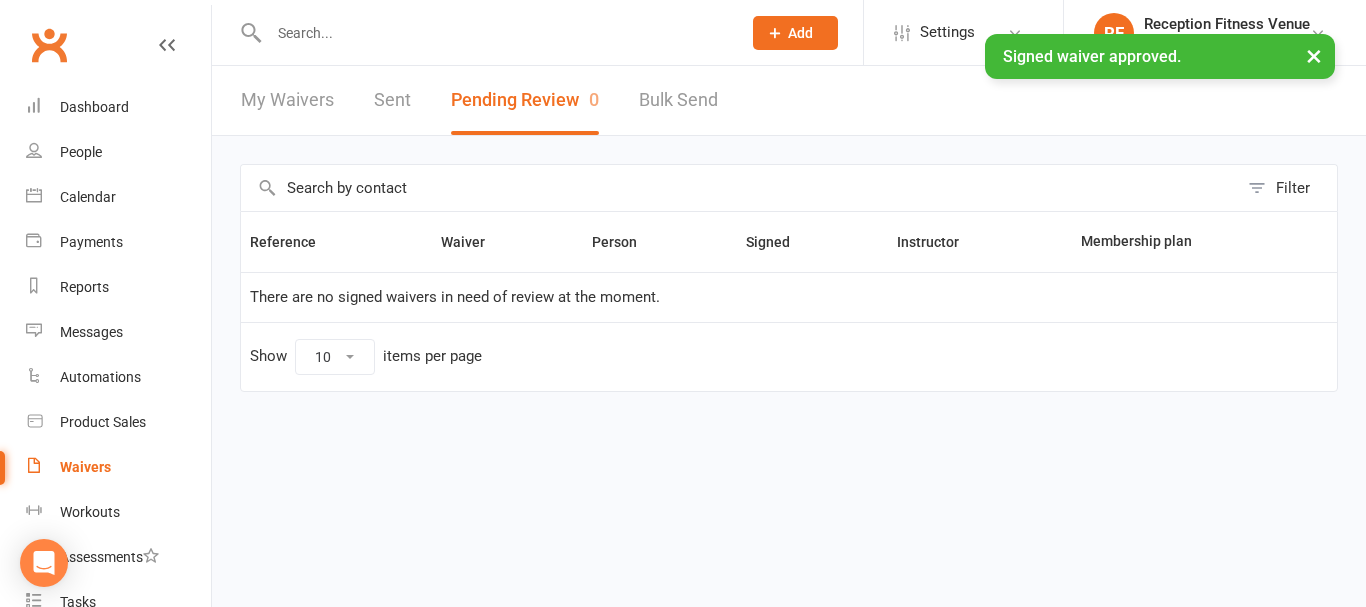 click on "Sent" at bounding box center (392, 100) 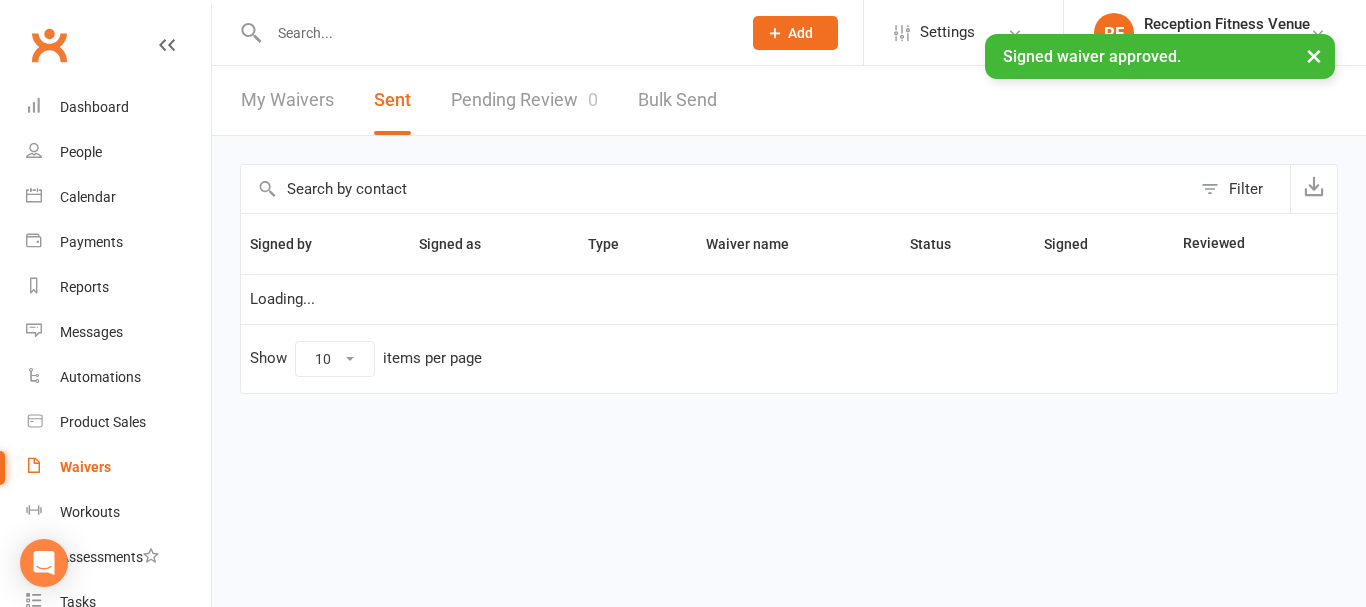 select on "100" 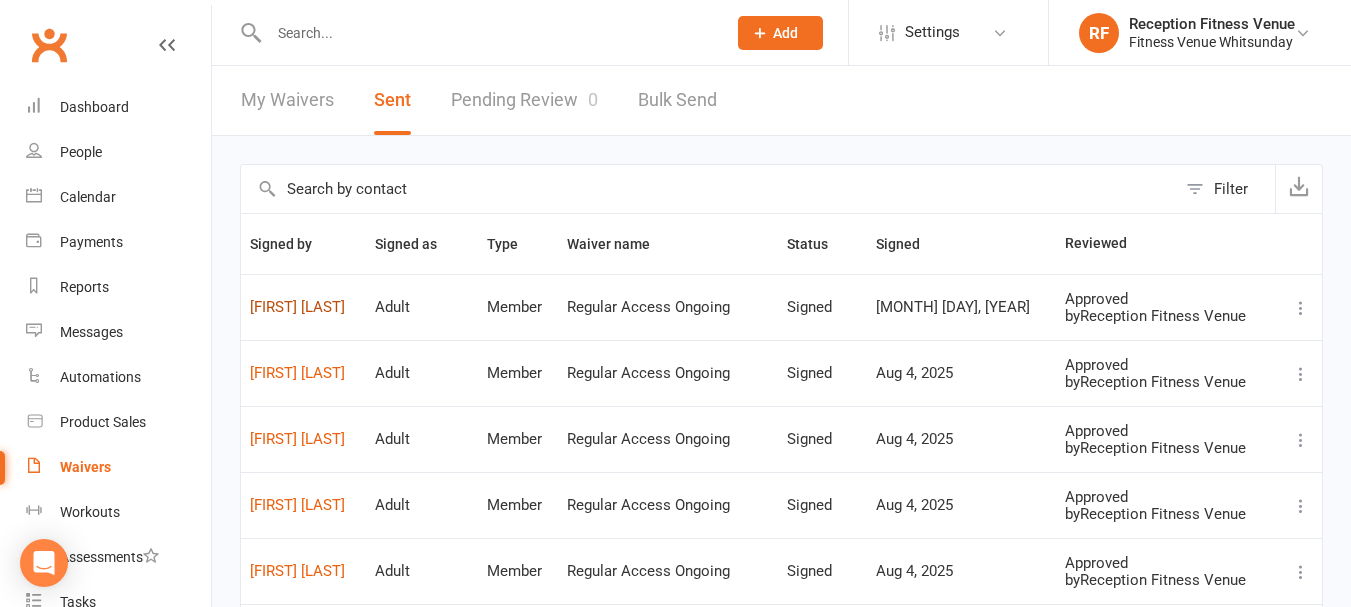 click on "Paula valverde" at bounding box center [303, 307] 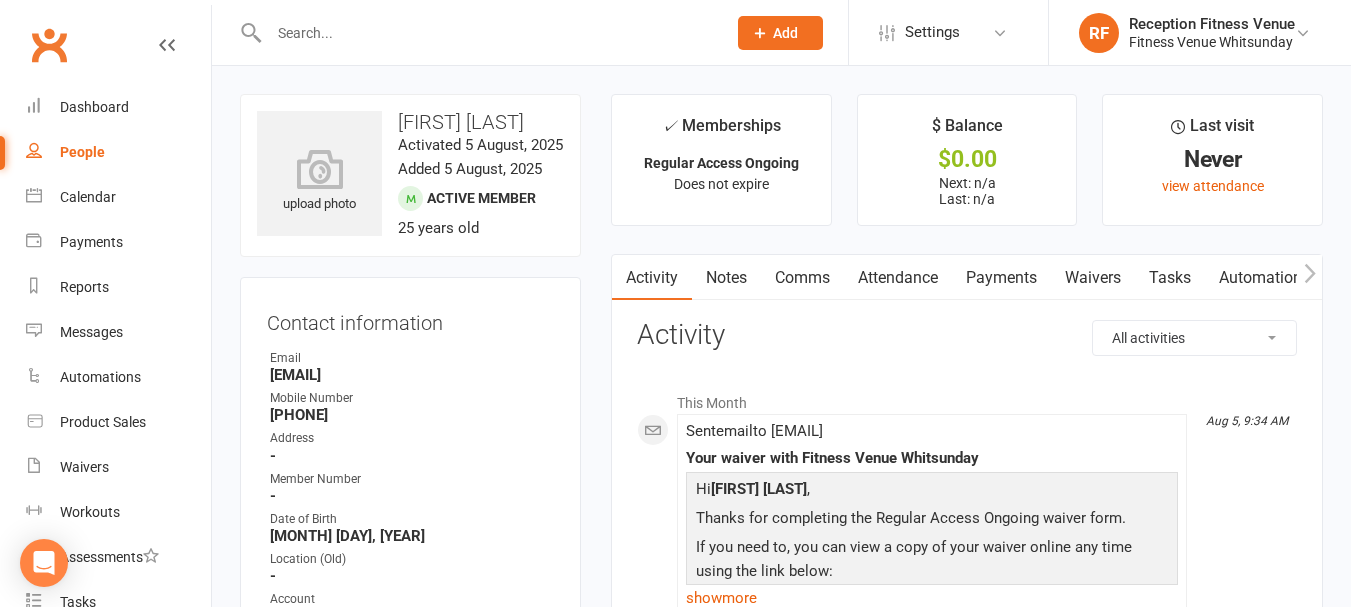 click 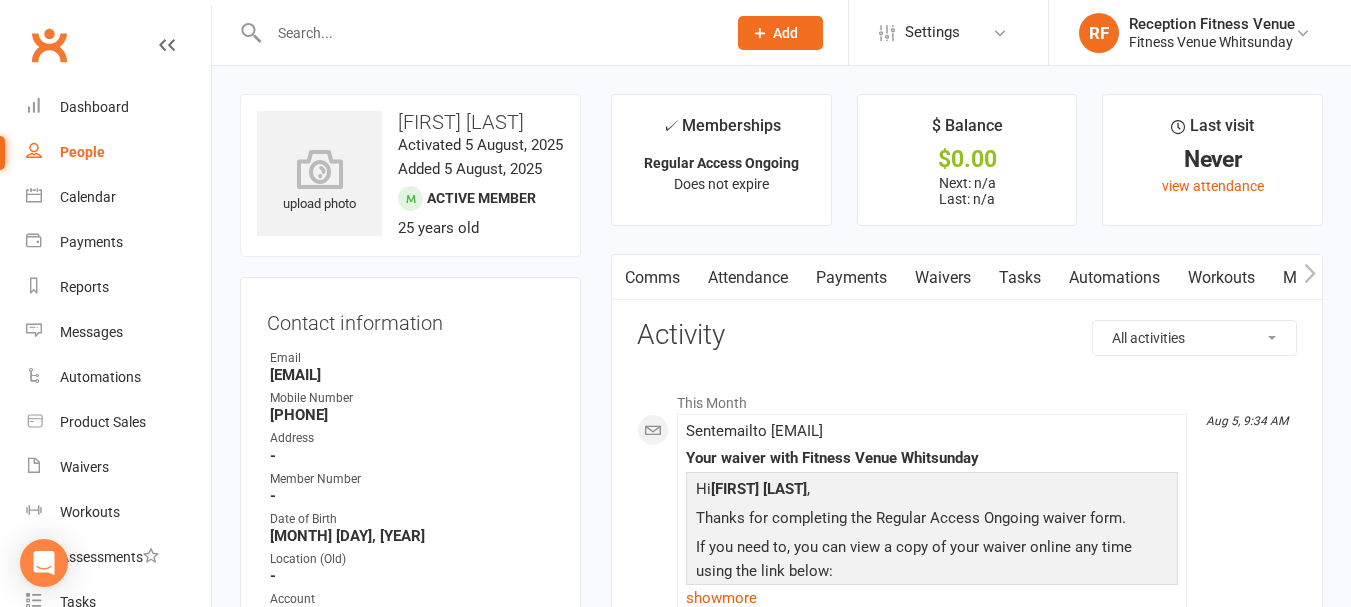 click 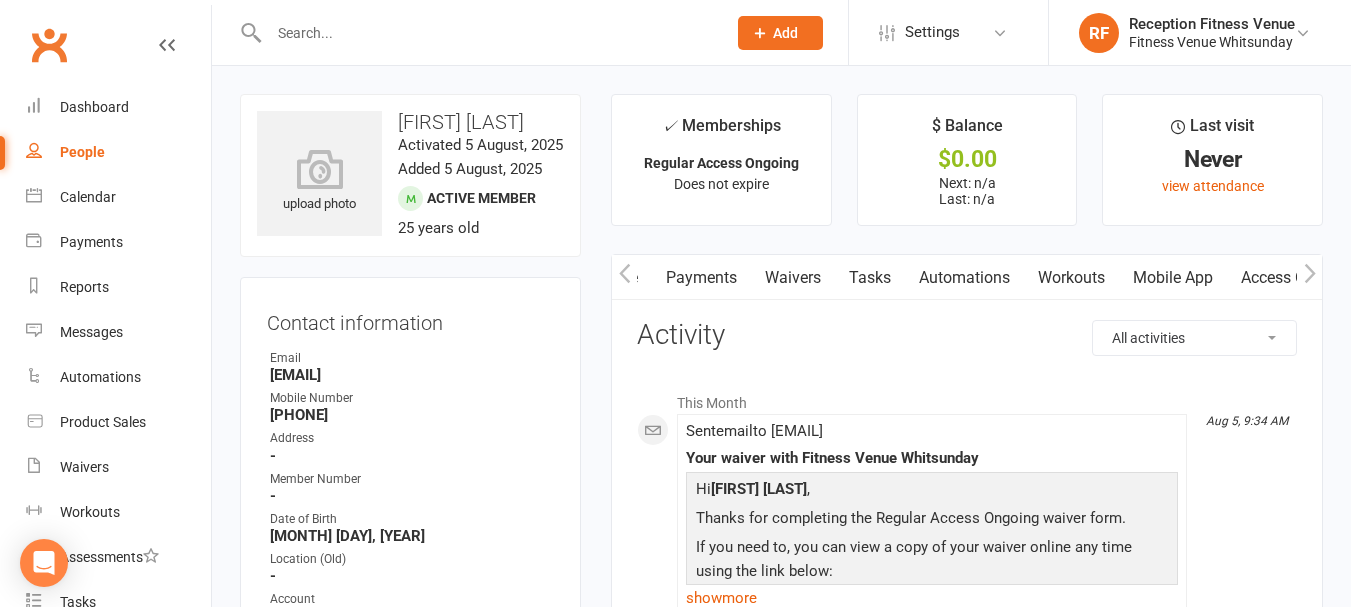 click 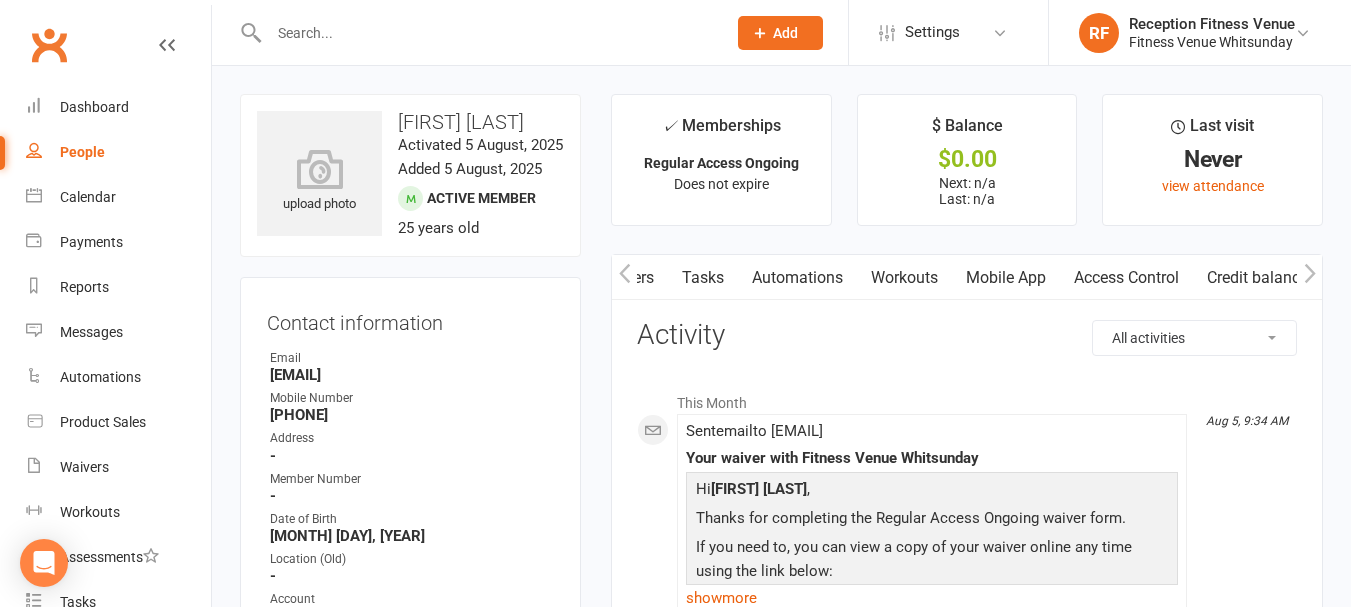click 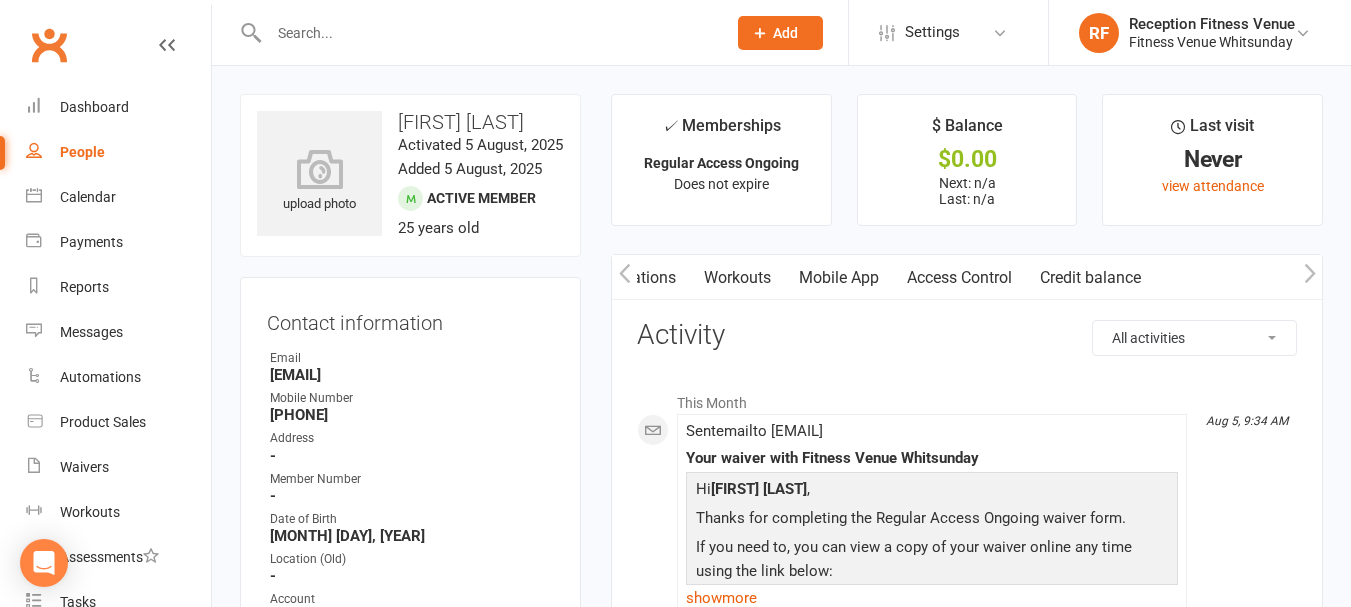 click 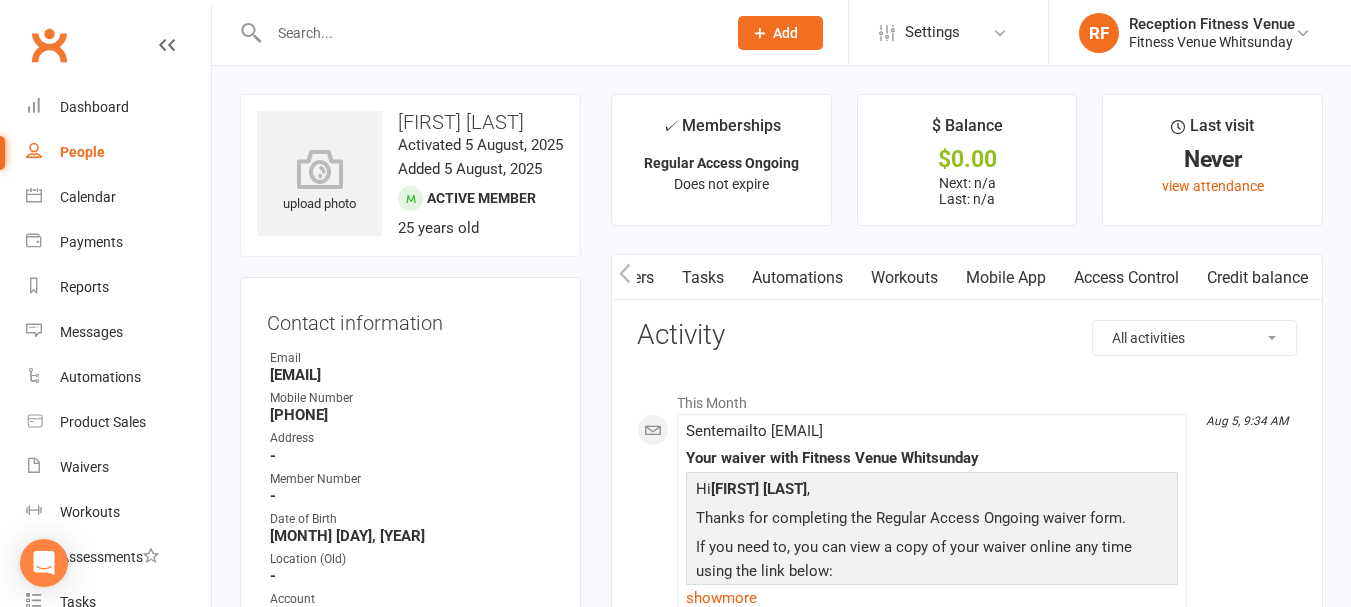 click on "Access Control" at bounding box center [1126, 278] 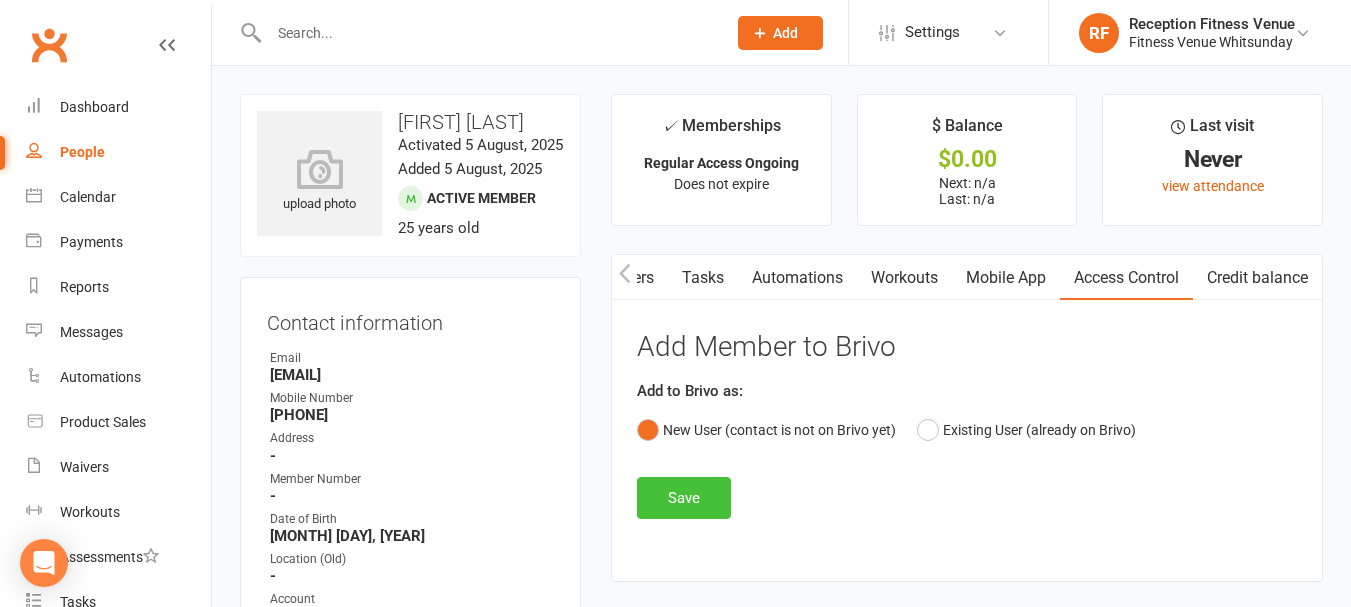 click on "Save" at bounding box center [684, 498] 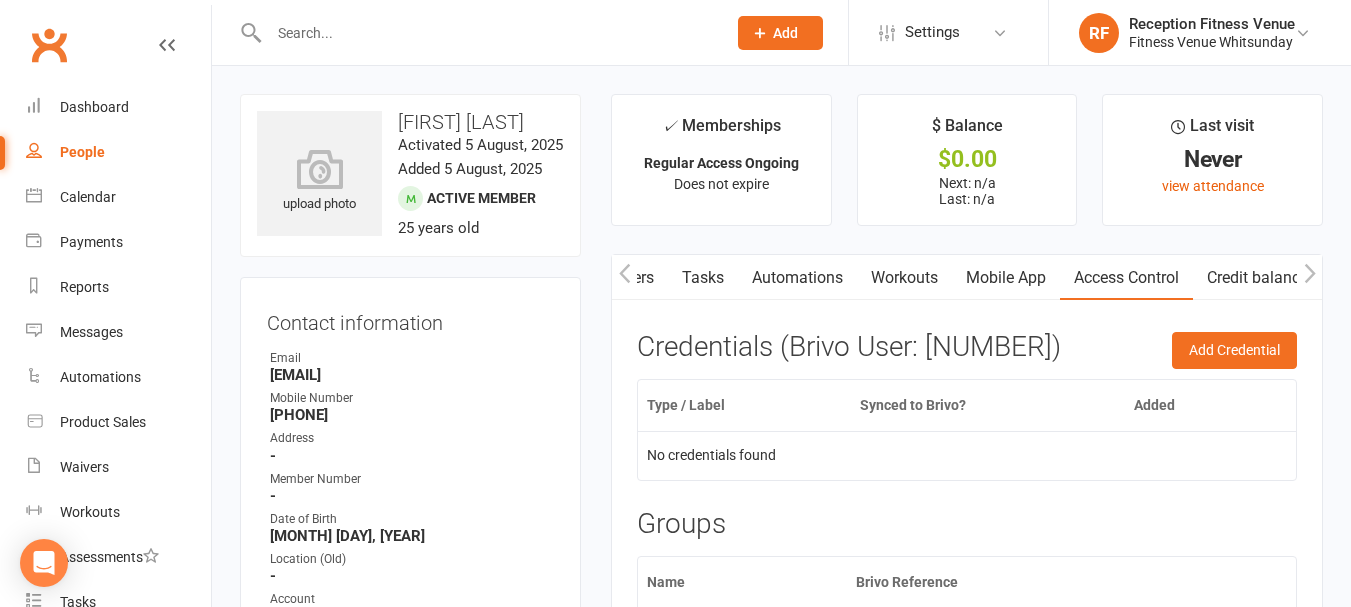 click on "Mobile App" at bounding box center (1006, 278) 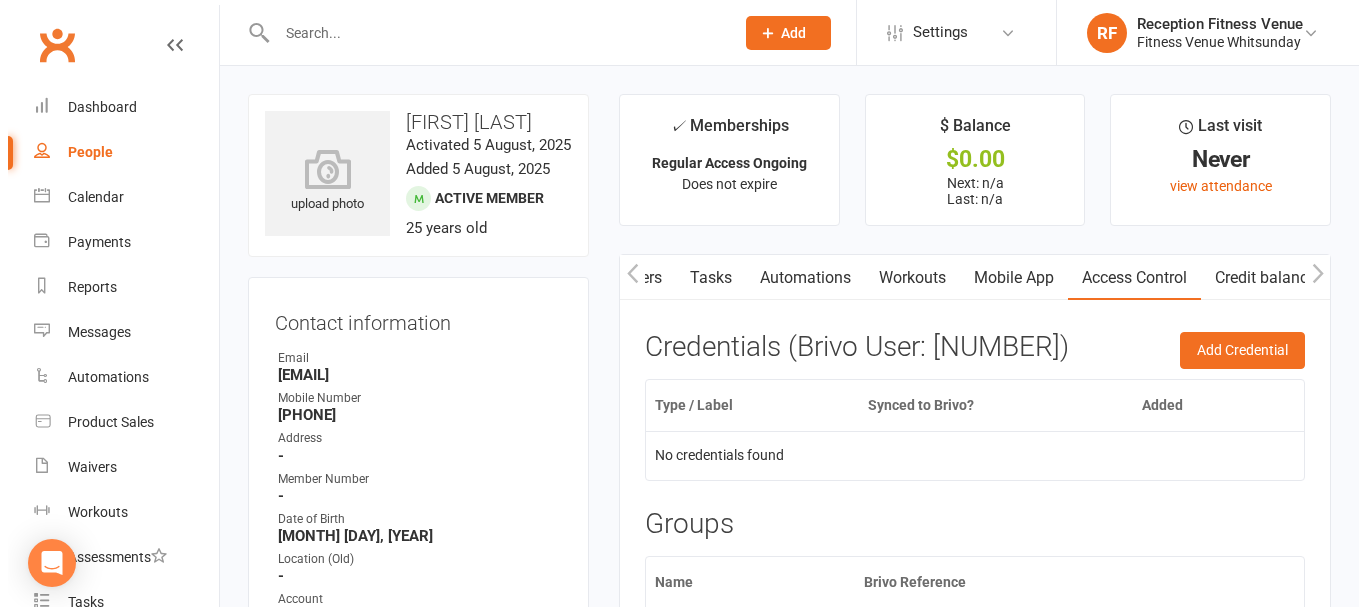 scroll, scrollTop: 0, scrollLeft: 466, axis: horizontal 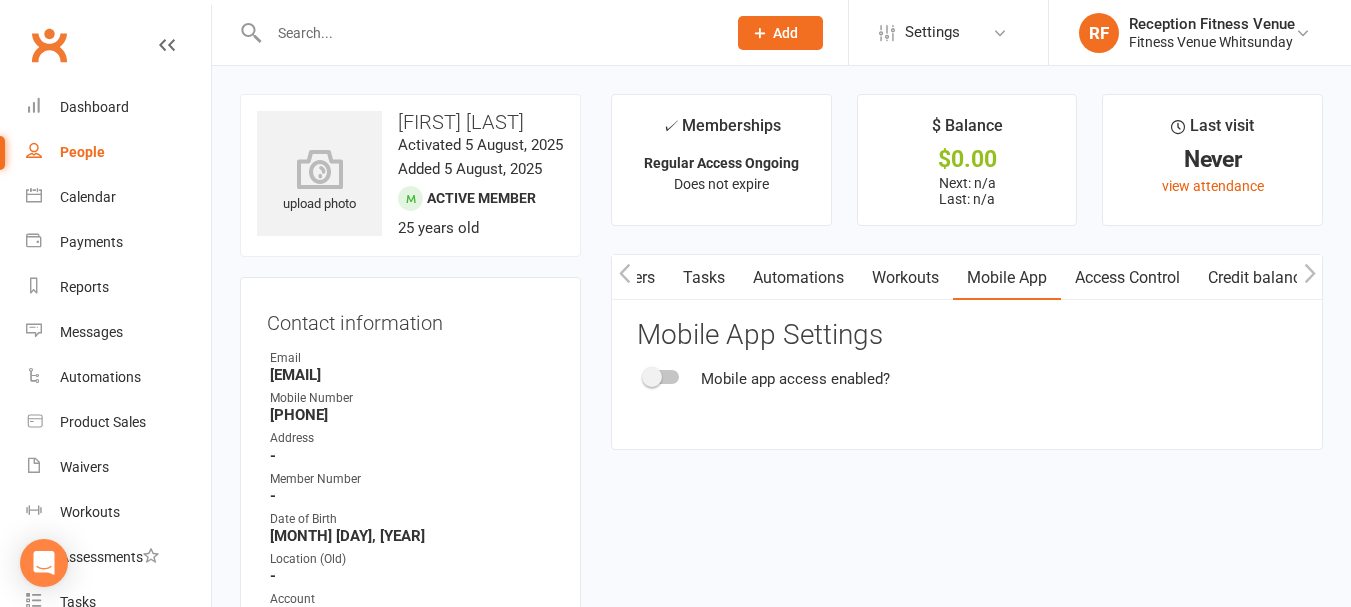 click at bounding box center (662, 377) 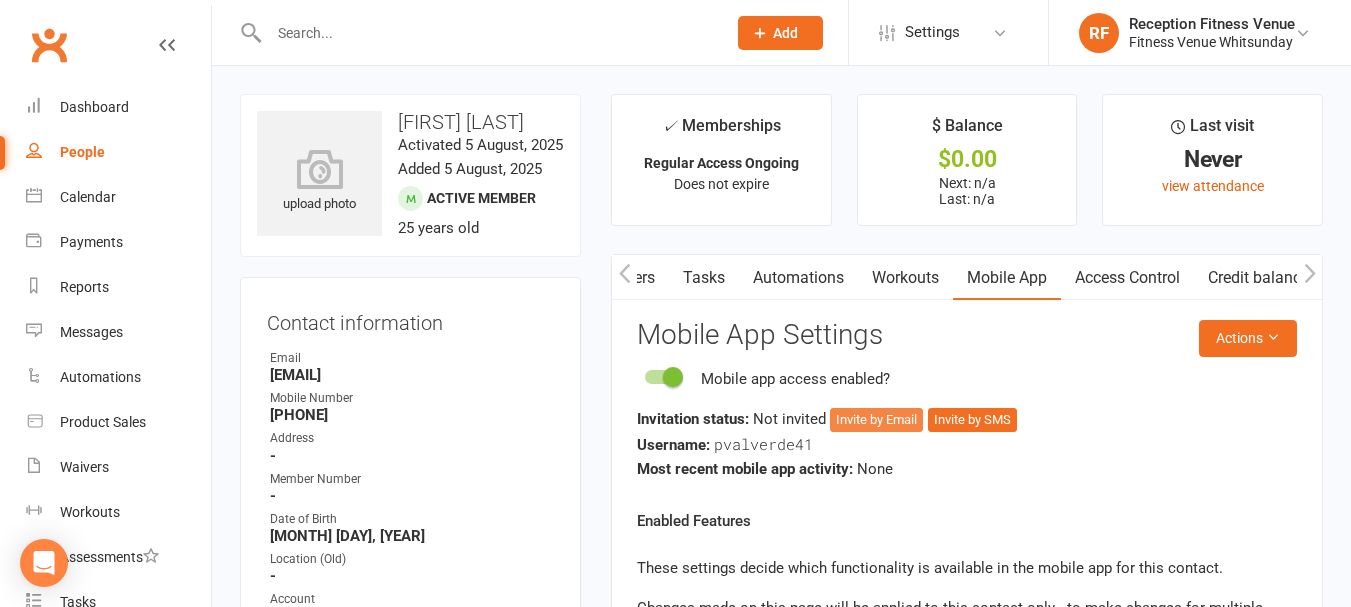 click on "Invite by Email" at bounding box center (876, 420) 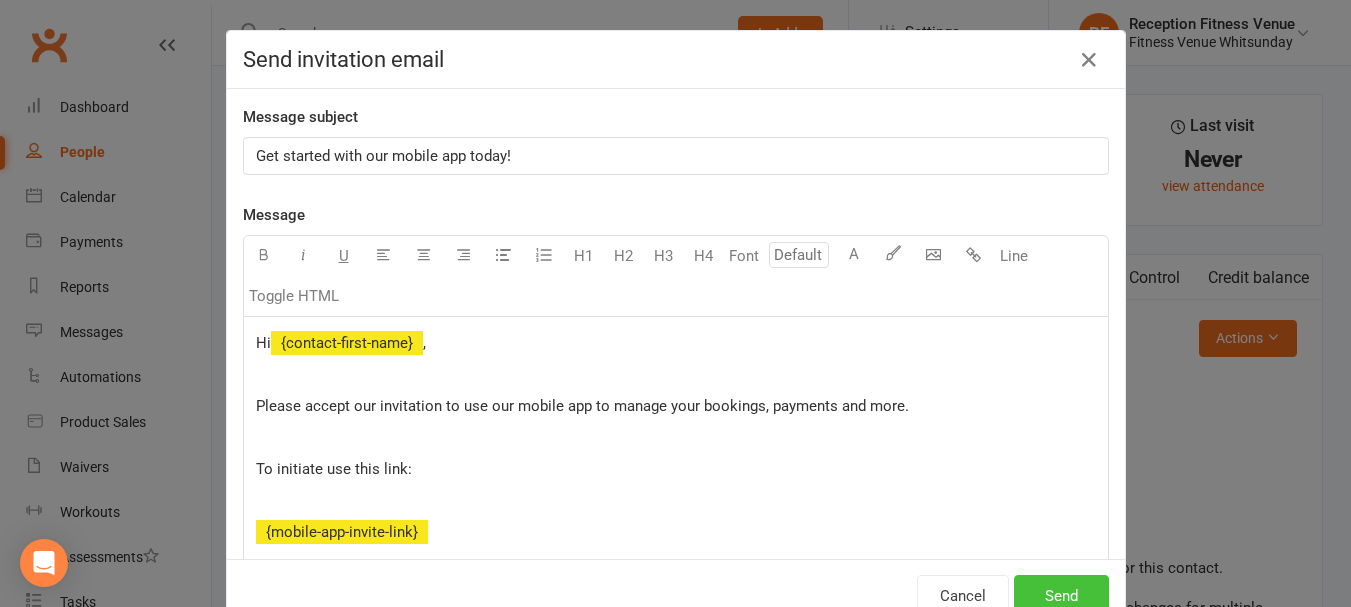 scroll, scrollTop: 0, scrollLeft: 457, axis: horizontal 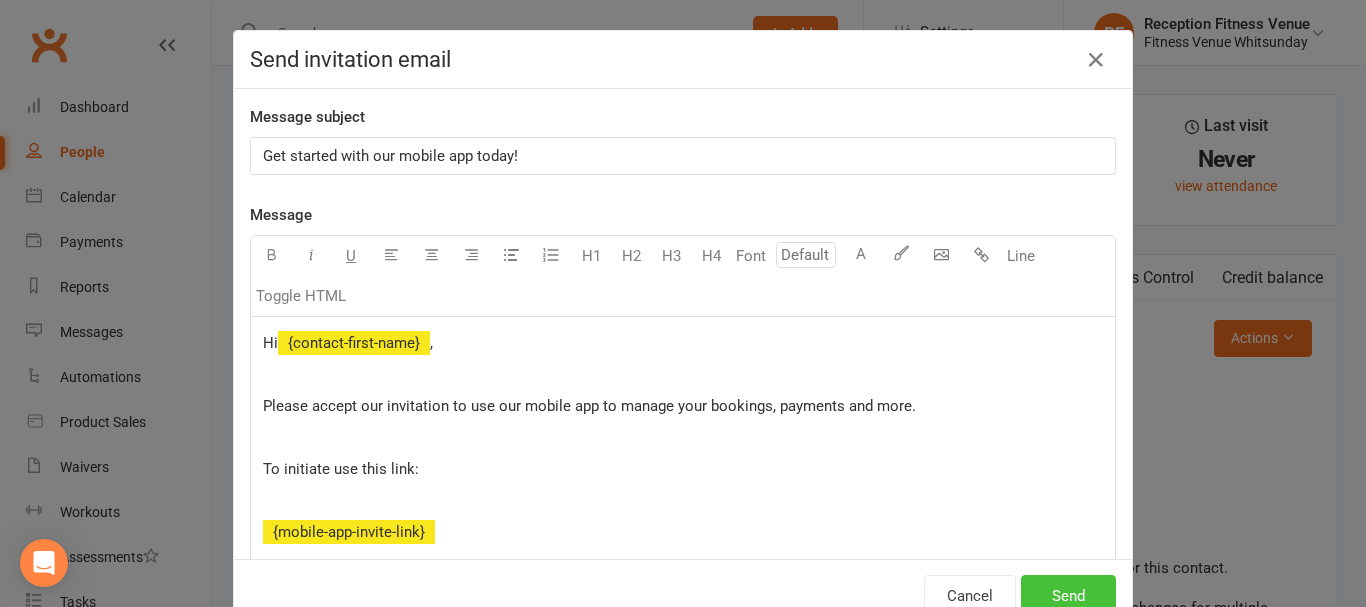 click on "Send" at bounding box center [1068, 596] 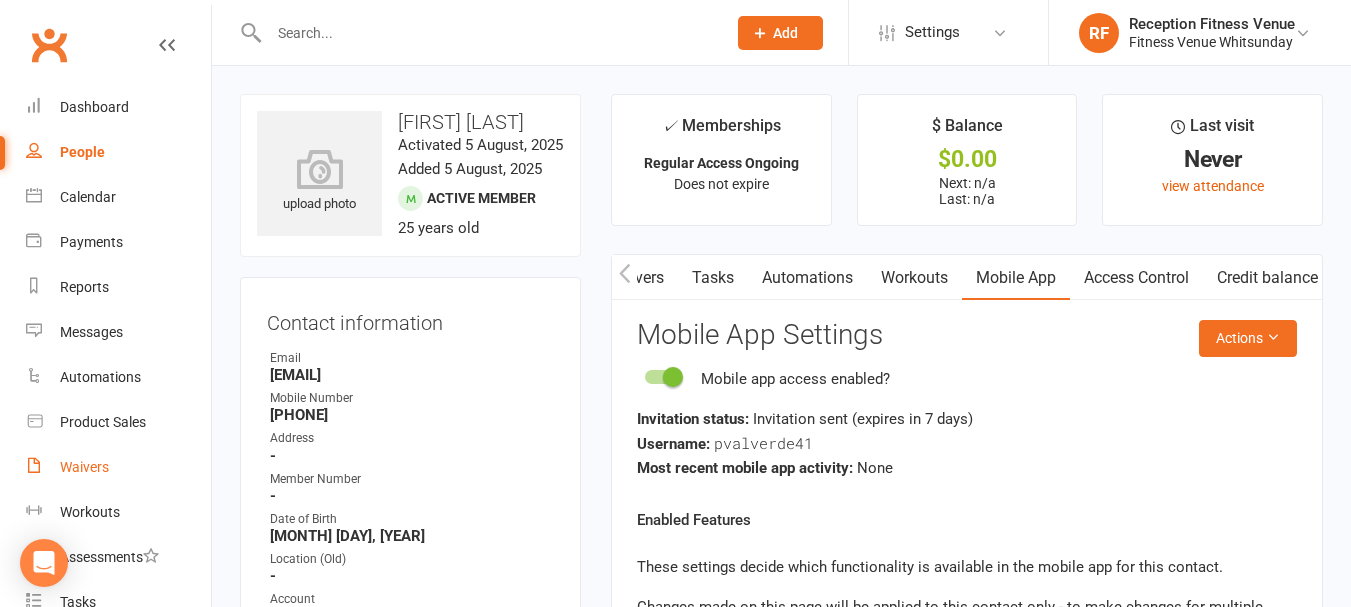 click on "Waivers" at bounding box center [84, 467] 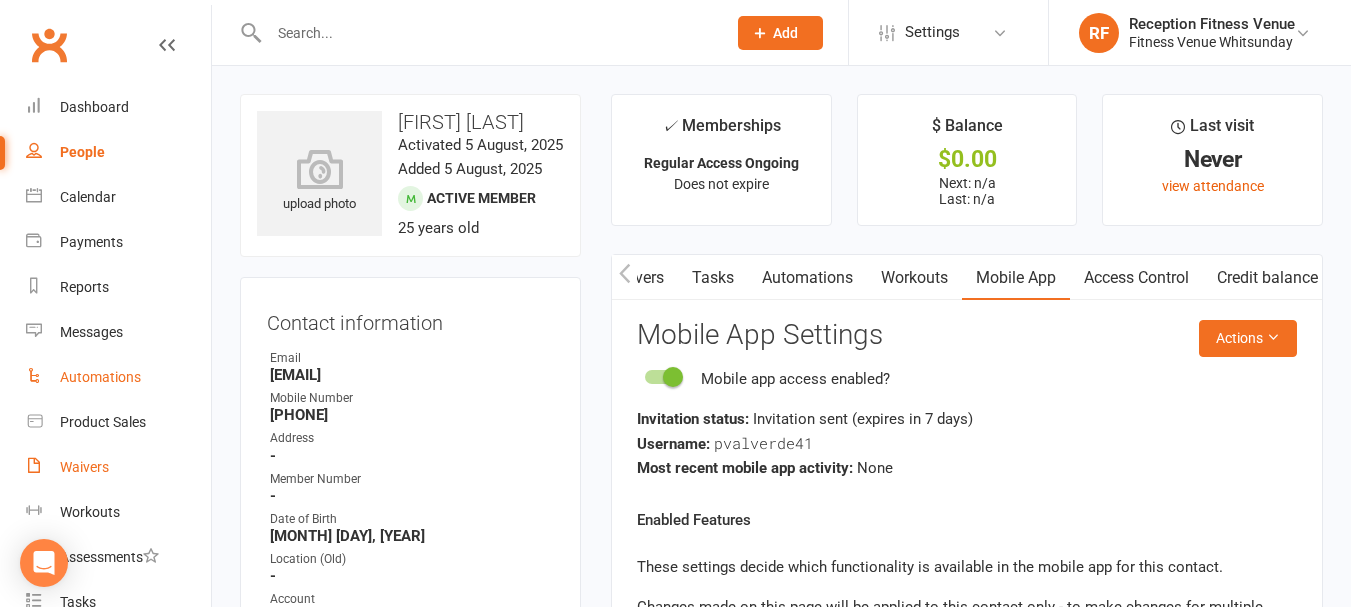 select on "50" 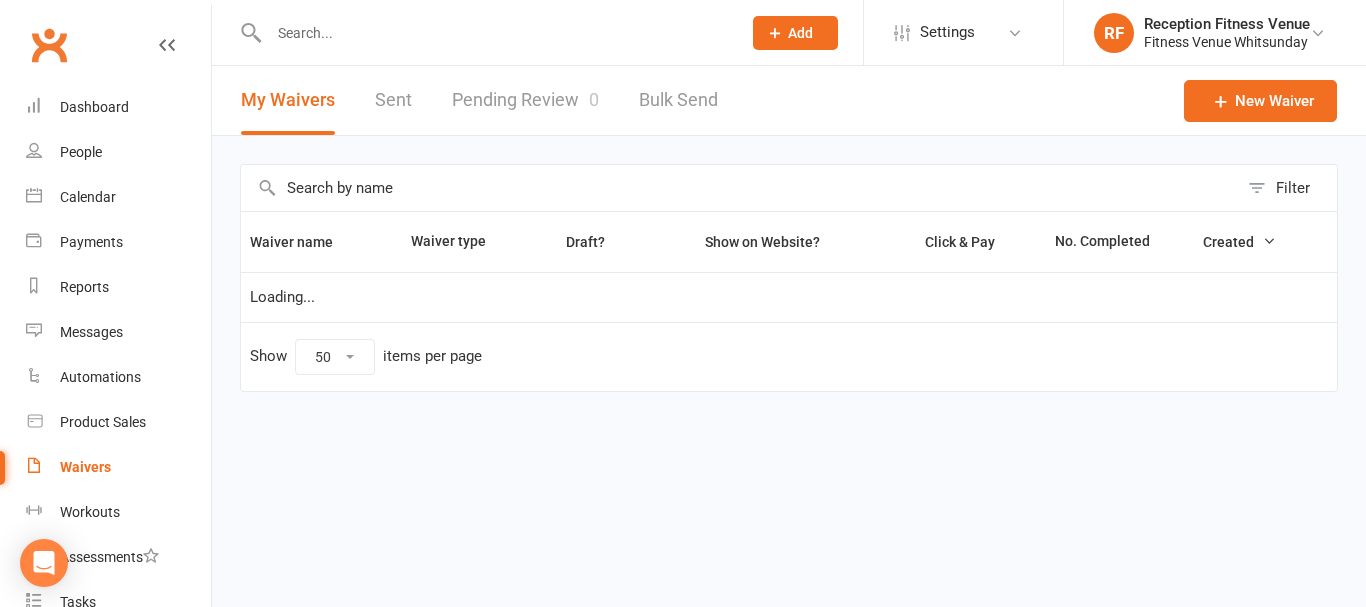 click on "Pending Review 0" at bounding box center (525, 100) 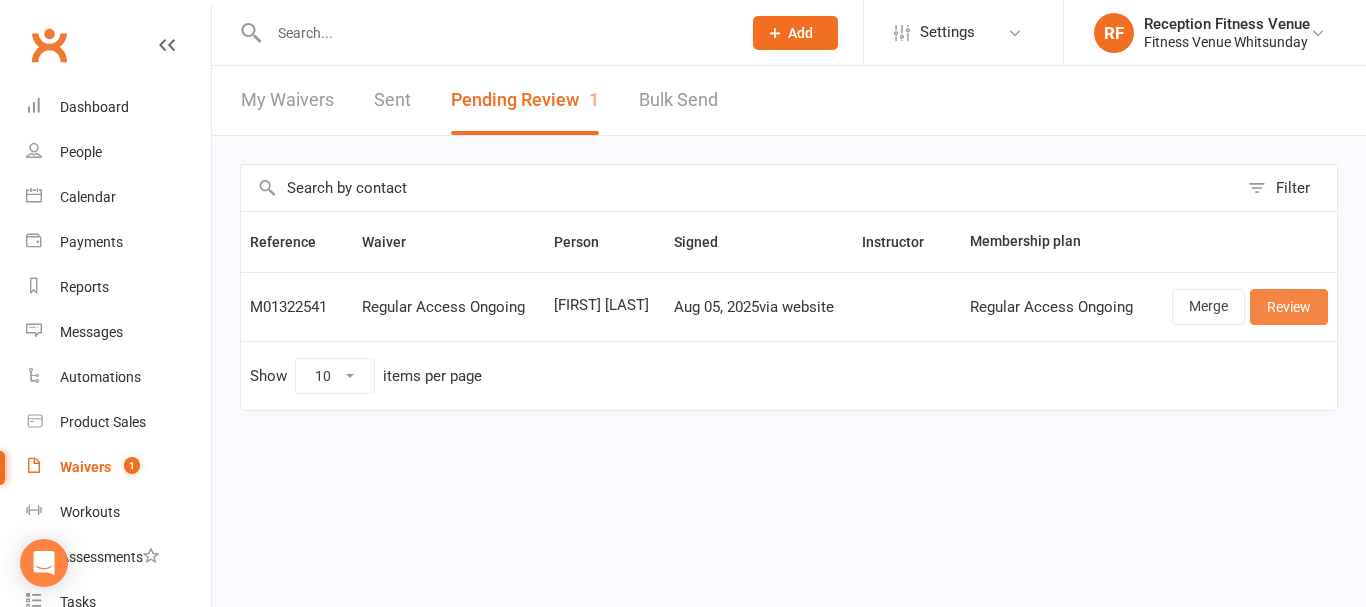 click on "Review" at bounding box center (1289, 307) 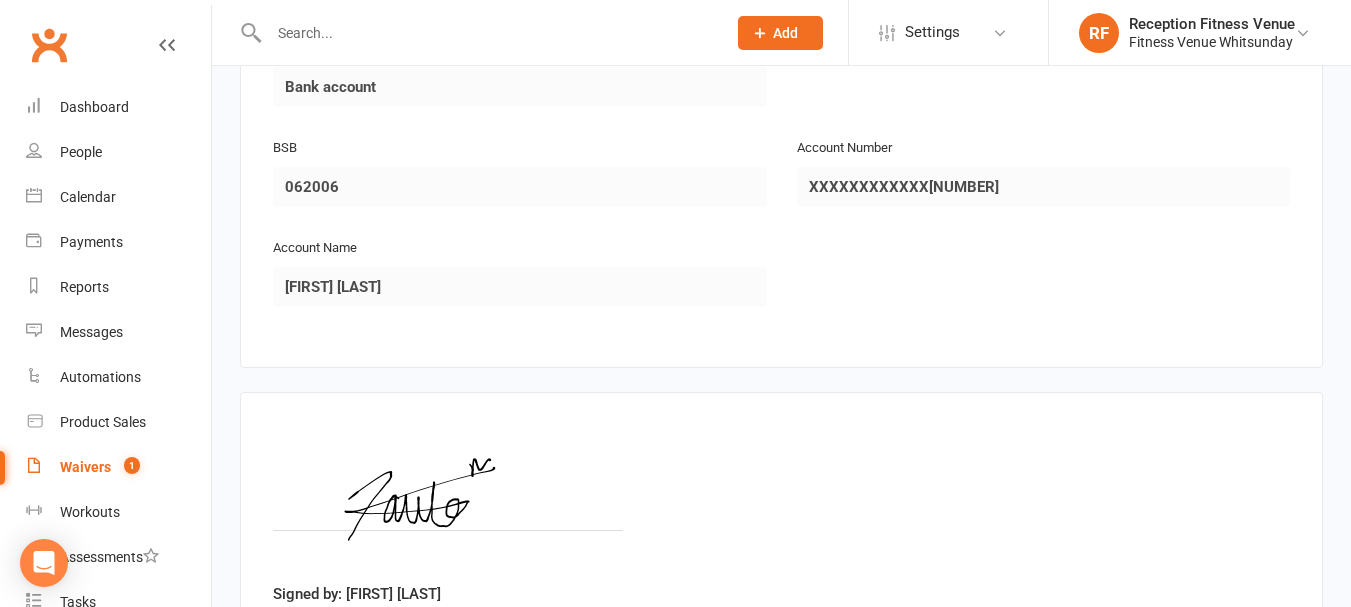 scroll, scrollTop: 2963, scrollLeft: 0, axis: vertical 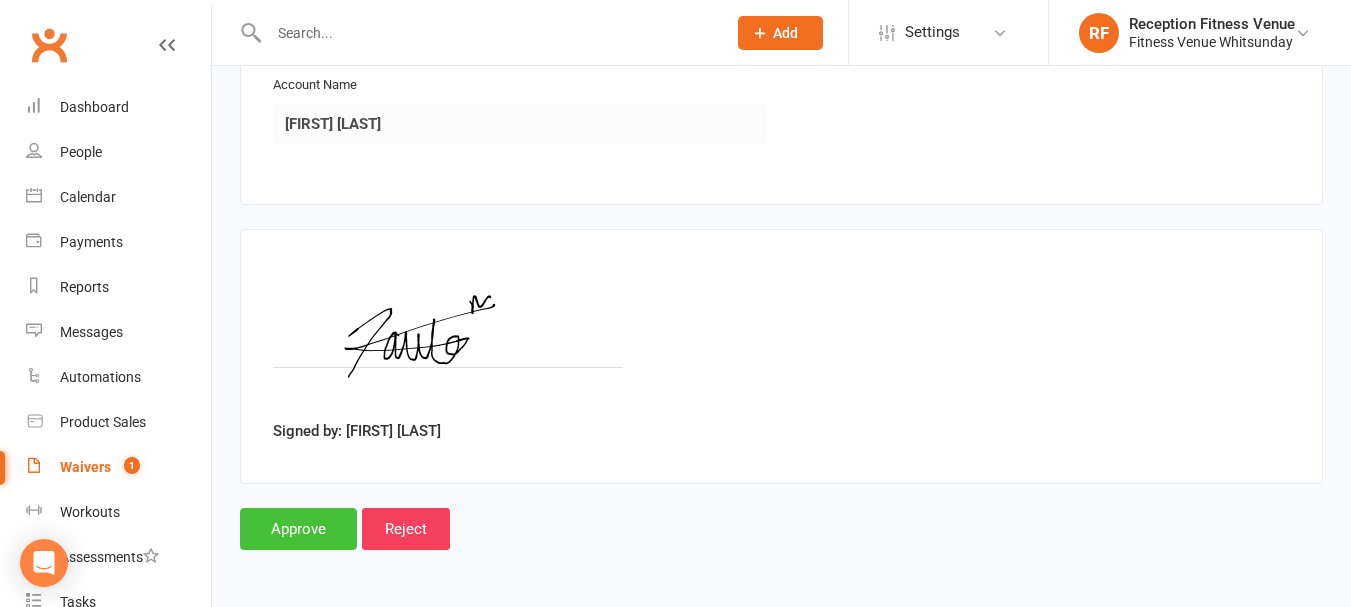 click on "Approve" at bounding box center (298, 529) 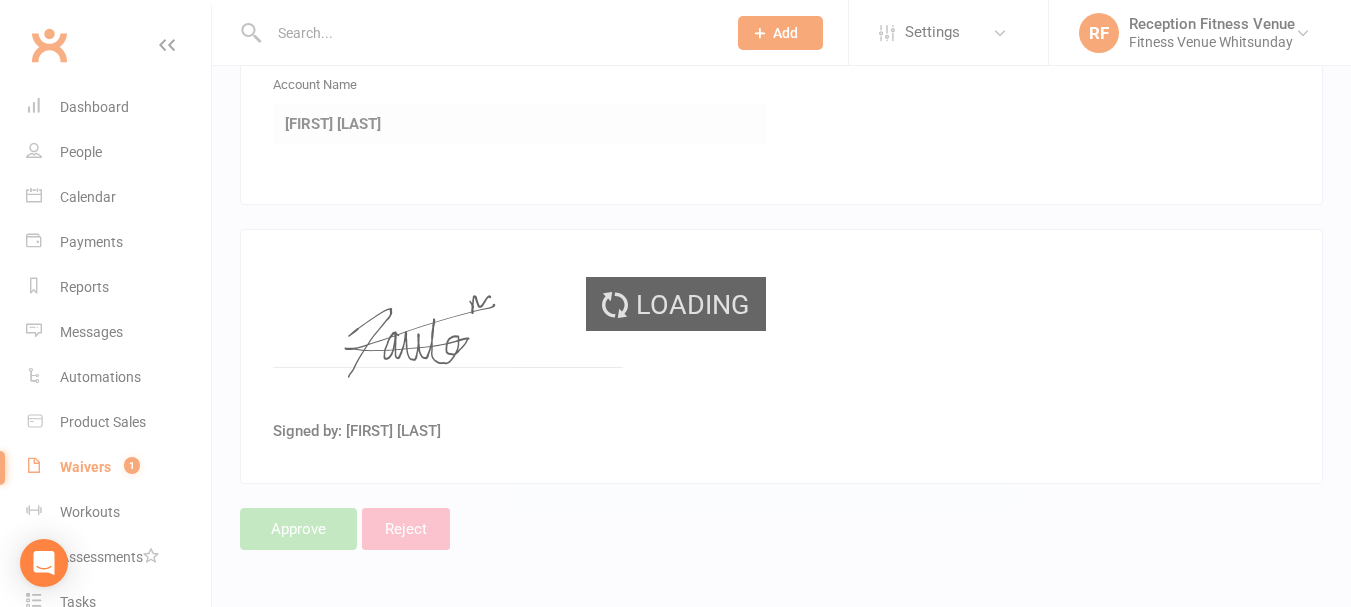 scroll, scrollTop: 0, scrollLeft: 0, axis: both 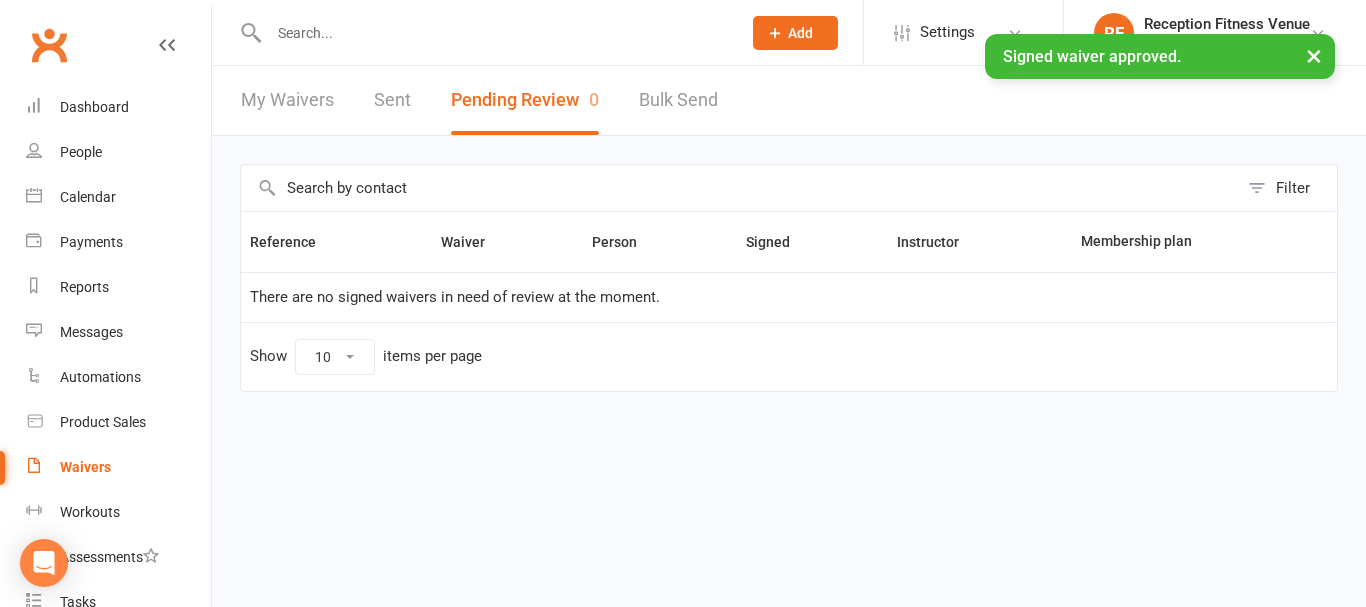 click on "Sent" at bounding box center [392, 100] 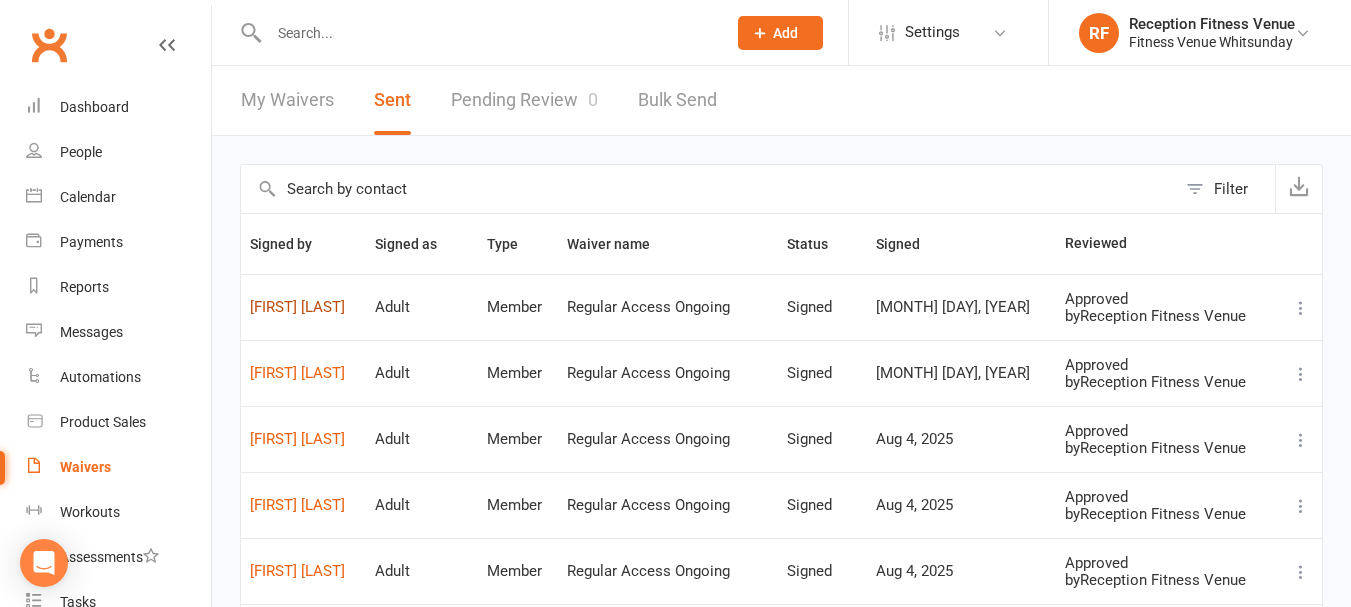 click on "Ana Paula Rodriguez" at bounding box center (303, 307) 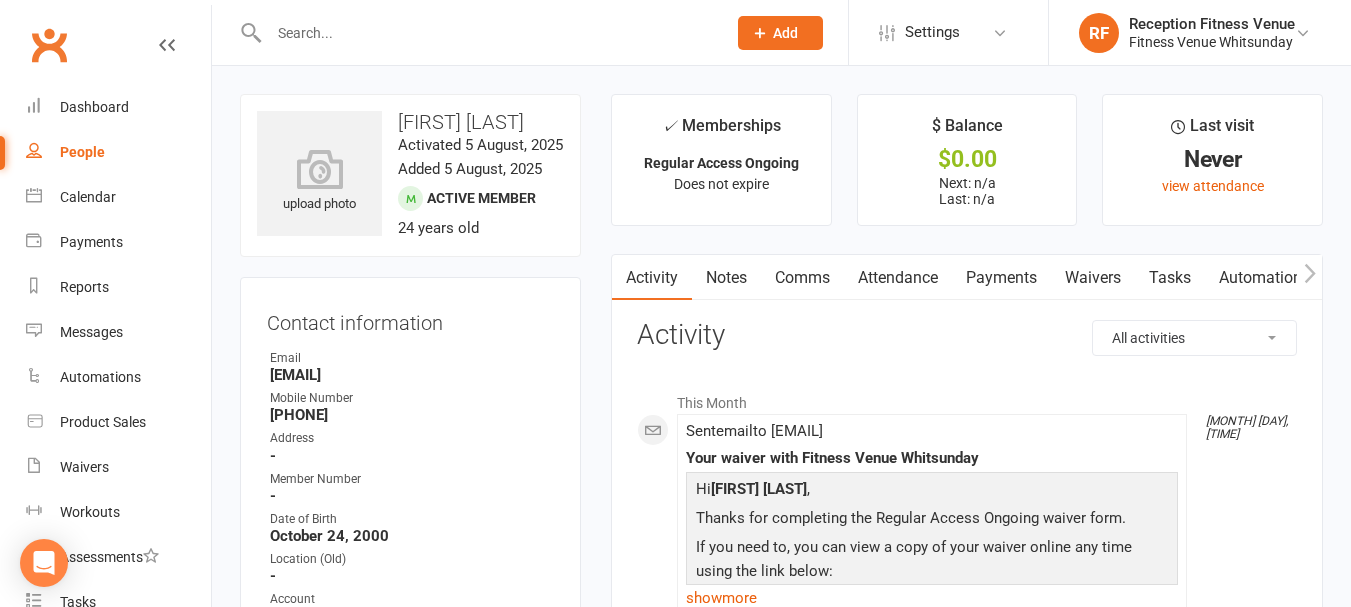 click at bounding box center [1309, 277] 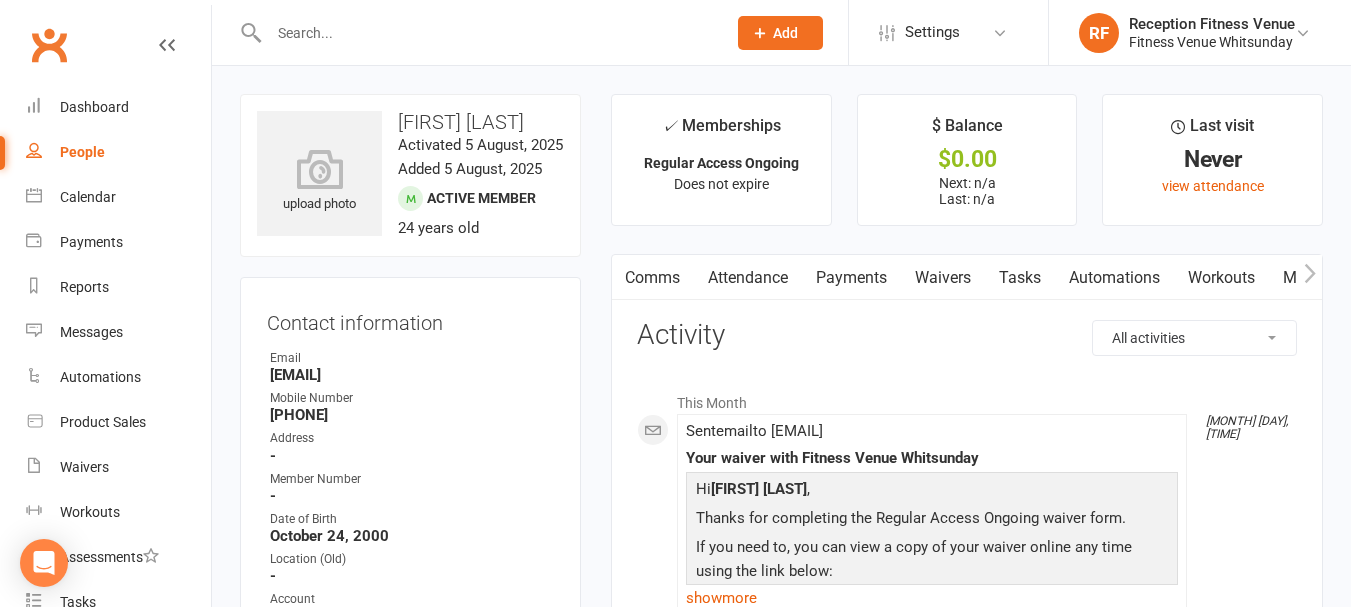 click at bounding box center [1309, 277] 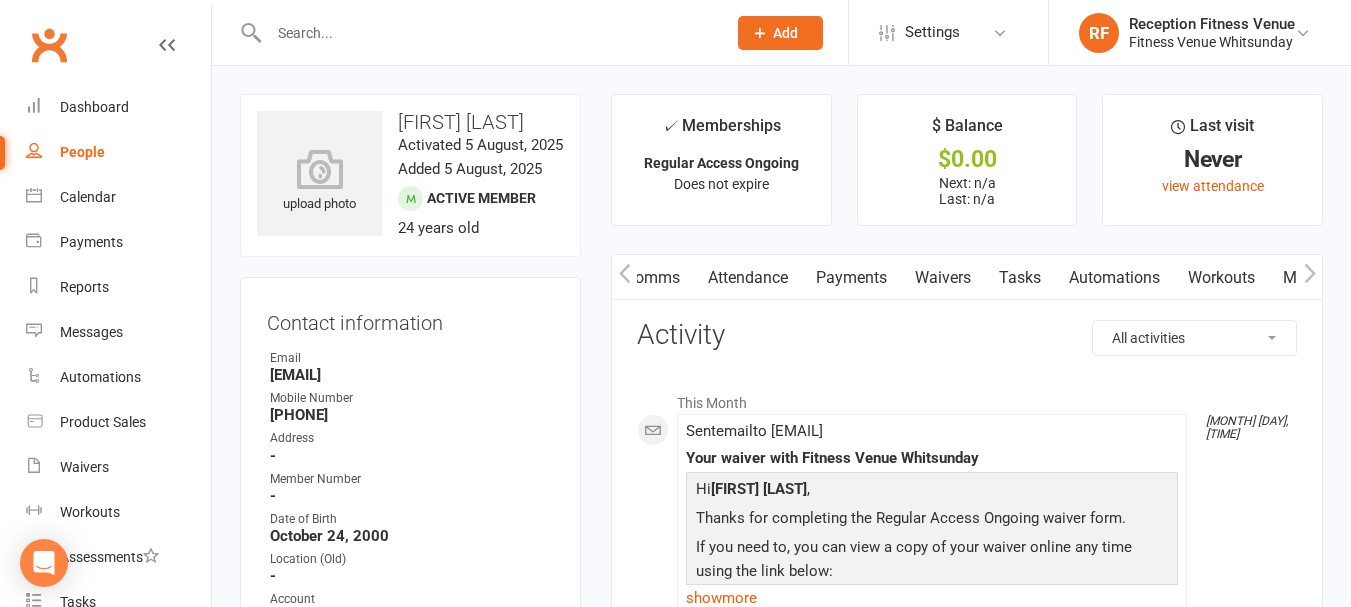 click at bounding box center [1309, 277] 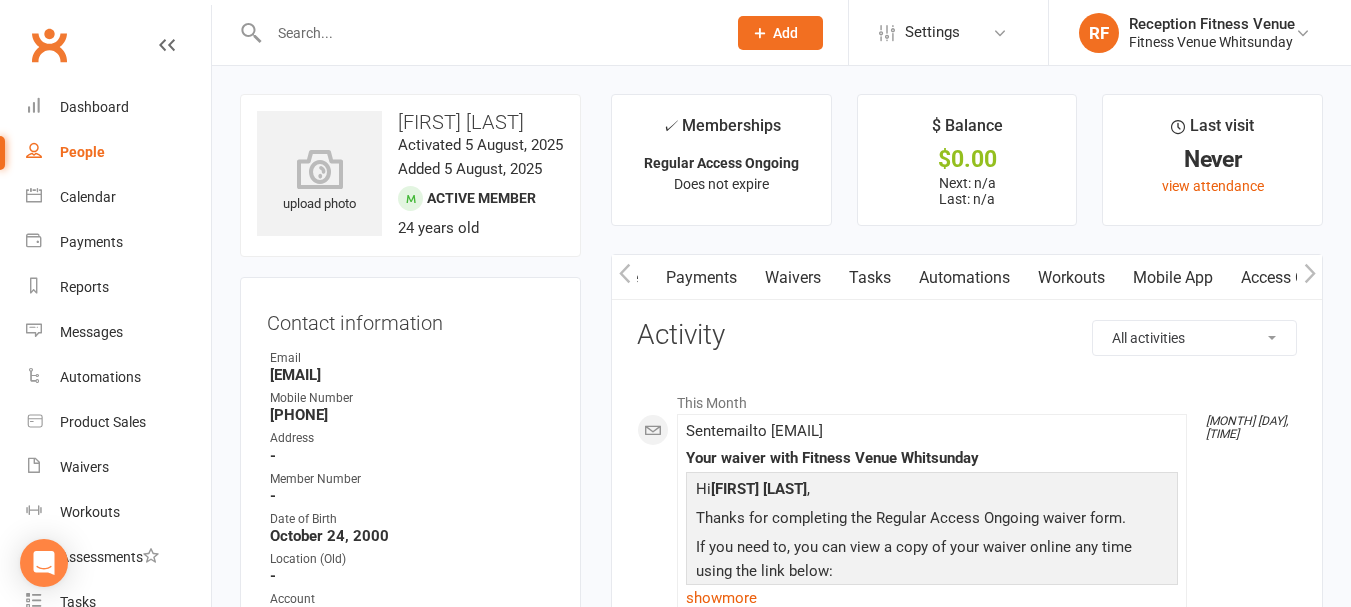 click on "Mobile App" at bounding box center [1173, 278] 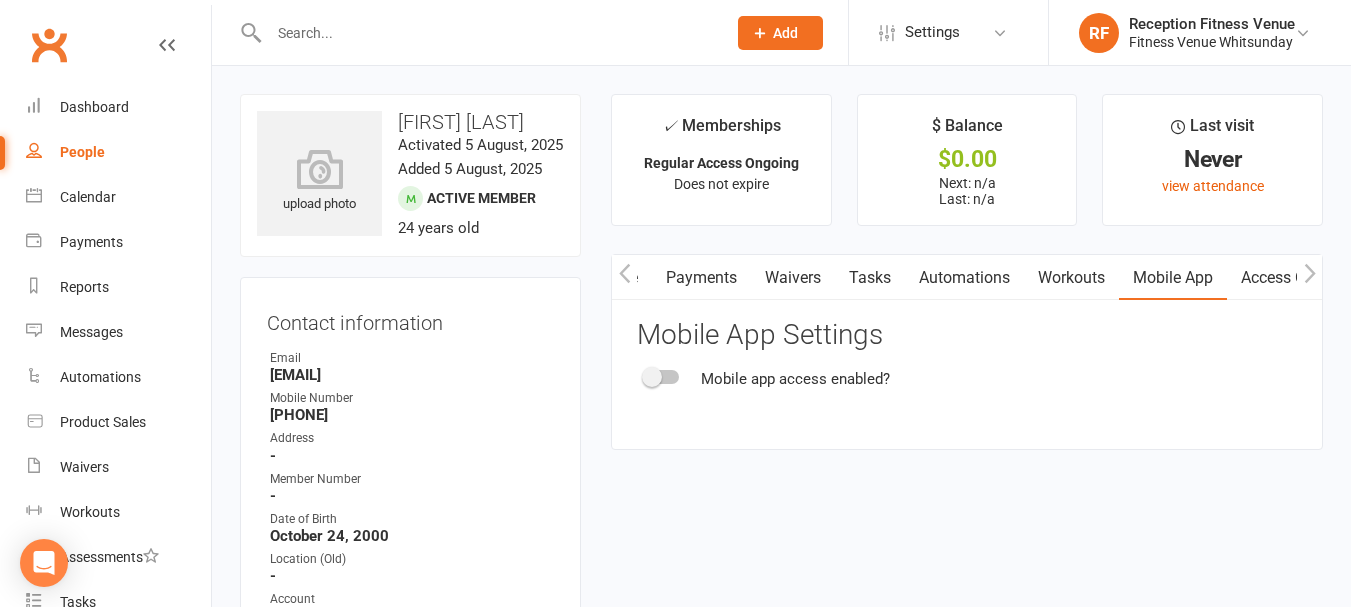 scroll, scrollTop: 0, scrollLeft: 301, axis: horizontal 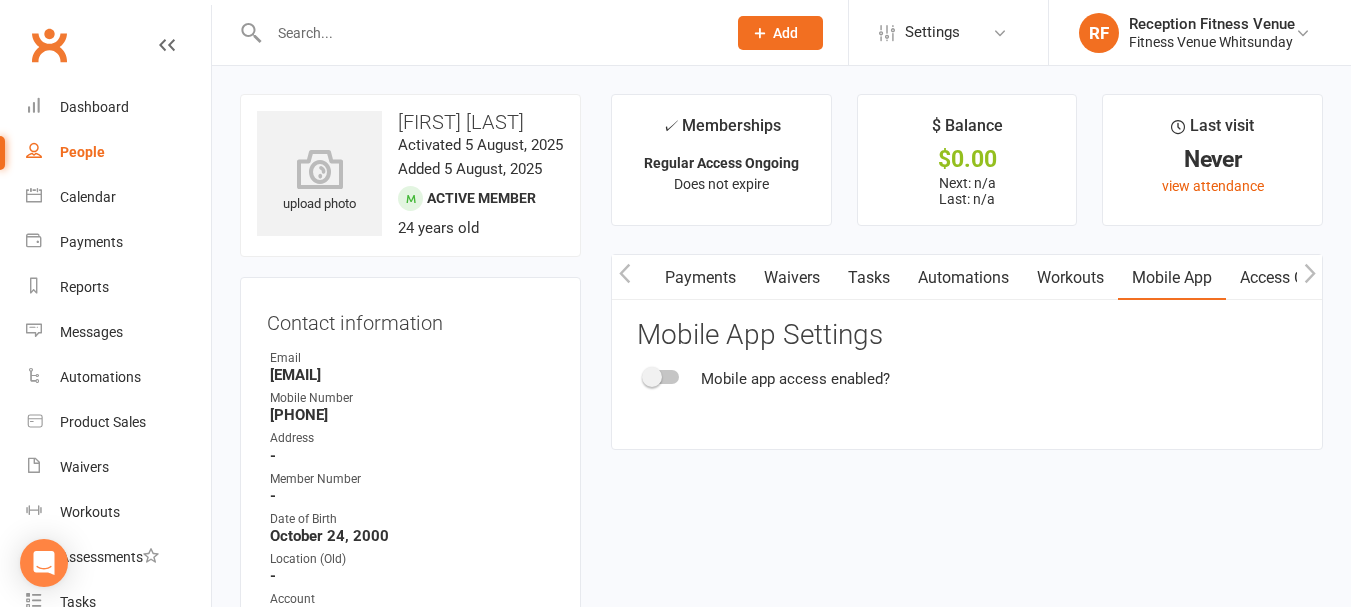 click at bounding box center [662, 377] 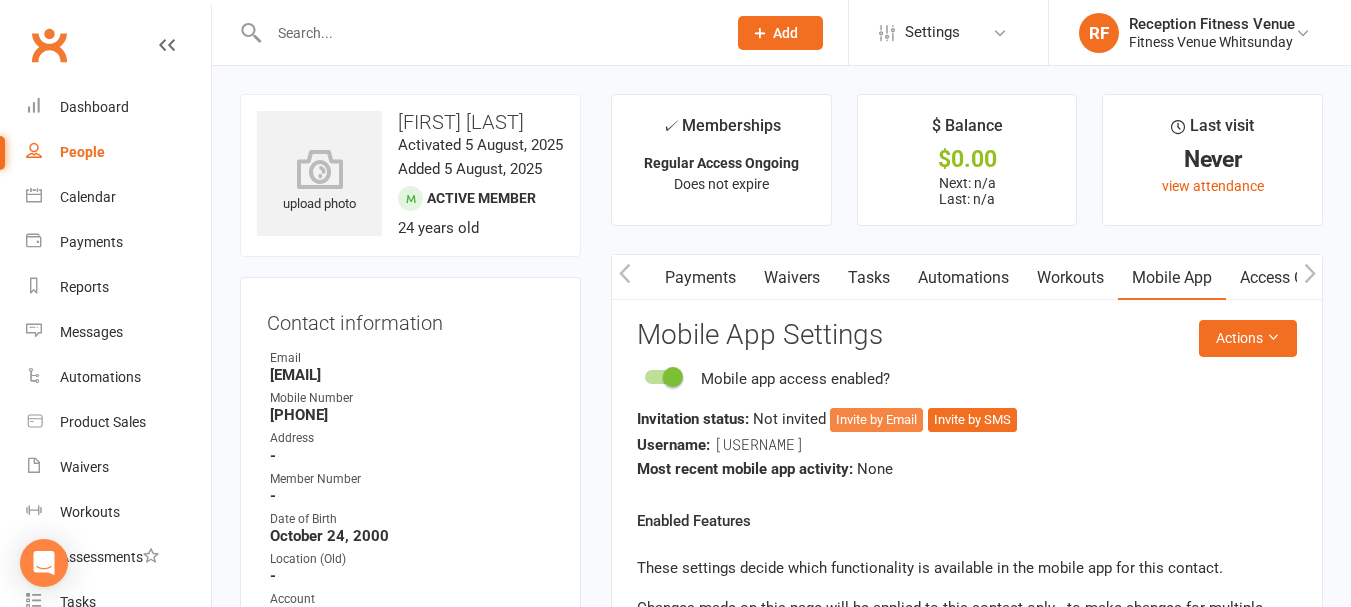 click on "Invite by Email" at bounding box center (876, 420) 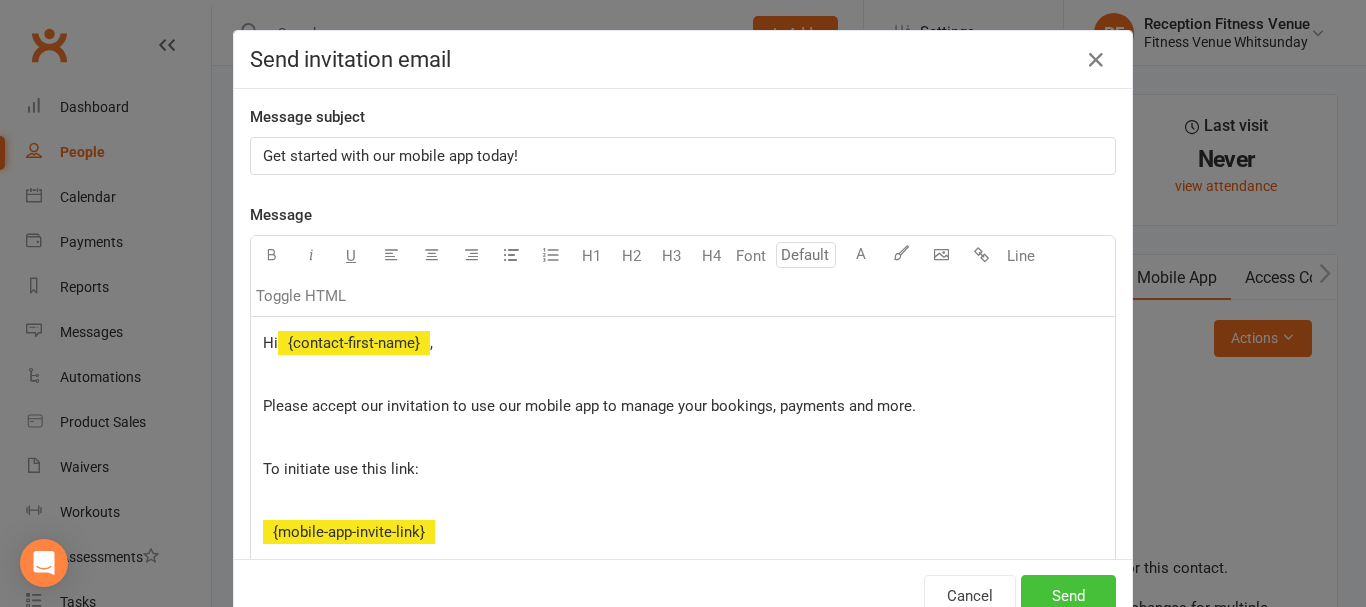 click on "Send" at bounding box center [1068, 596] 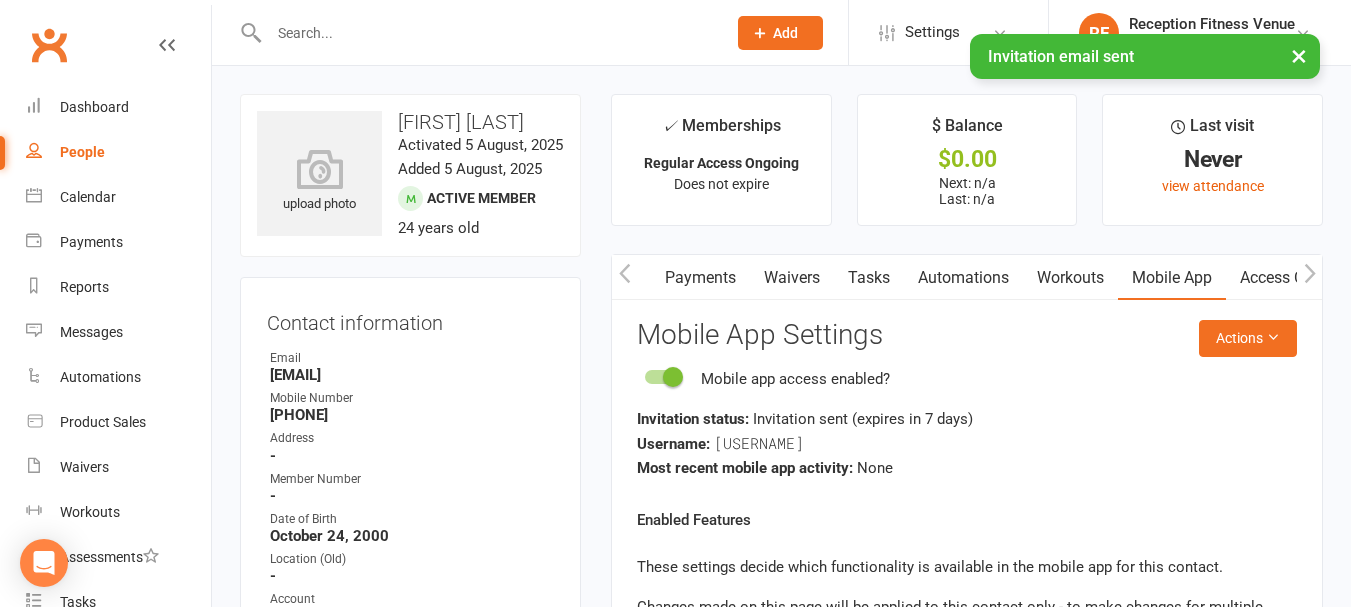 click on "Access Control" at bounding box center (1292, 278) 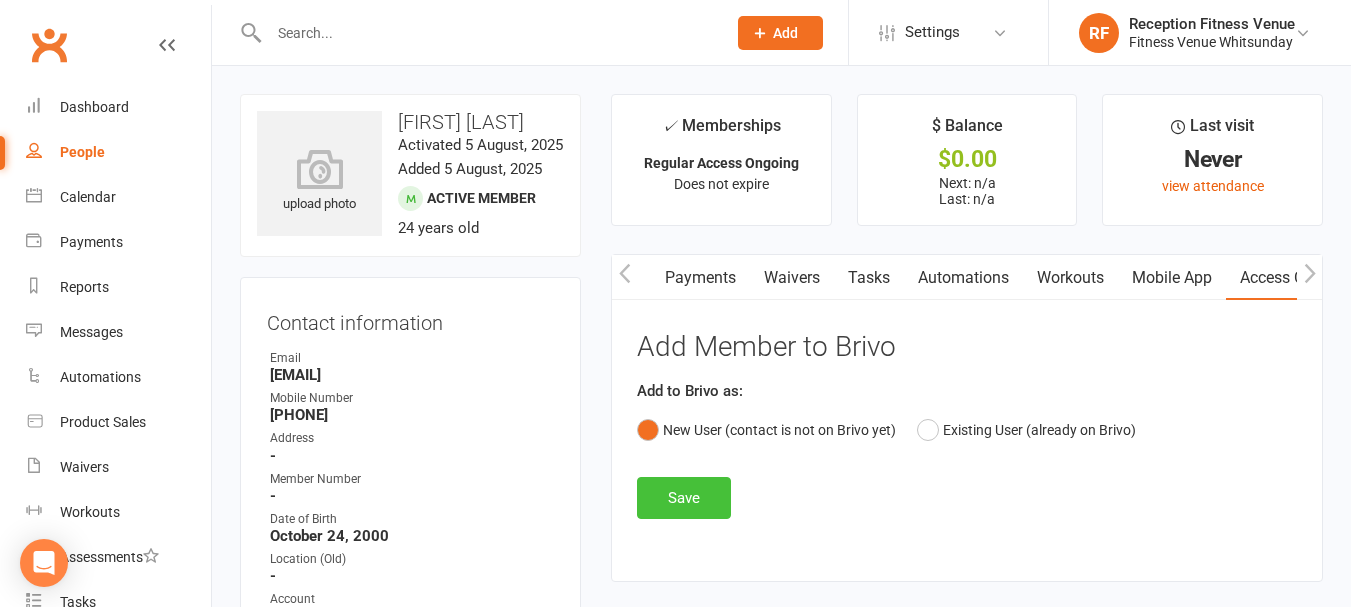 click on "Save" at bounding box center [684, 498] 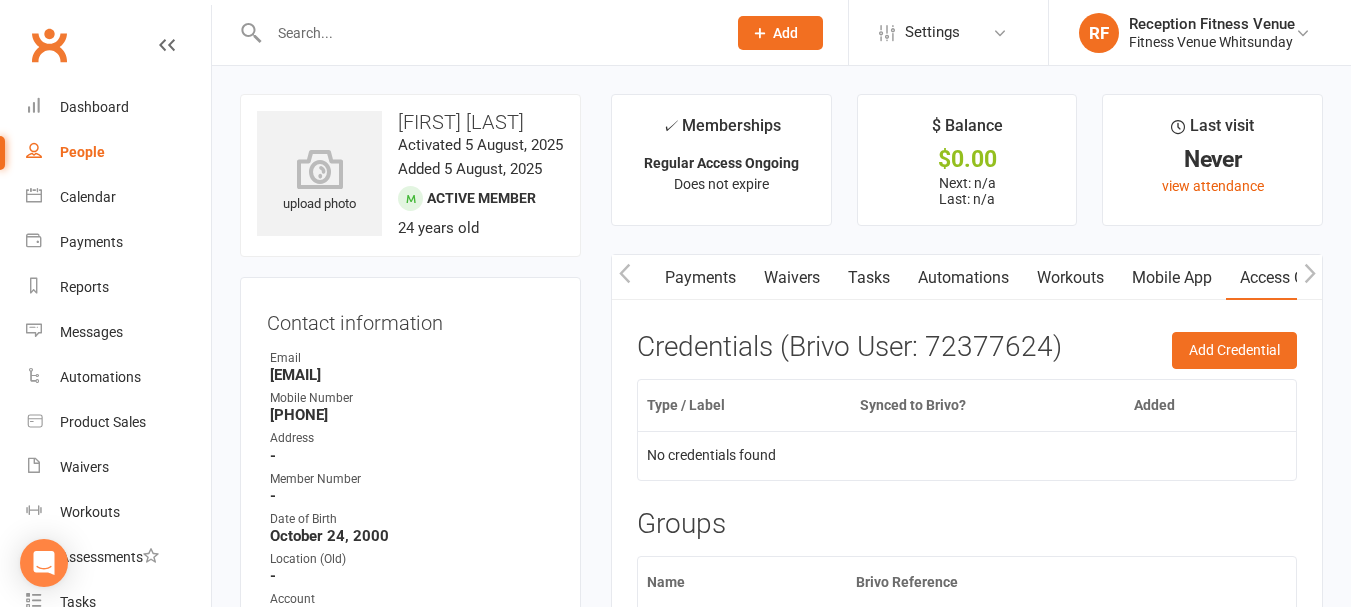 click on "Paulardrgz36@gmail.com" at bounding box center [412, 375] 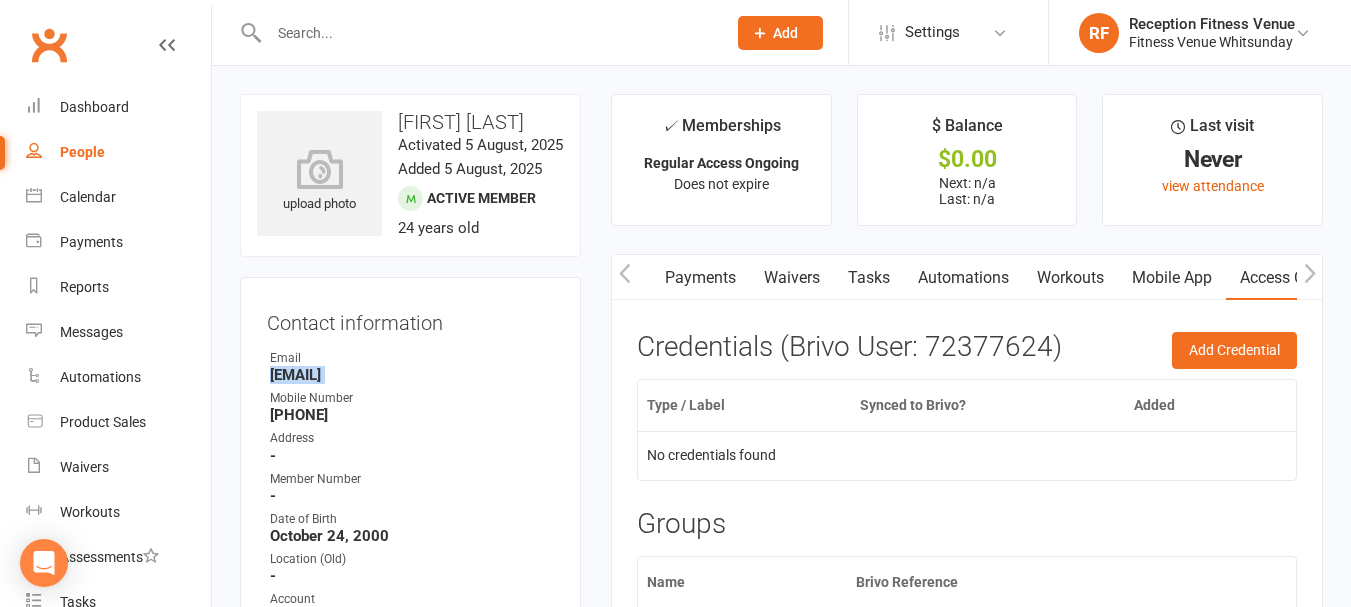 click on "Paulardrgz36@gmail.com" at bounding box center [412, 375] 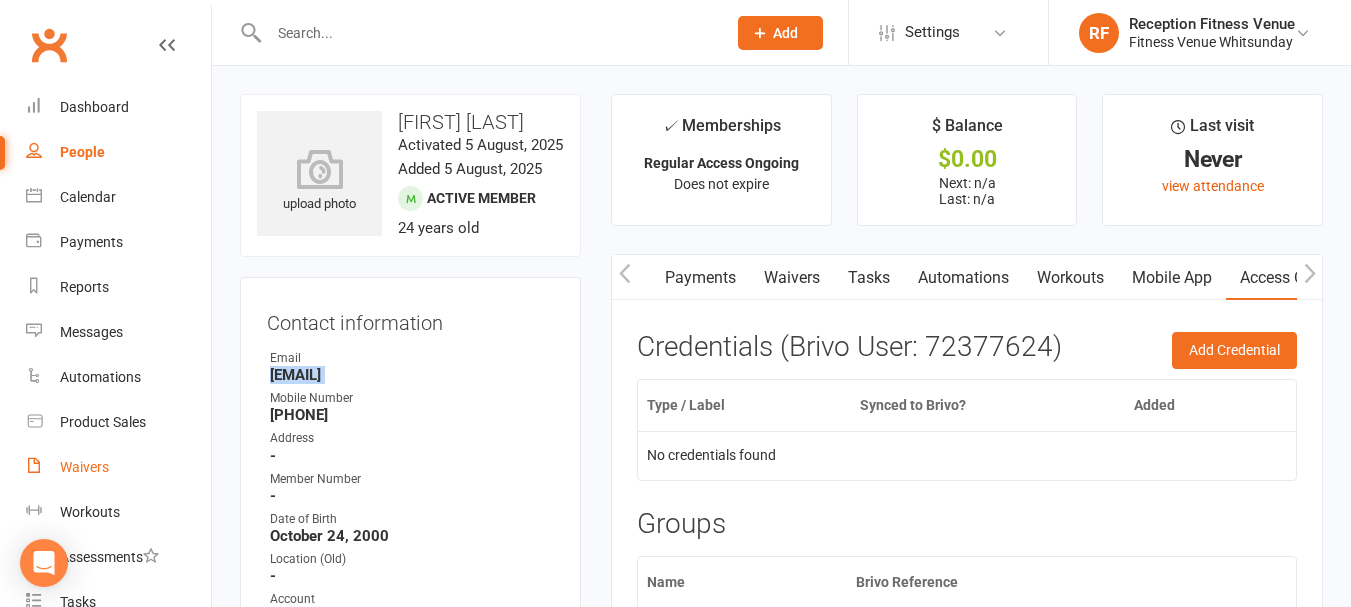click on "Waivers" at bounding box center [118, 467] 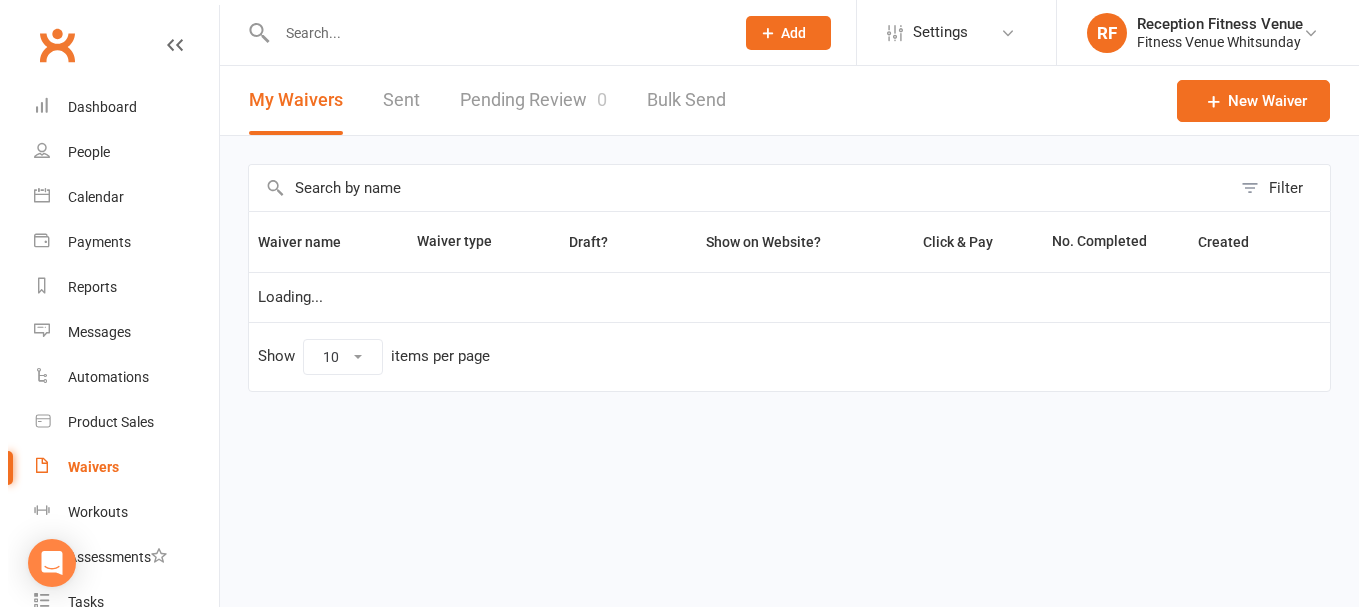 select on "50" 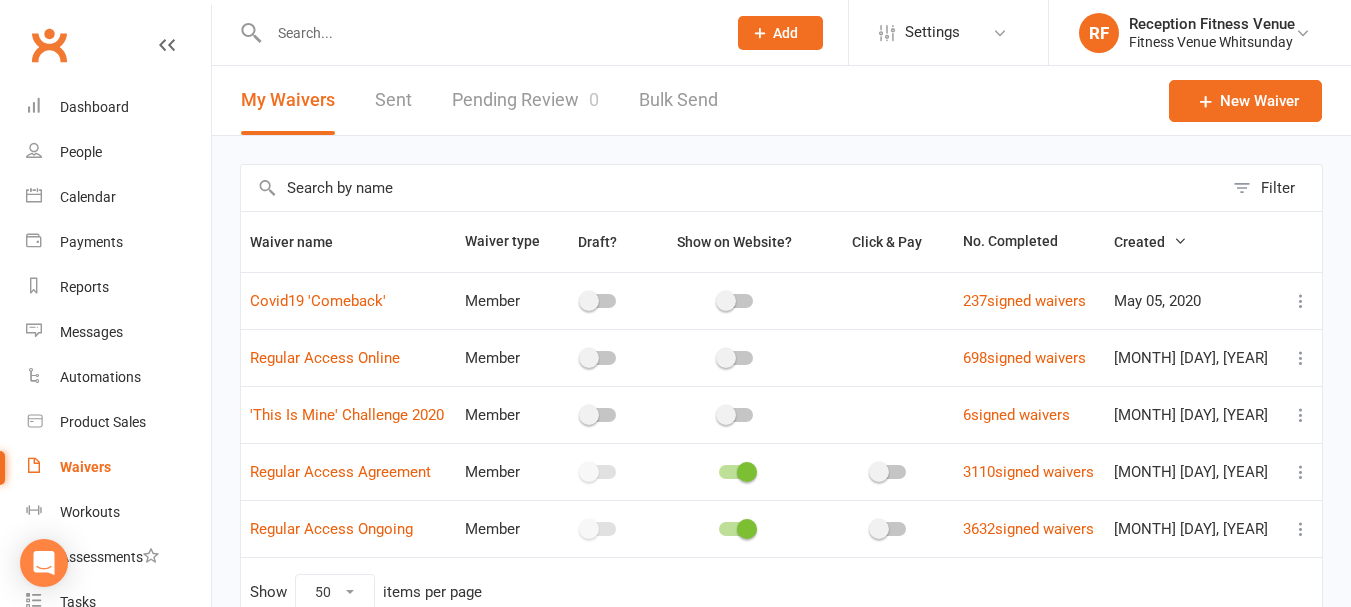 click on "Sent" at bounding box center (393, 100) 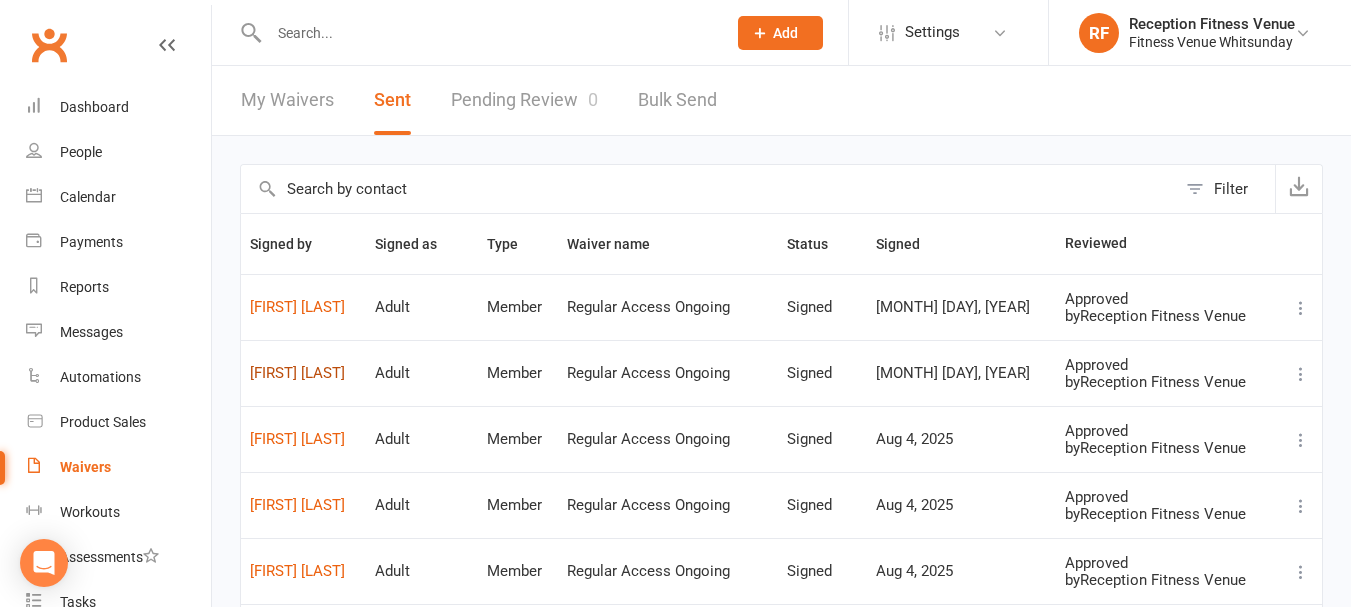 scroll, scrollTop: 200, scrollLeft: 0, axis: vertical 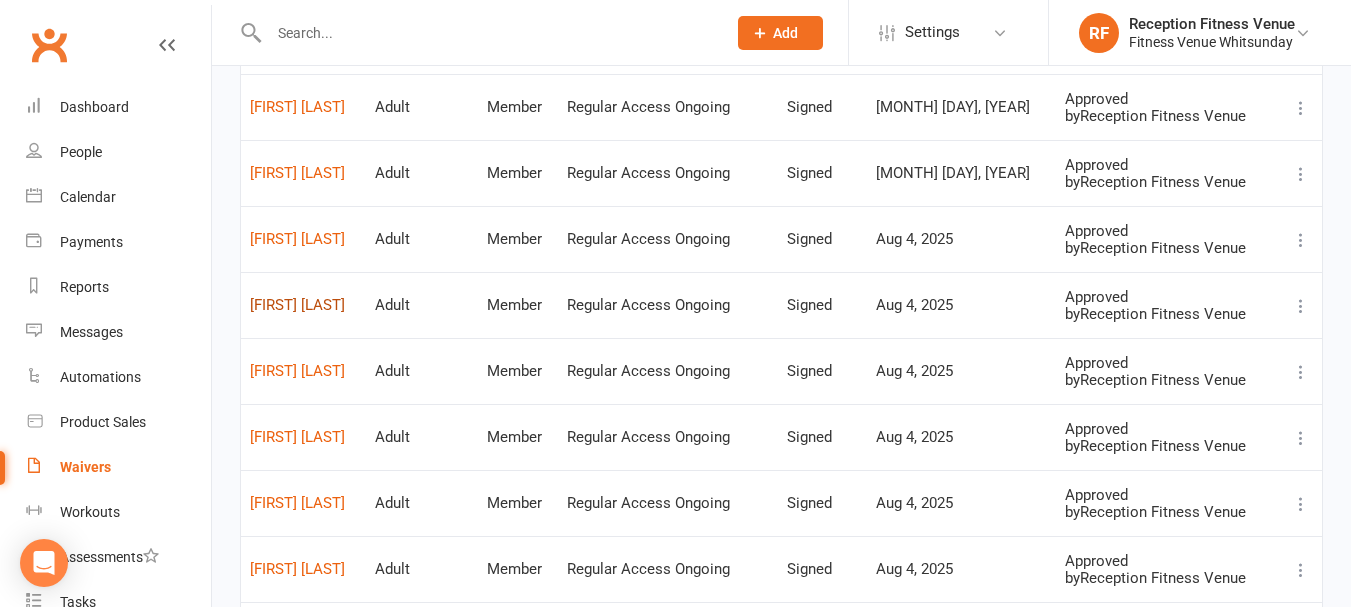click on "Jake Bendix" at bounding box center [303, 305] 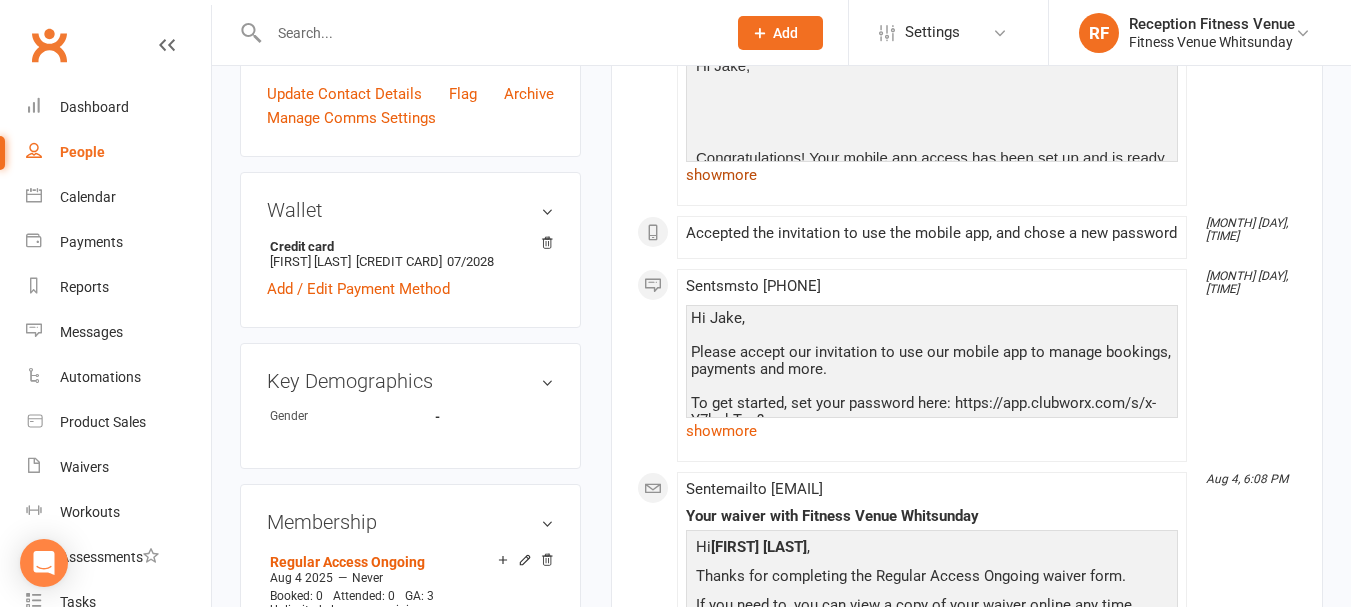 scroll, scrollTop: 0, scrollLeft: 0, axis: both 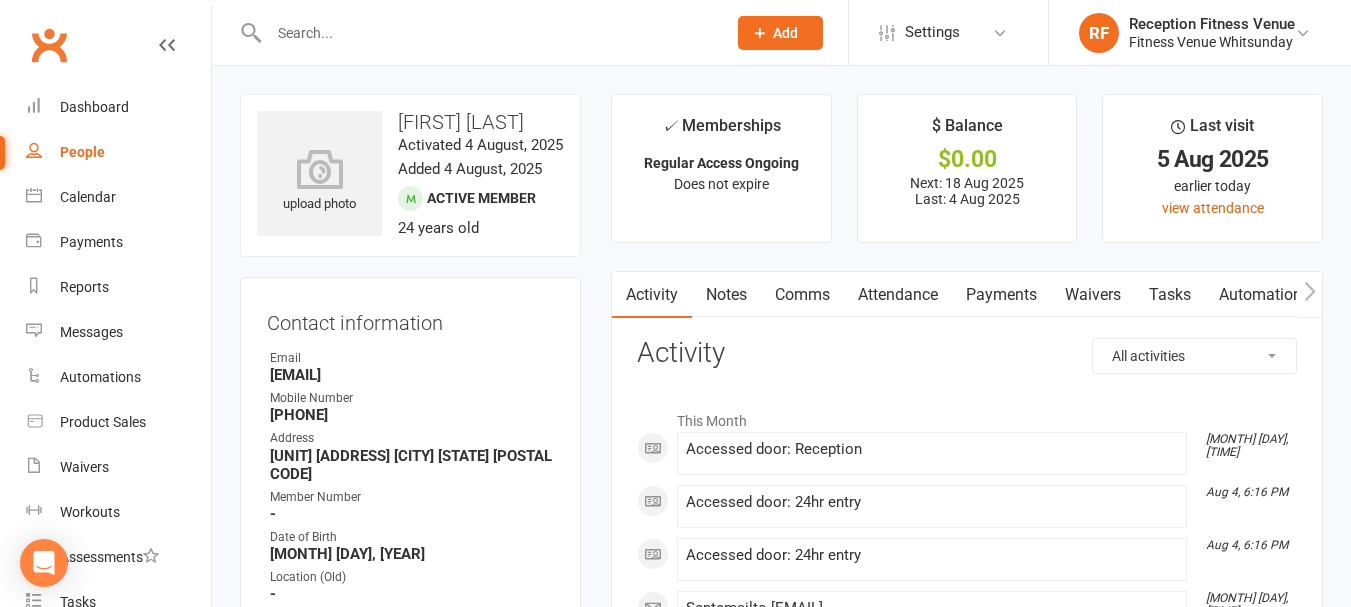 click on "Payments" at bounding box center (1001, 295) 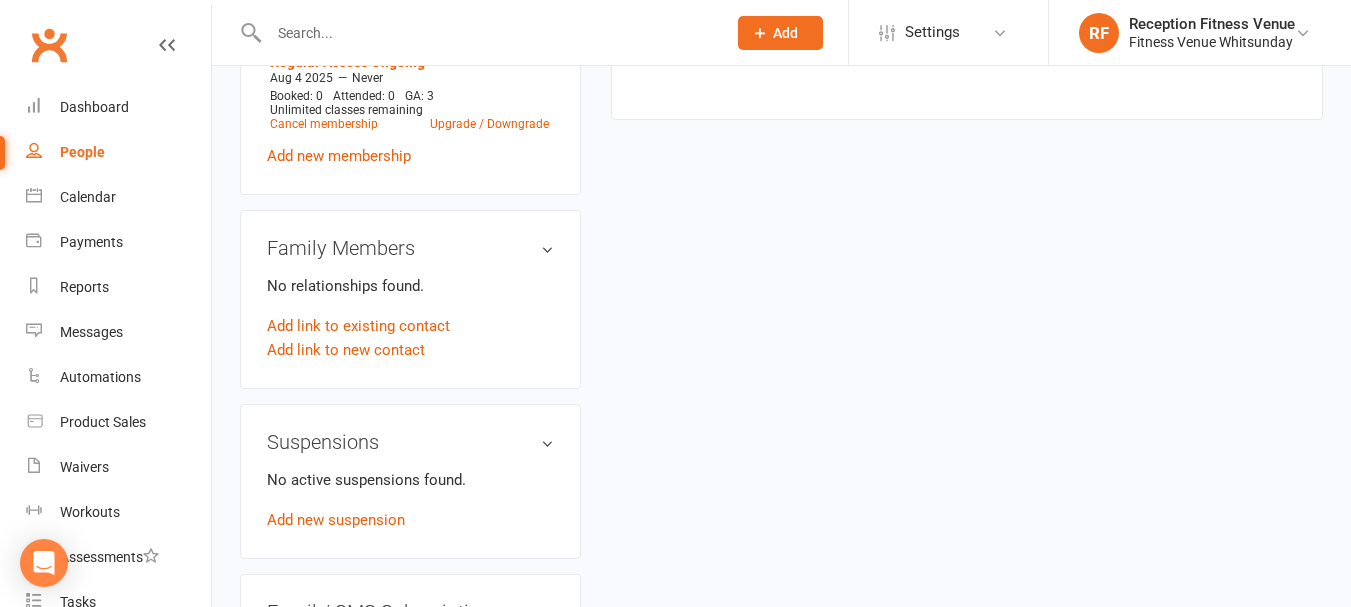 scroll, scrollTop: 0, scrollLeft: 0, axis: both 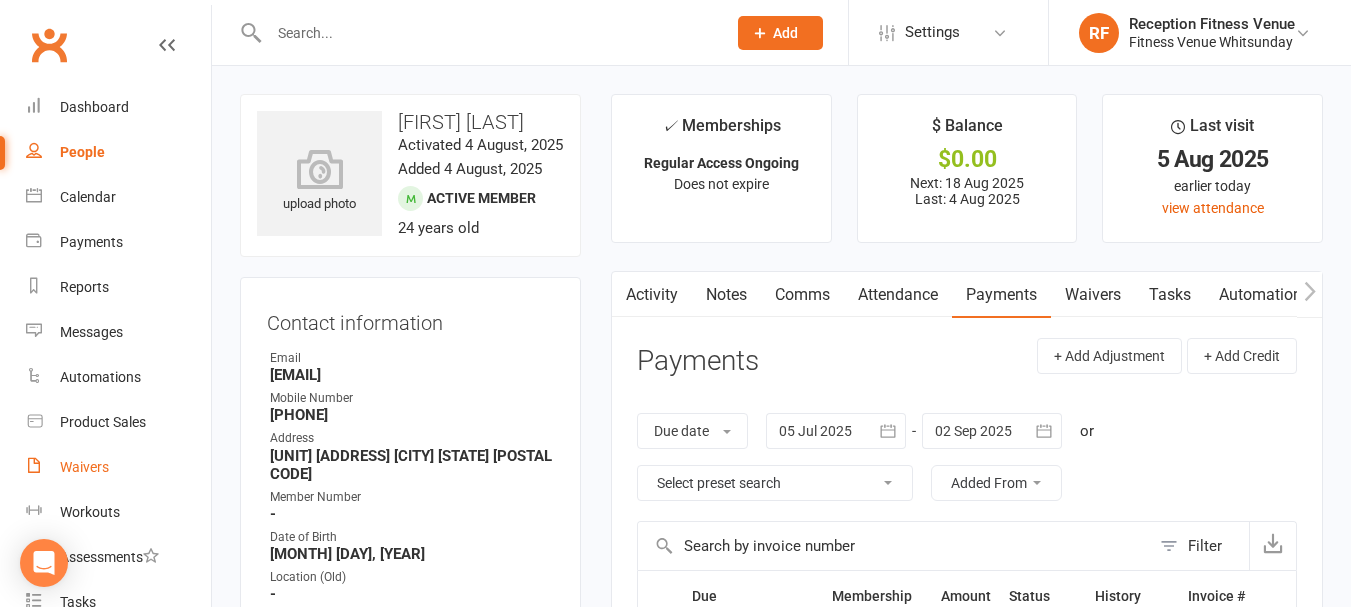 click on "Waivers" at bounding box center [118, 467] 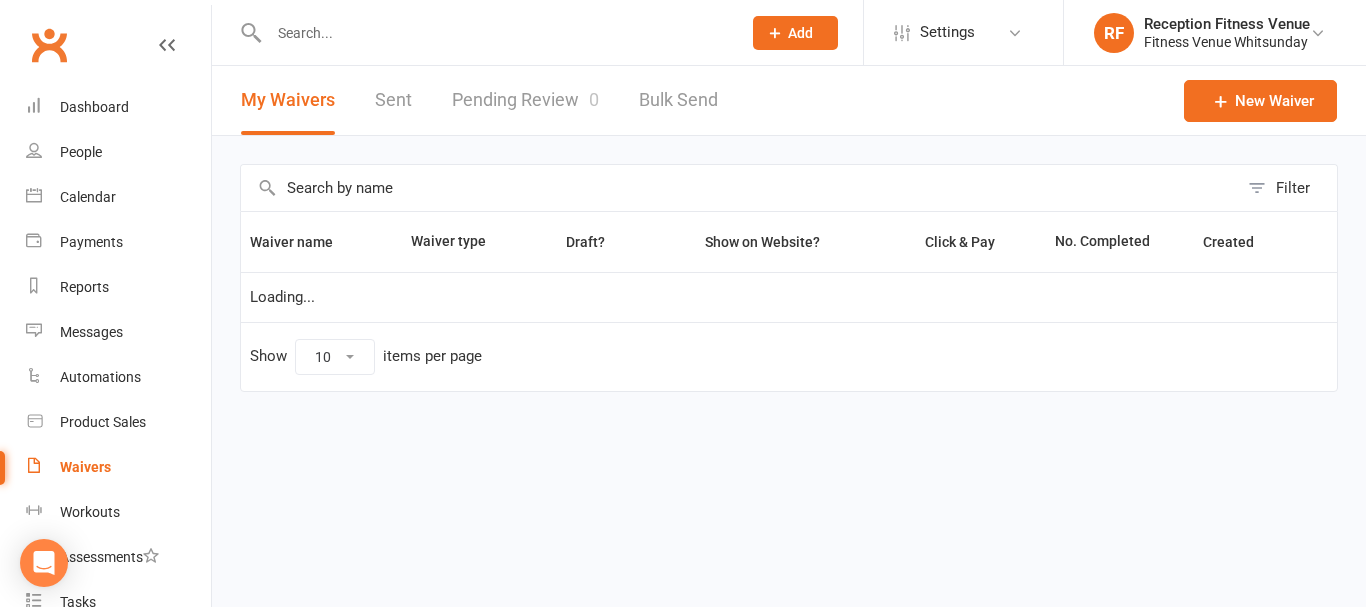 select on "50" 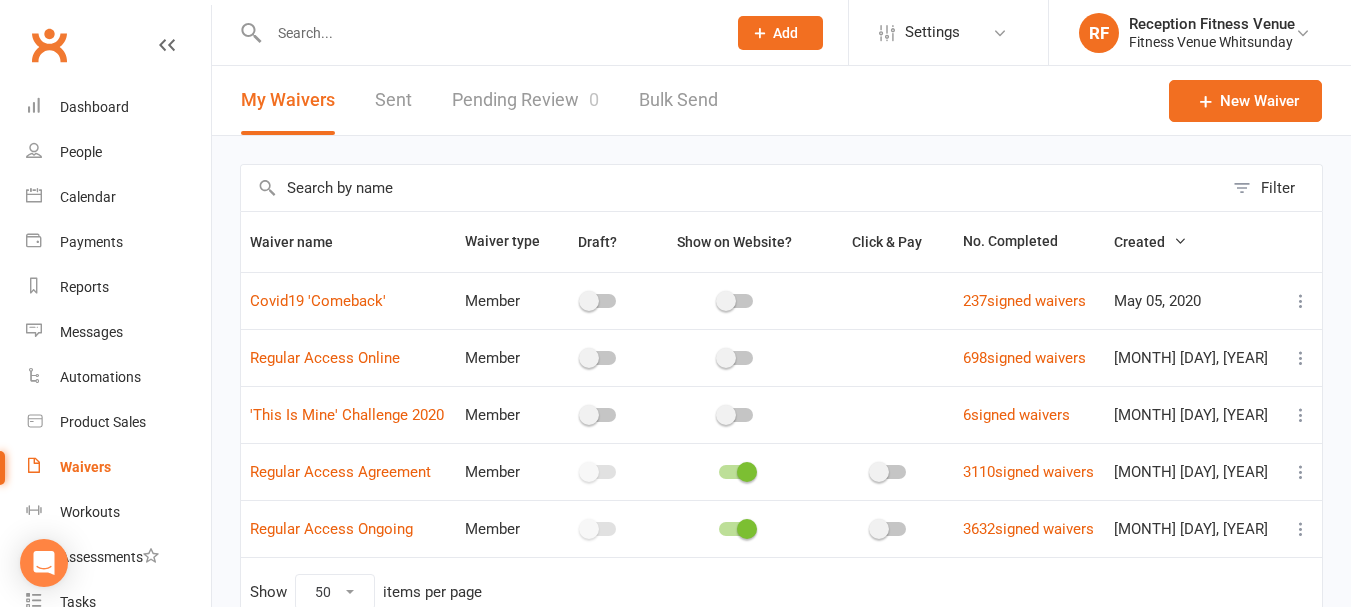 click on "My Waivers Sent Pending Review 0 Bulk Send" at bounding box center [479, 100] 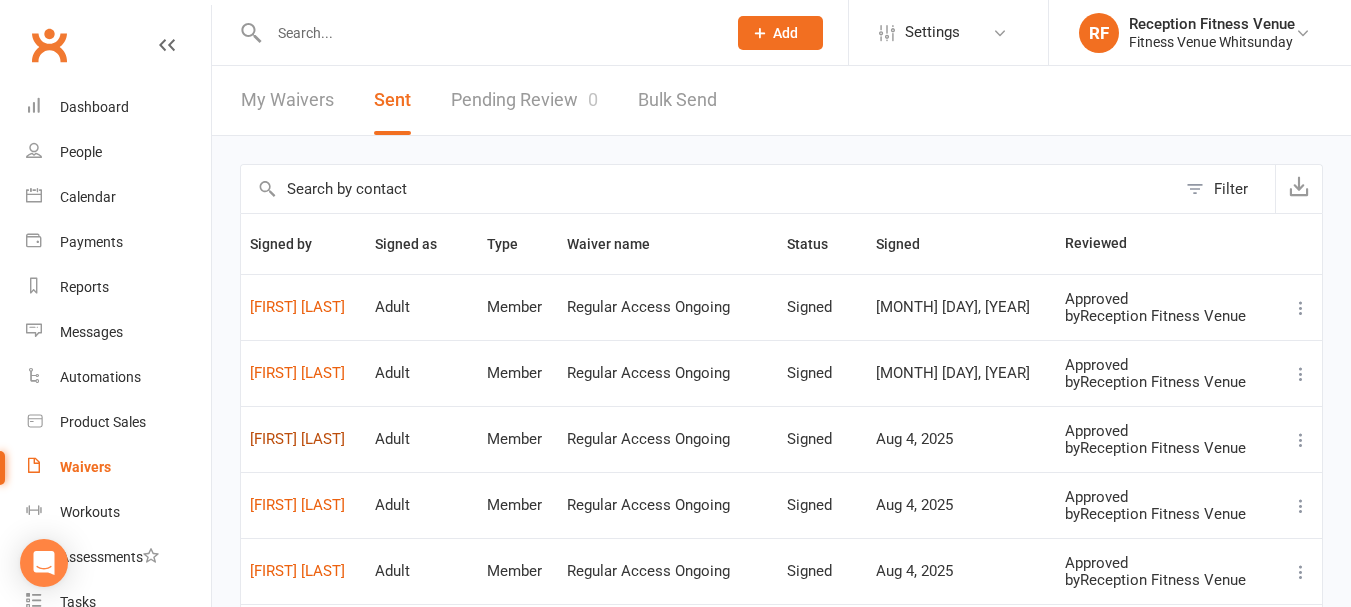 click on "Sophie Mittendorfer" at bounding box center (303, 439) 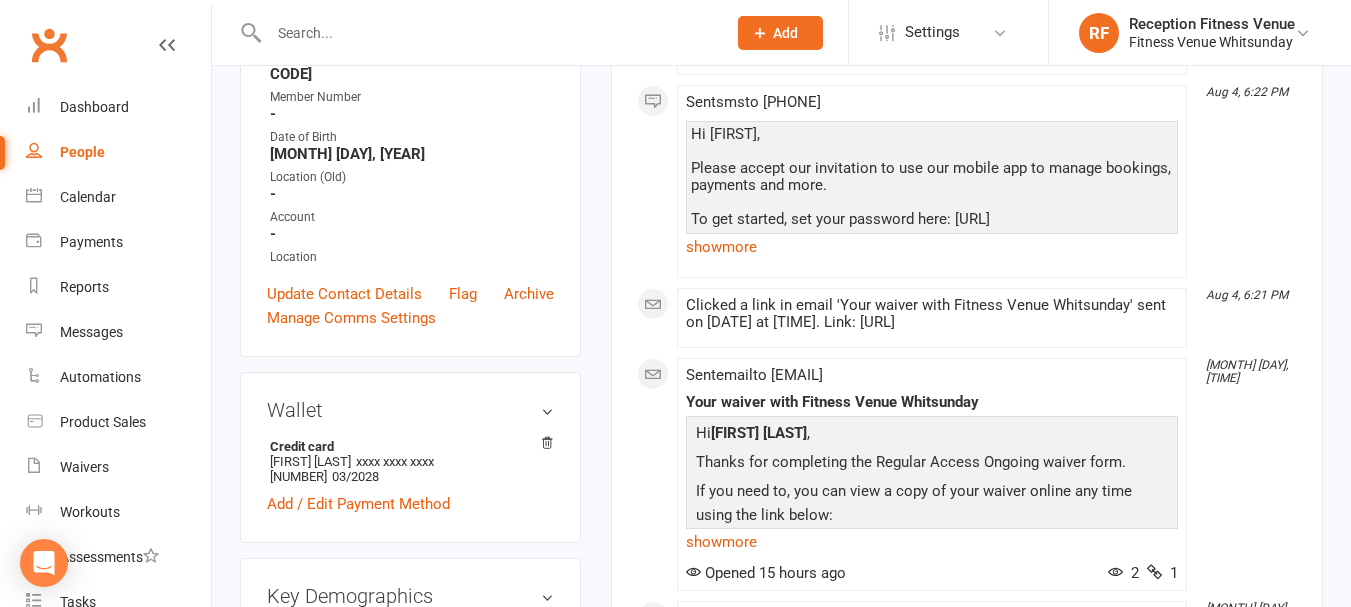 scroll, scrollTop: 0, scrollLeft: 0, axis: both 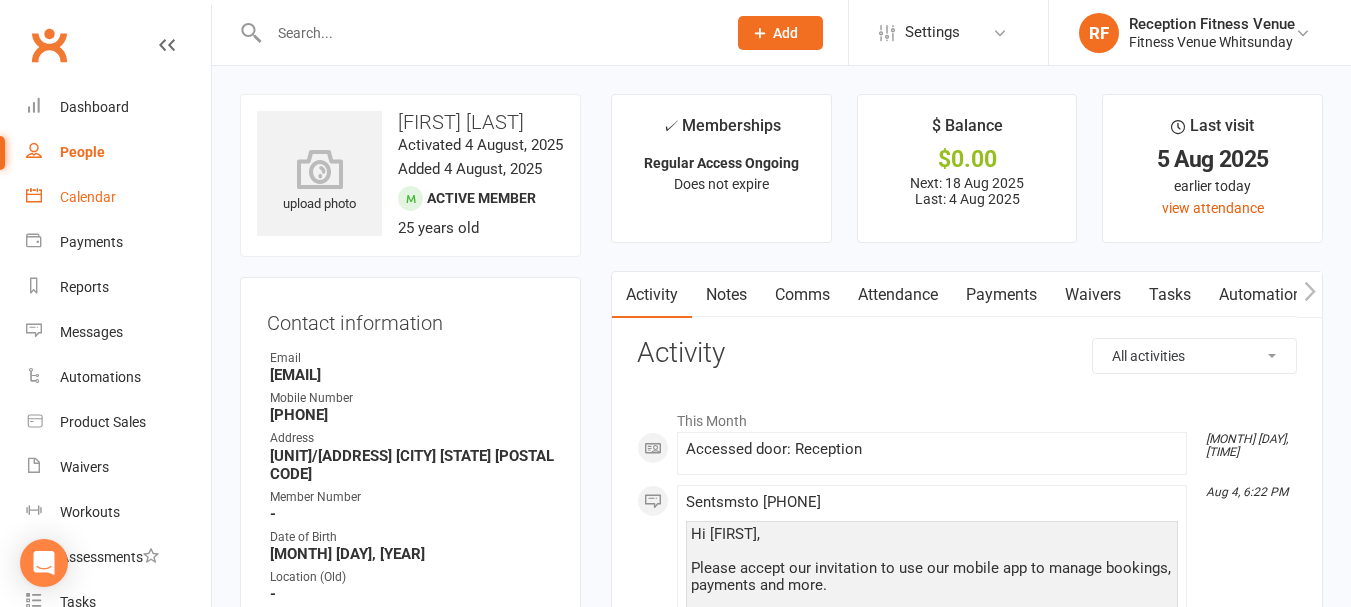 click on "Calendar" at bounding box center (118, 197) 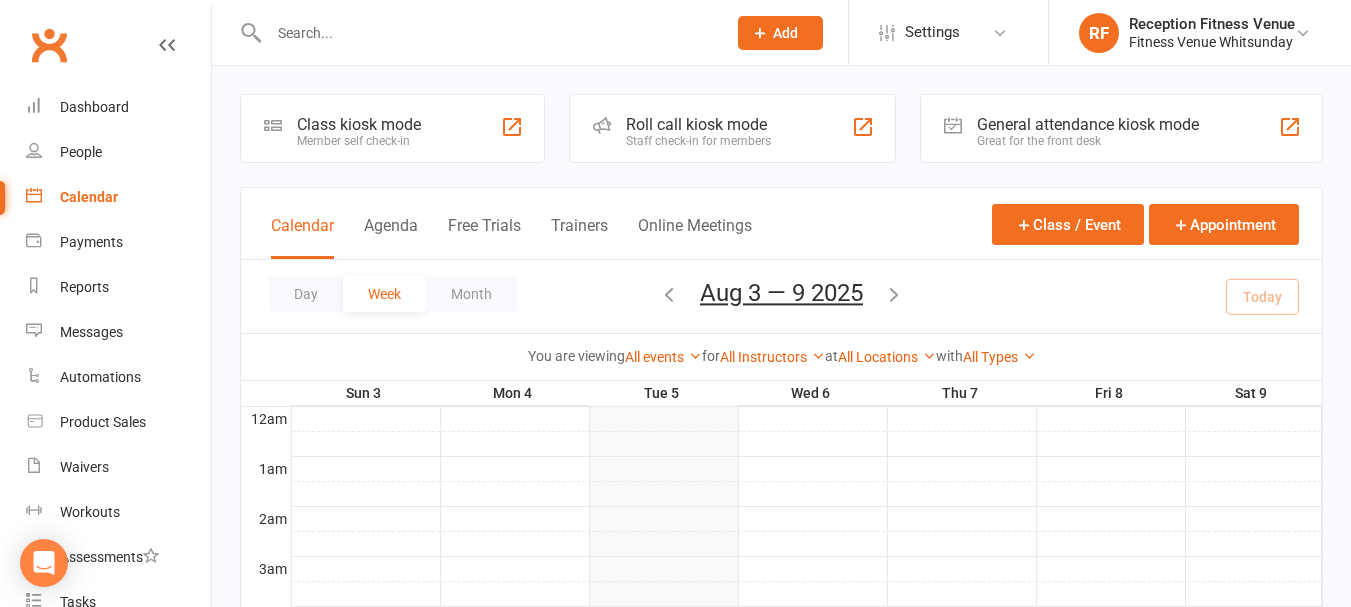 click on "Great for the front desk" at bounding box center (1088, 141) 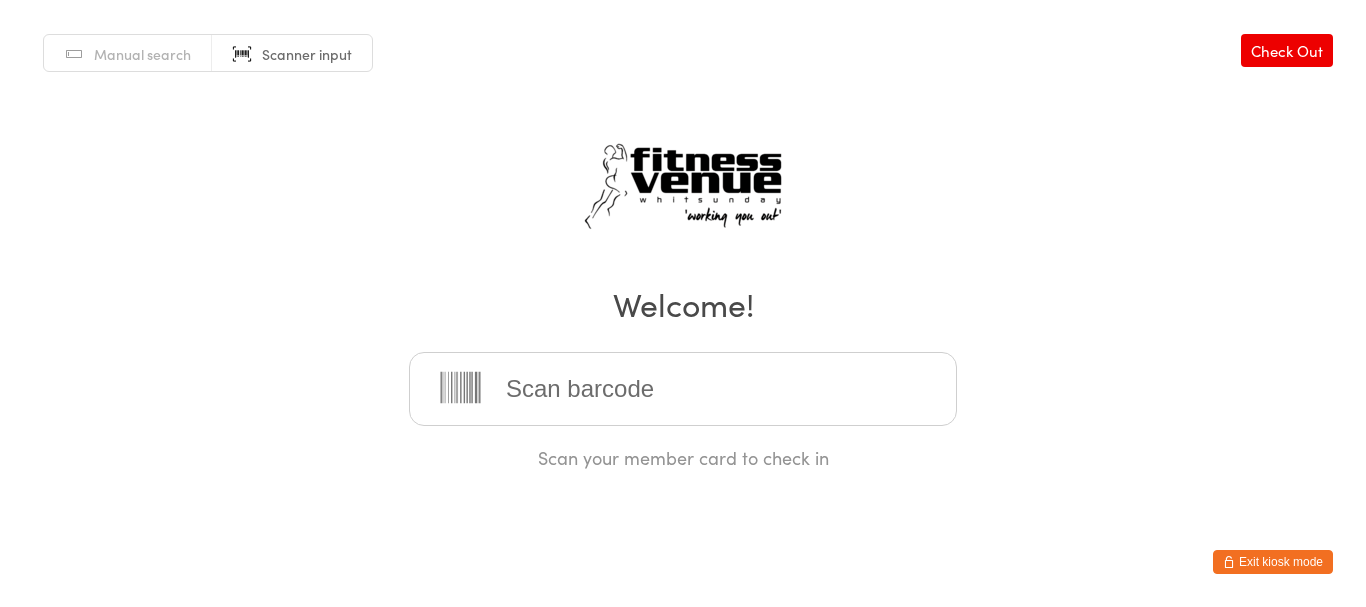 scroll, scrollTop: 0, scrollLeft: 0, axis: both 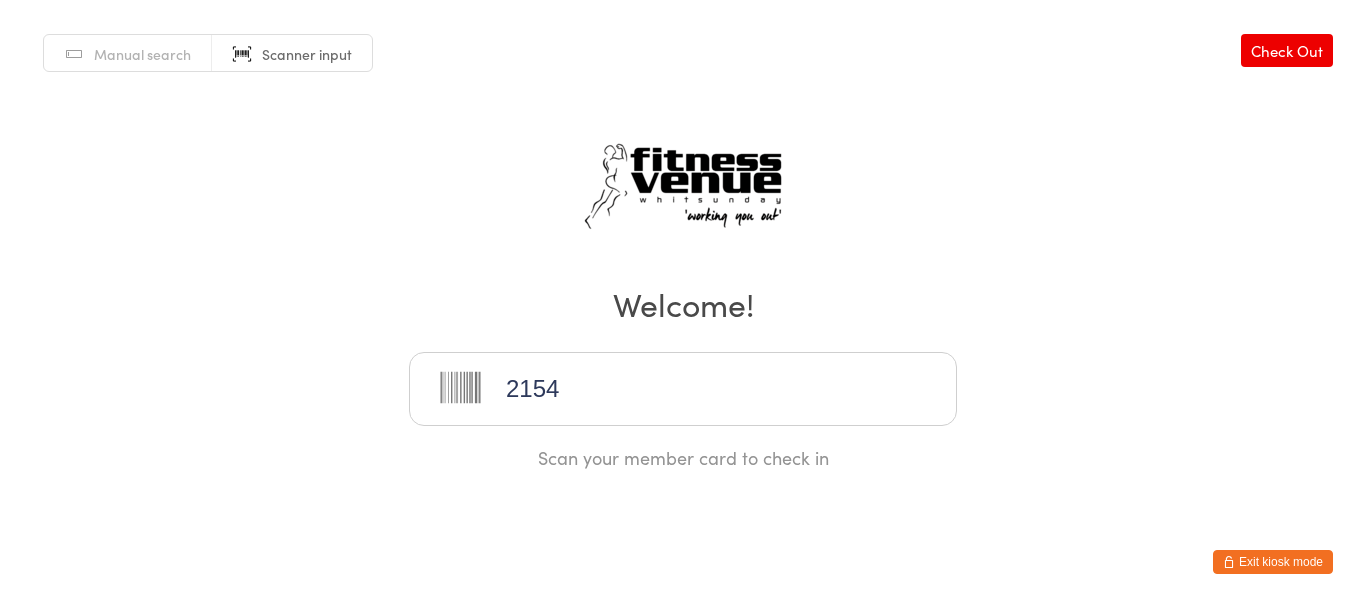 type on "21545" 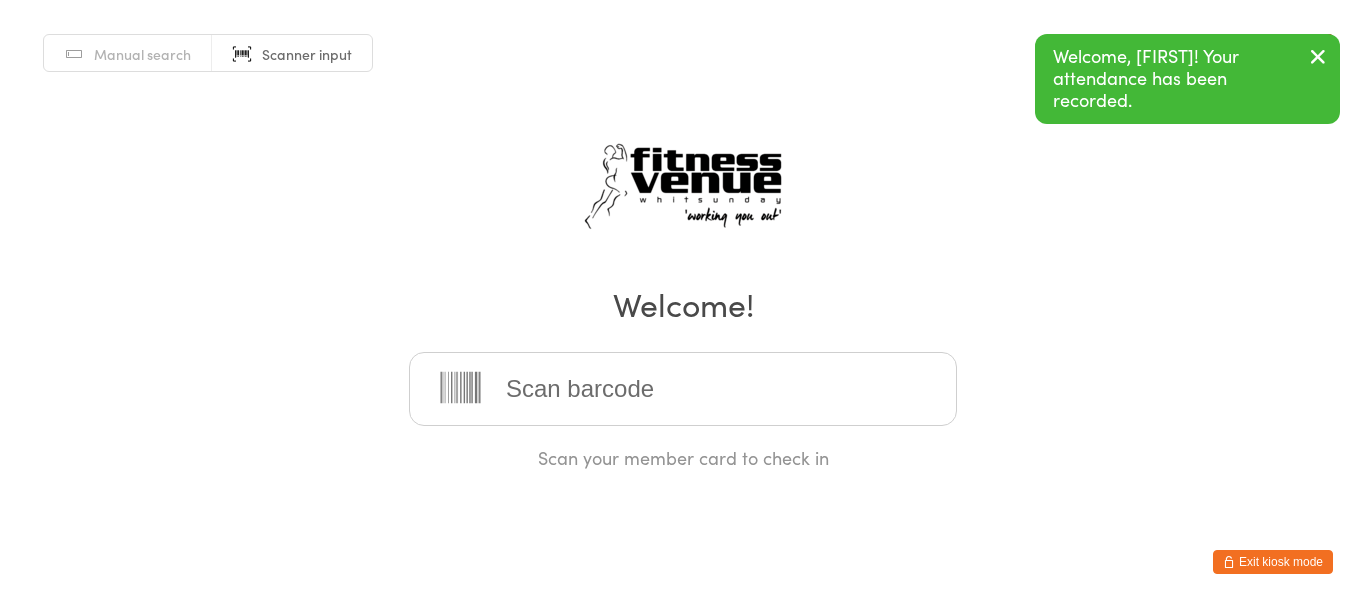 click at bounding box center (683, 389) 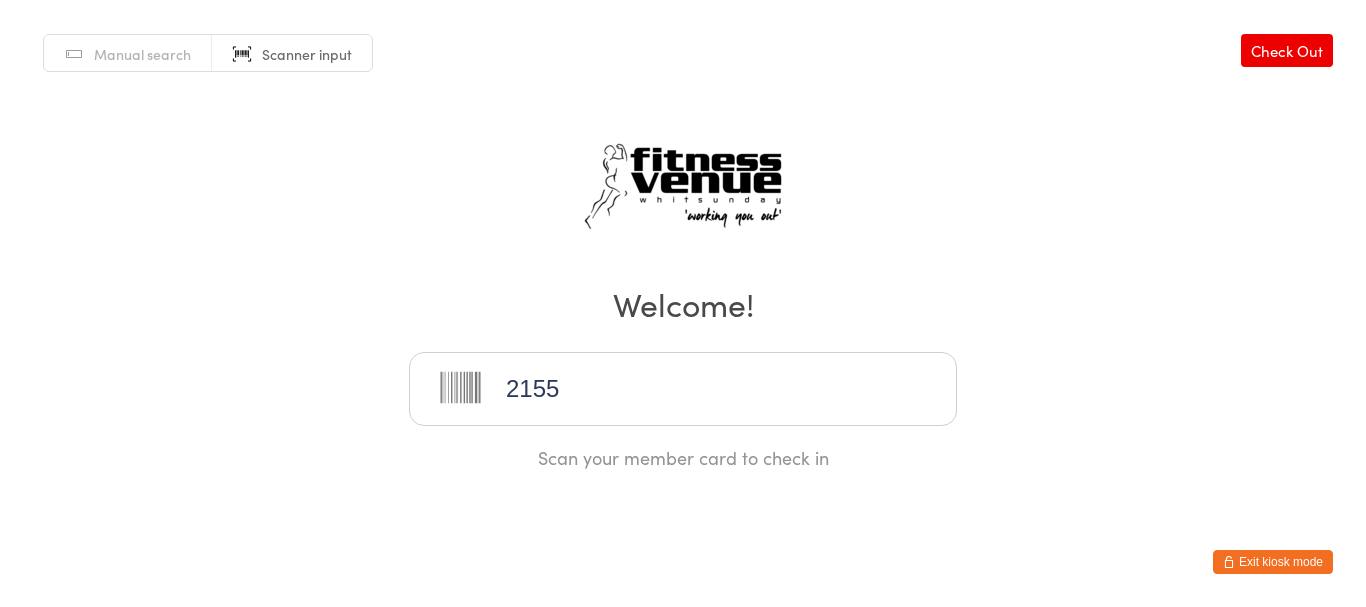 type on "21550" 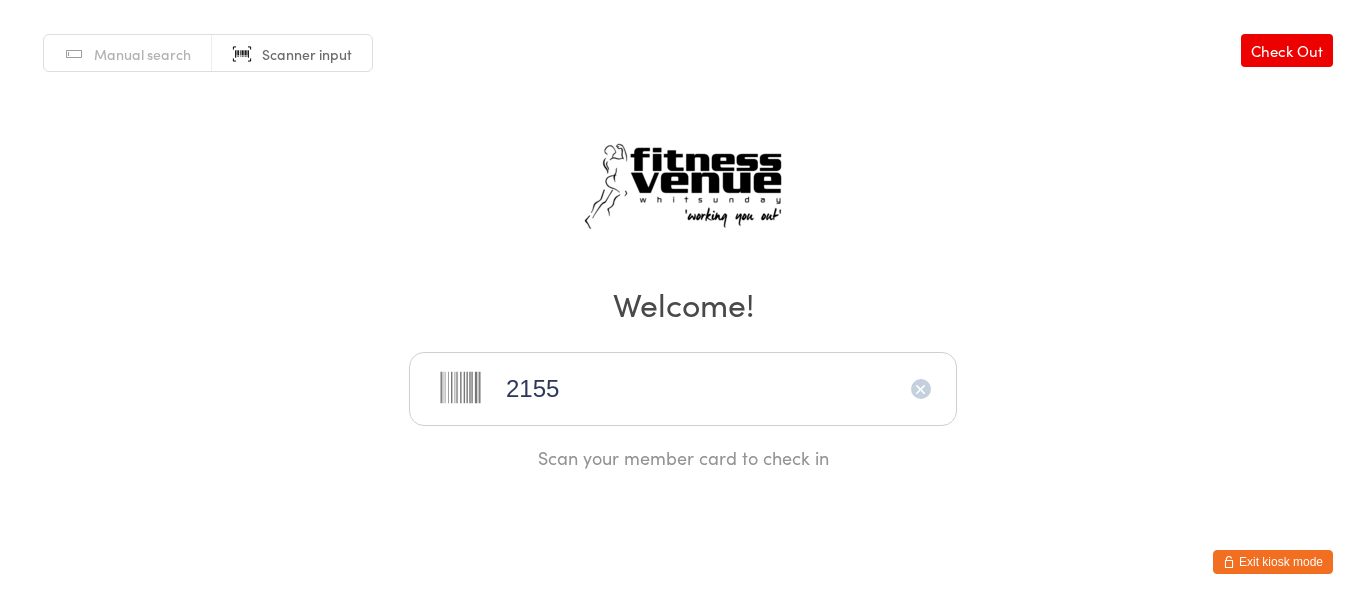 type on "21551" 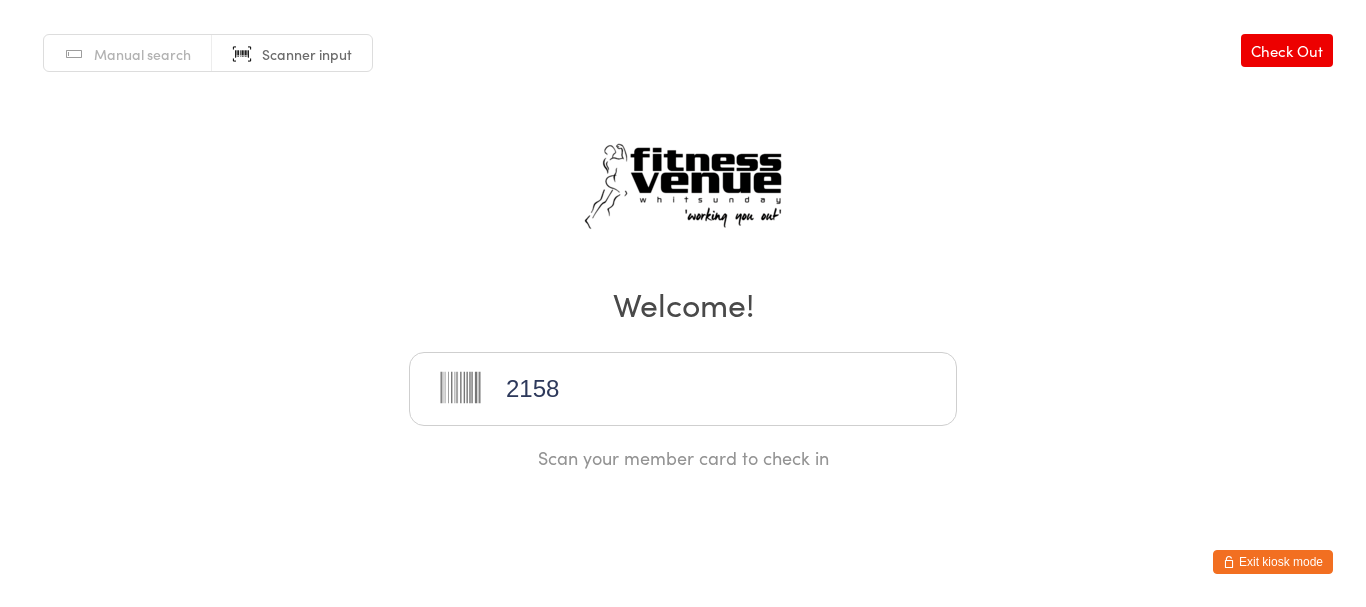 type on "21584" 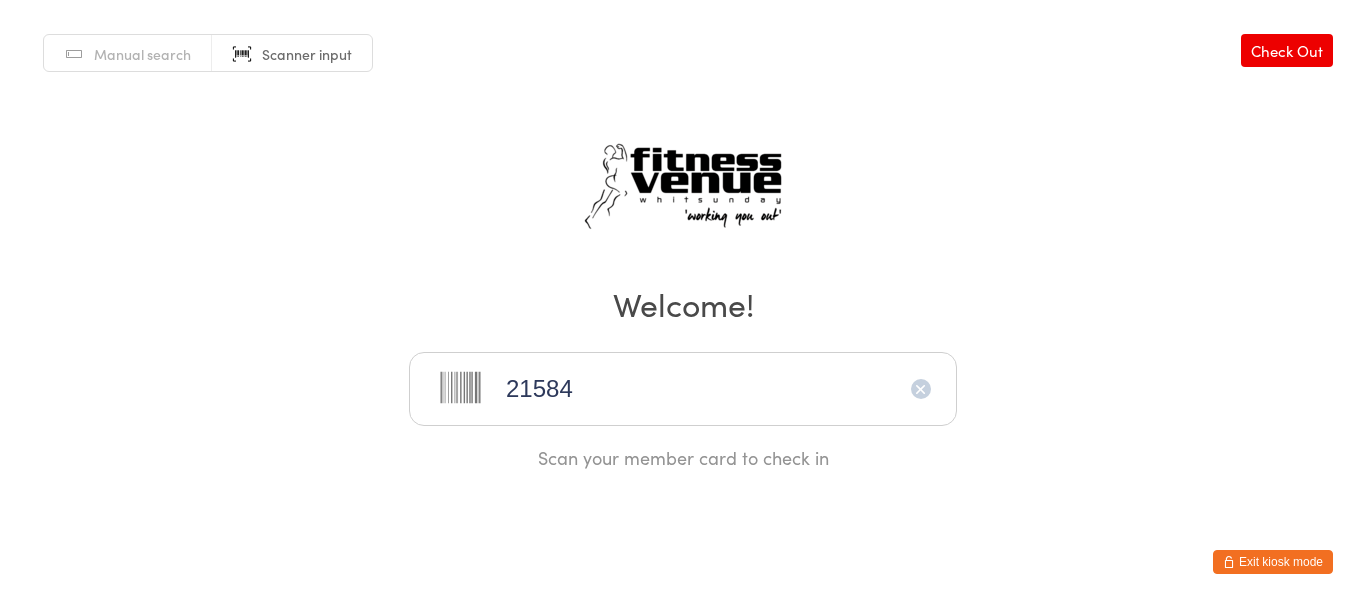 type 